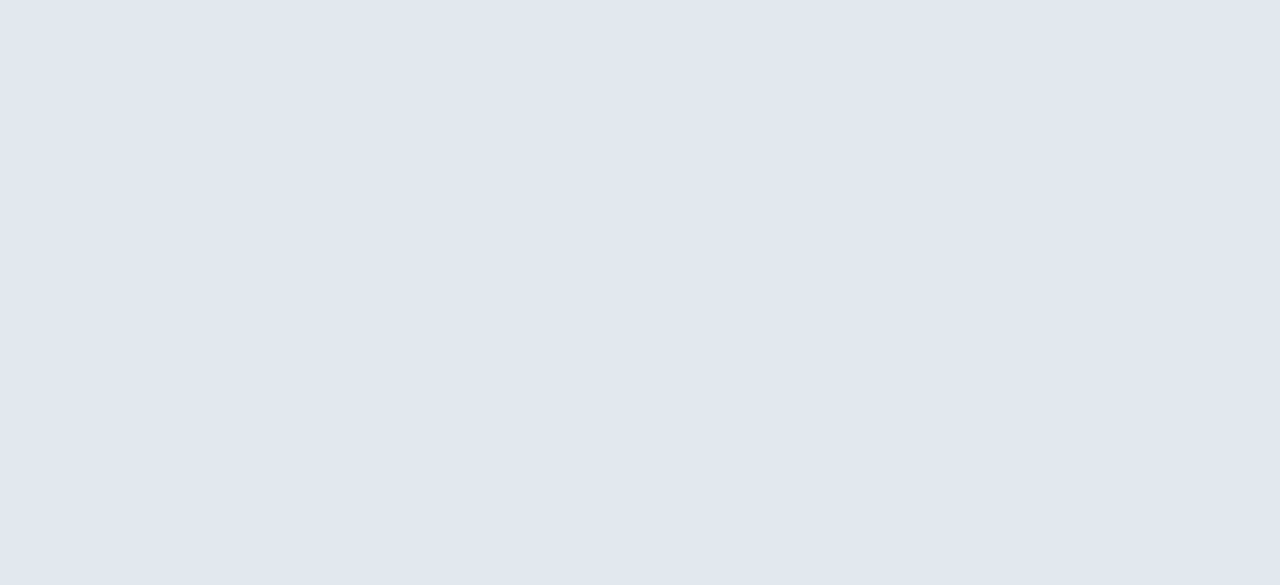 scroll, scrollTop: 0, scrollLeft: 0, axis: both 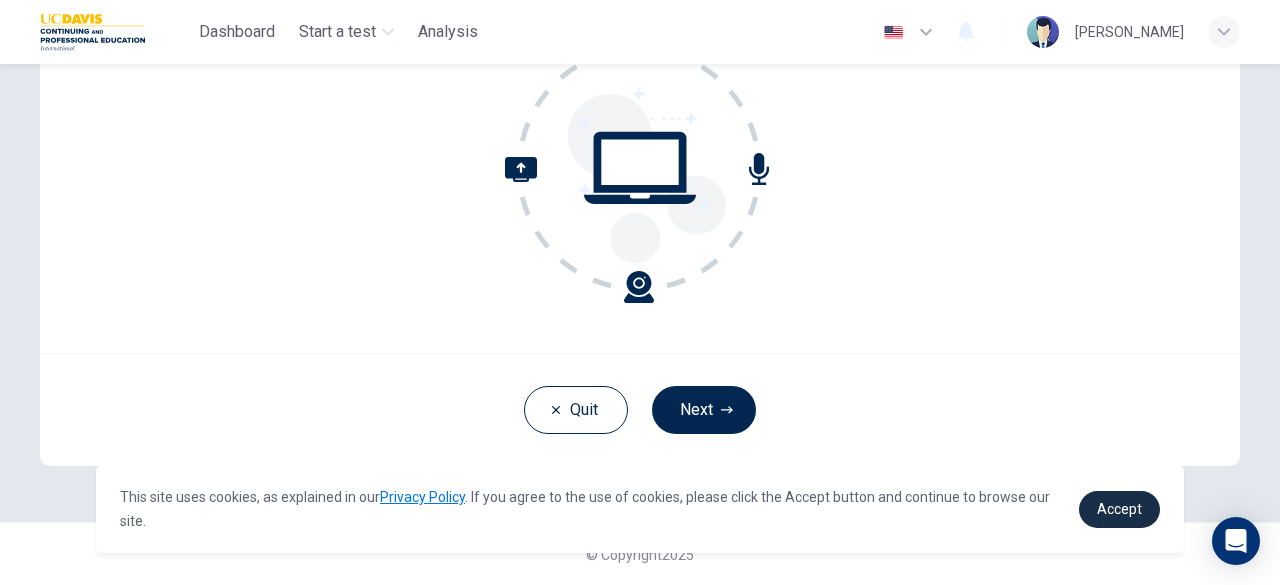 click on "Accept" at bounding box center [1119, 509] 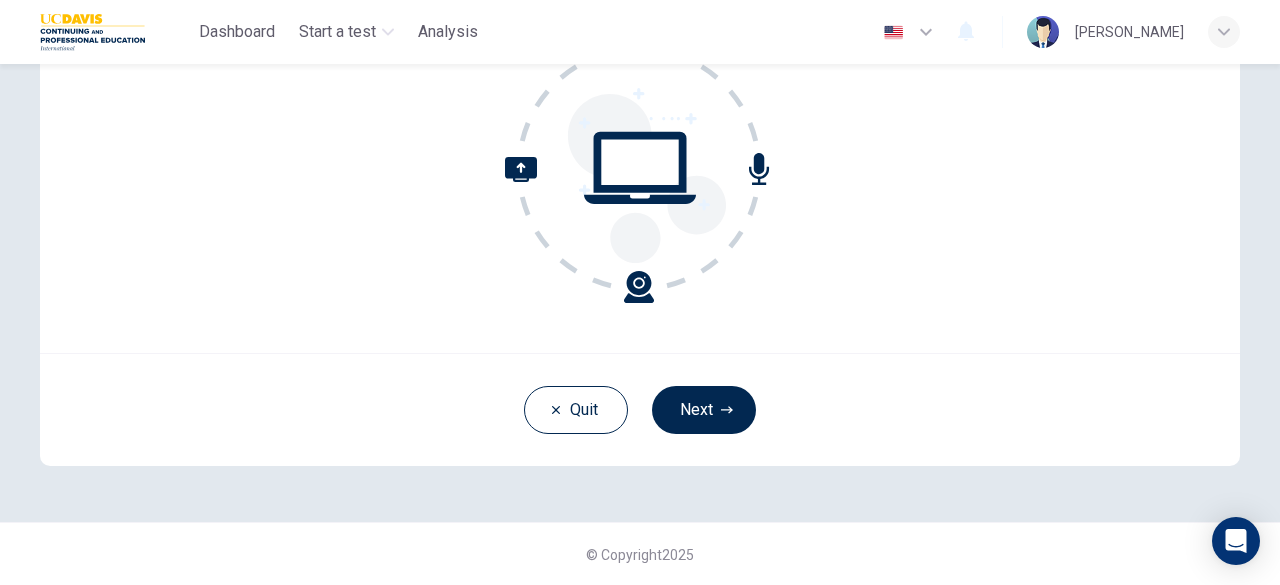 scroll, scrollTop: 171, scrollLeft: 0, axis: vertical 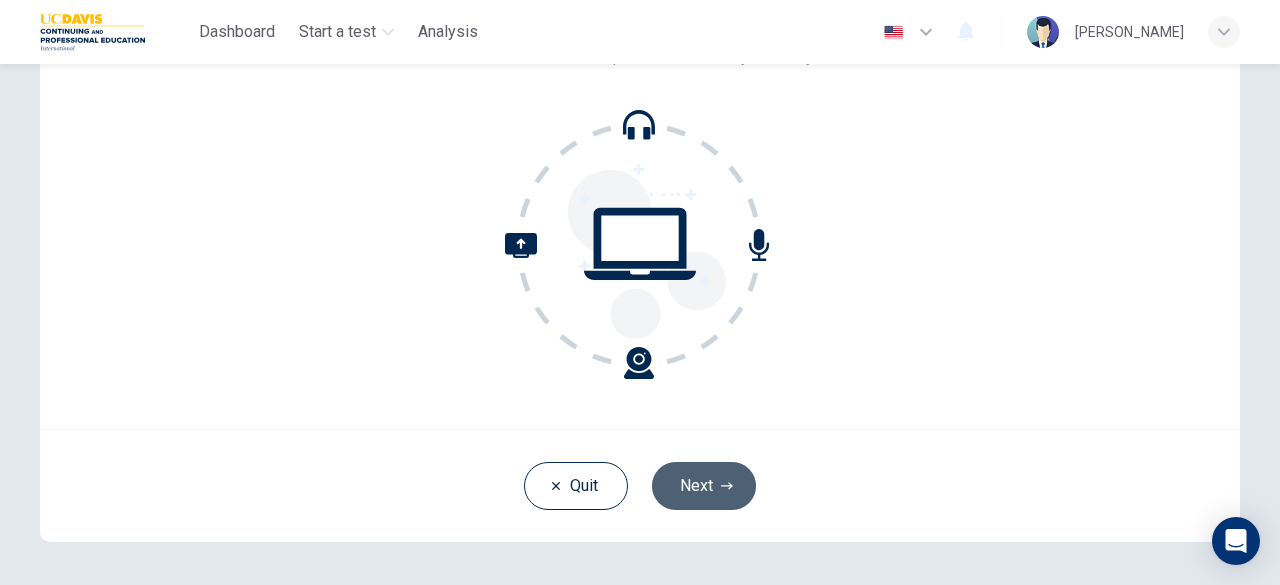 click on "Next" at bounding box center (704, 486) 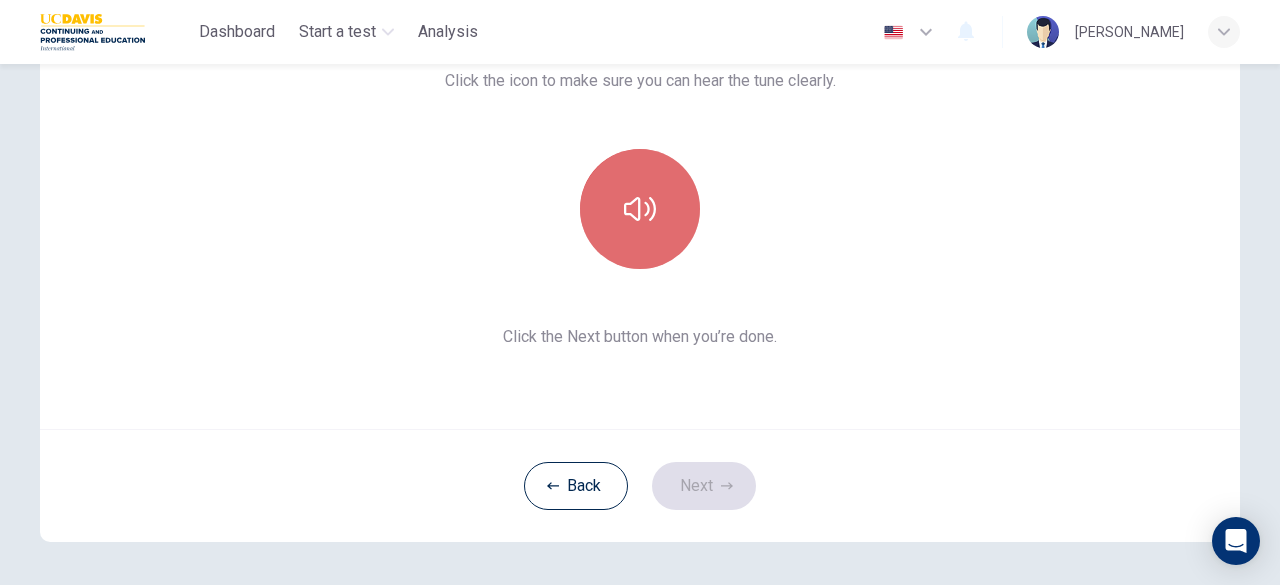 click at bounding box center [640, 209] 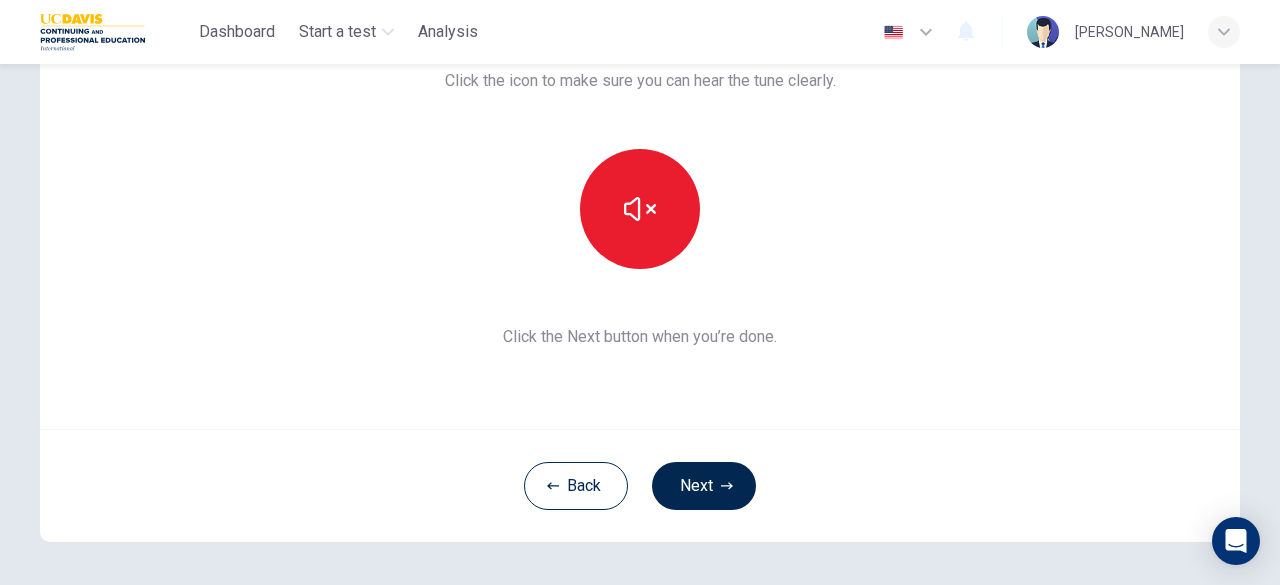 type 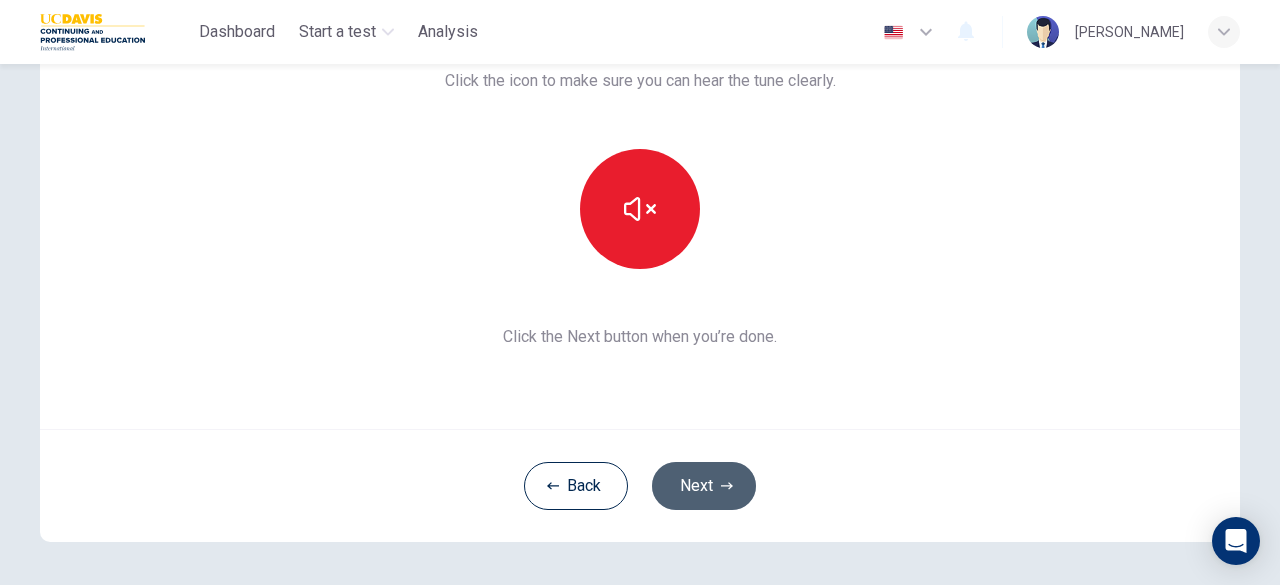 click on "Next" at bounding box center [704, 486] 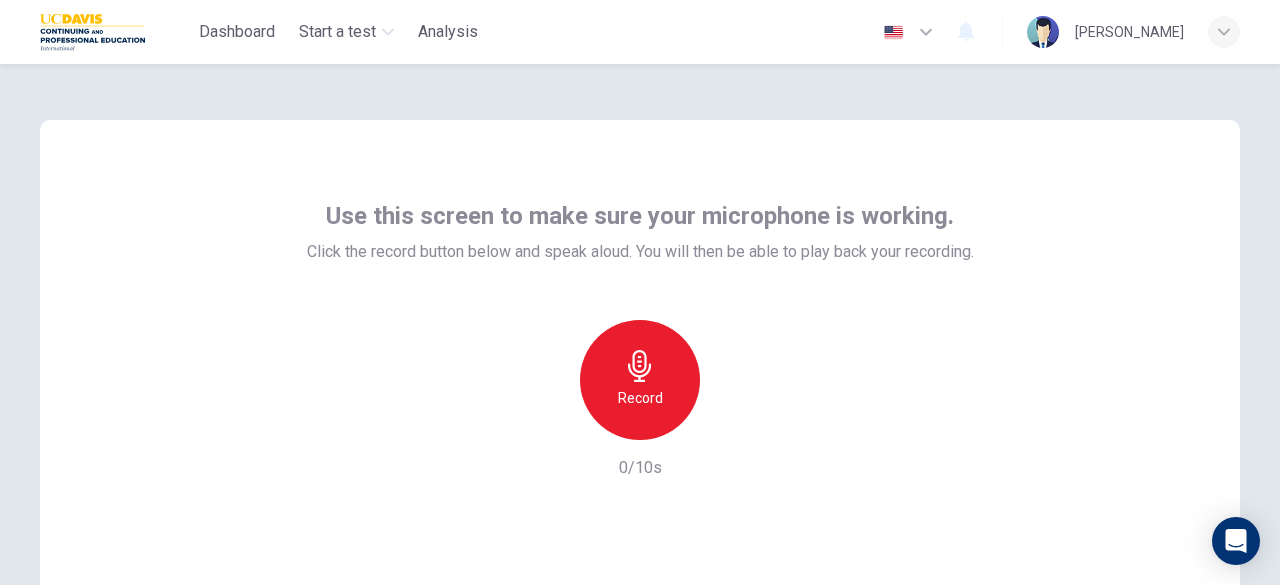 scroll, scrollTop: 0, scrollLeft: 0, axis: both 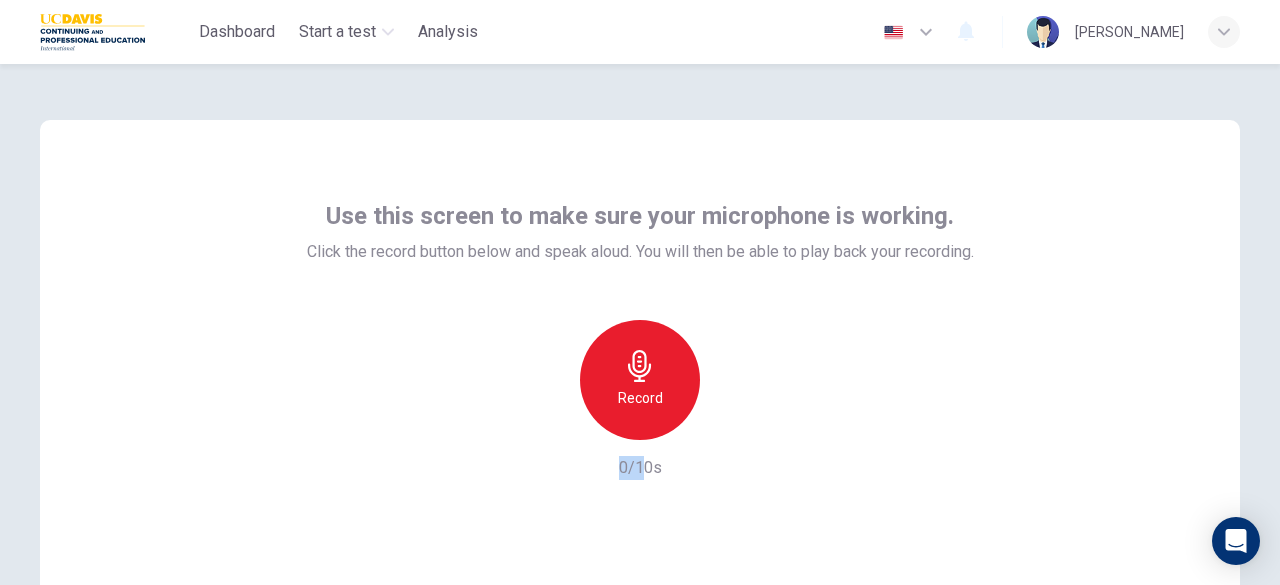 click on "Record 0/10s" at bounding box center [640, 400] 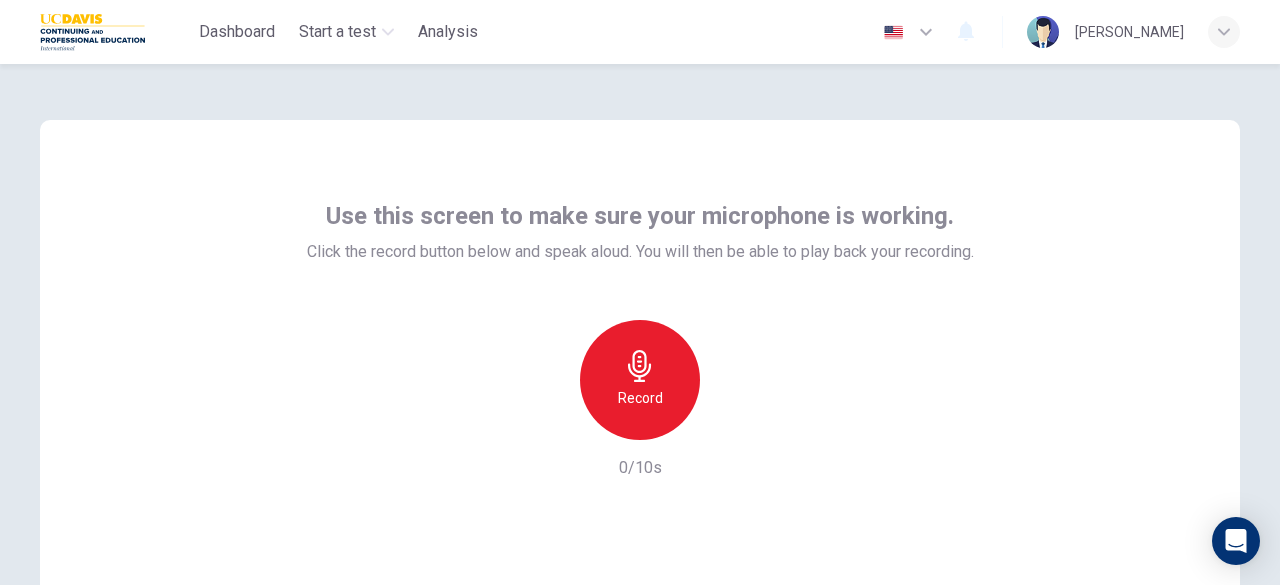 drag, startPoint x: 858, startPoint y: 497, endPoint x: 868, endPoint y: 479, distance: 20.59126 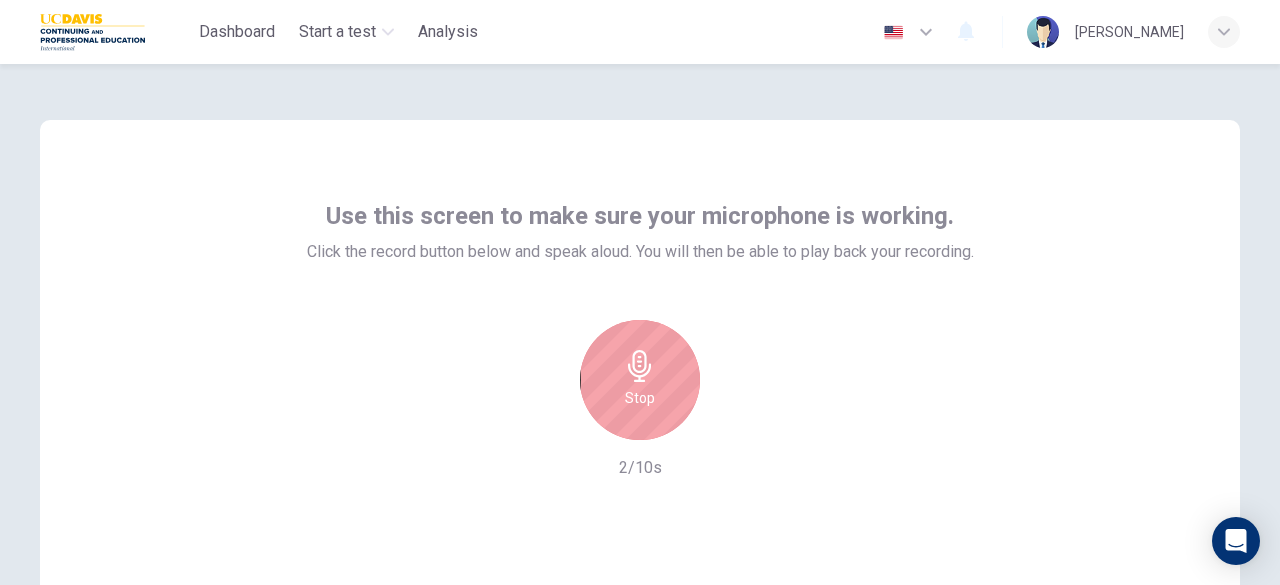 click 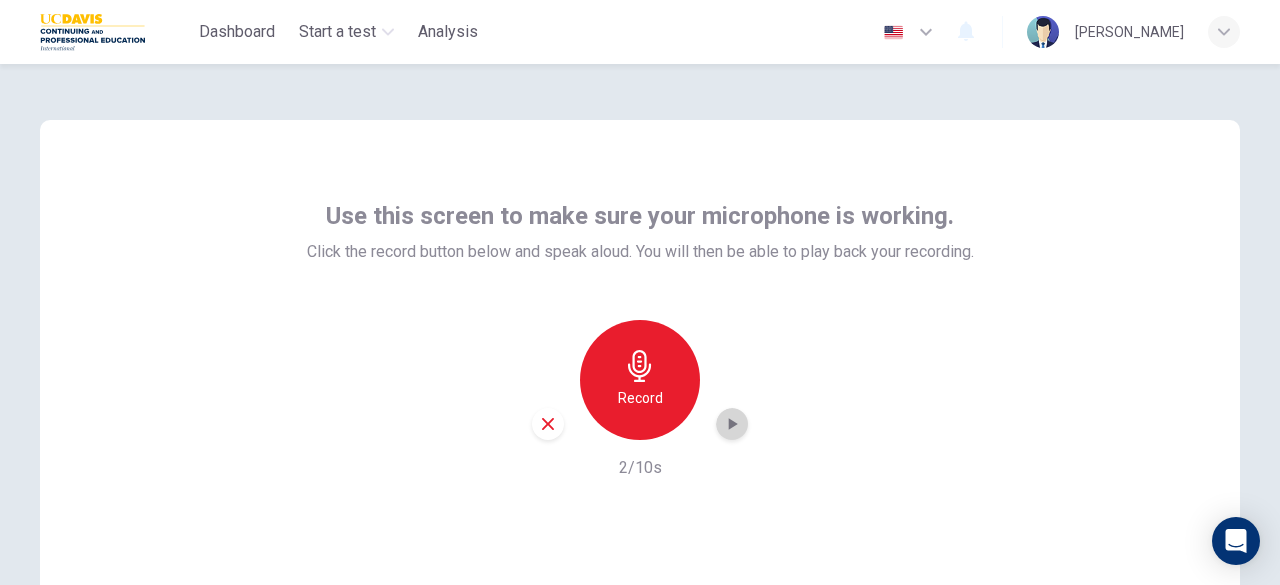 click 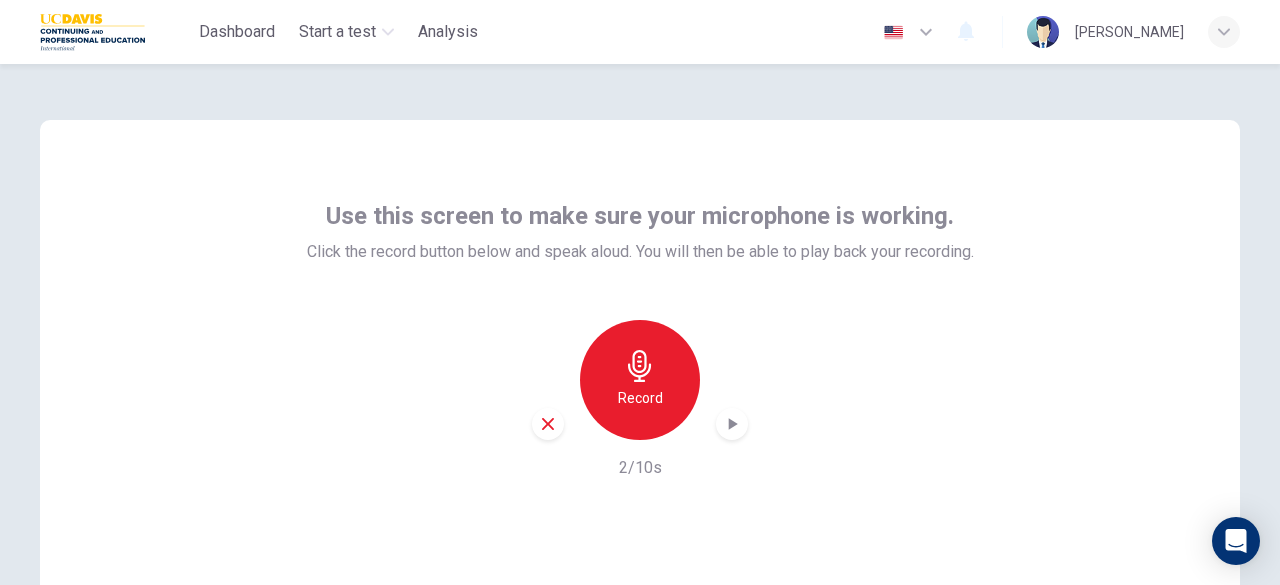 click 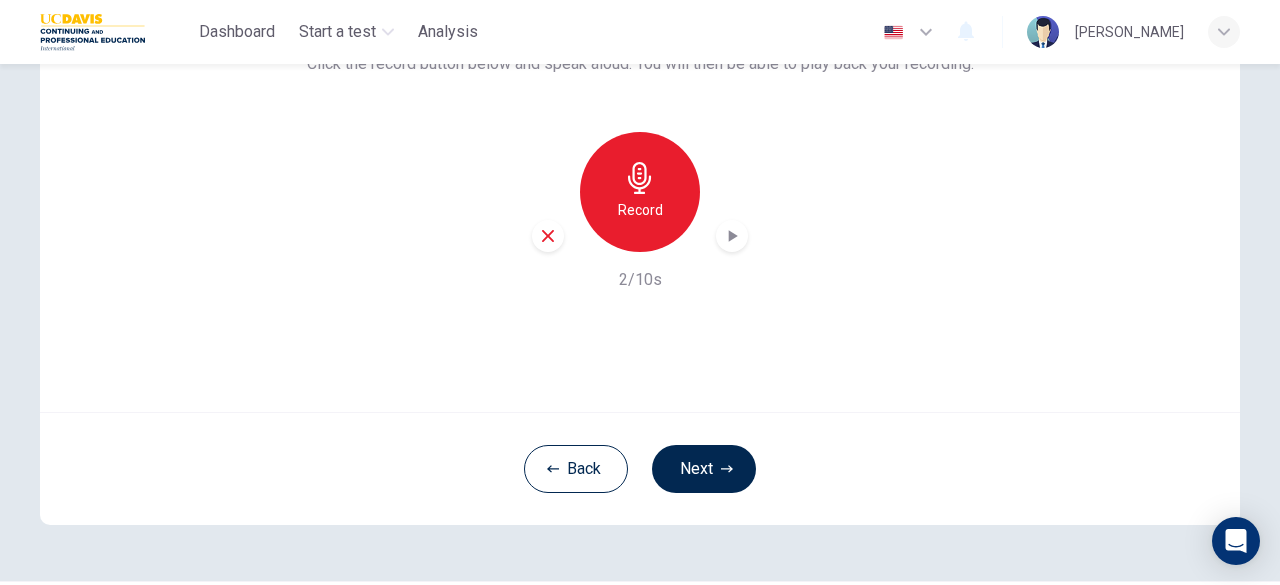 scroll, scrollTop: 247, scrollLeft: 0, axis: vertical 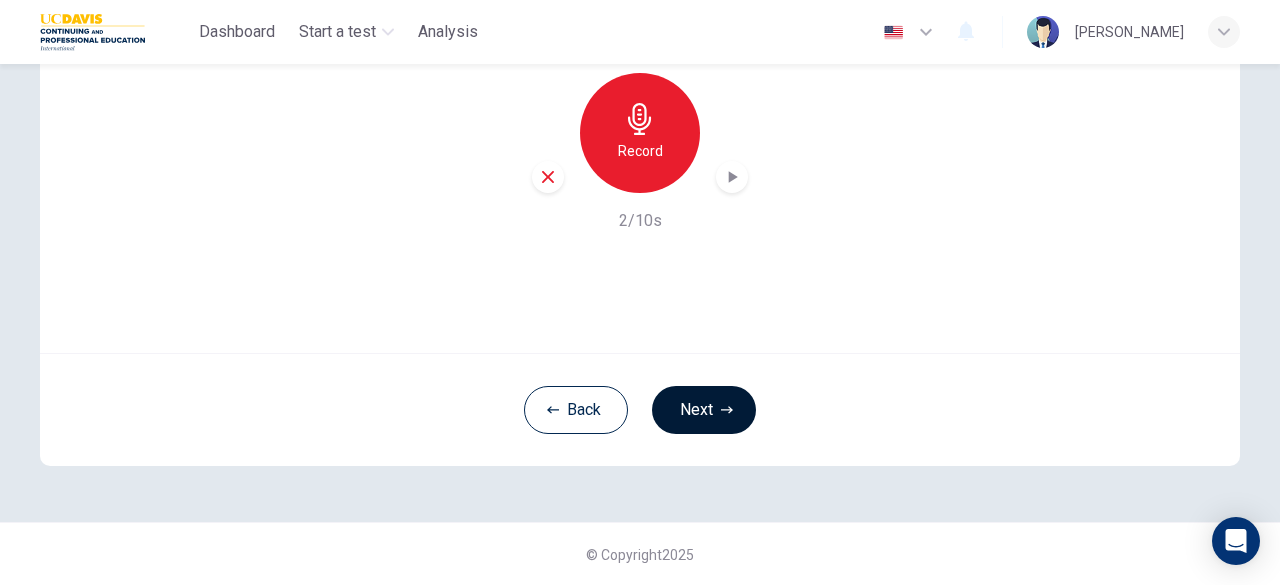 click on "Next" at bounding box center [704, 410] 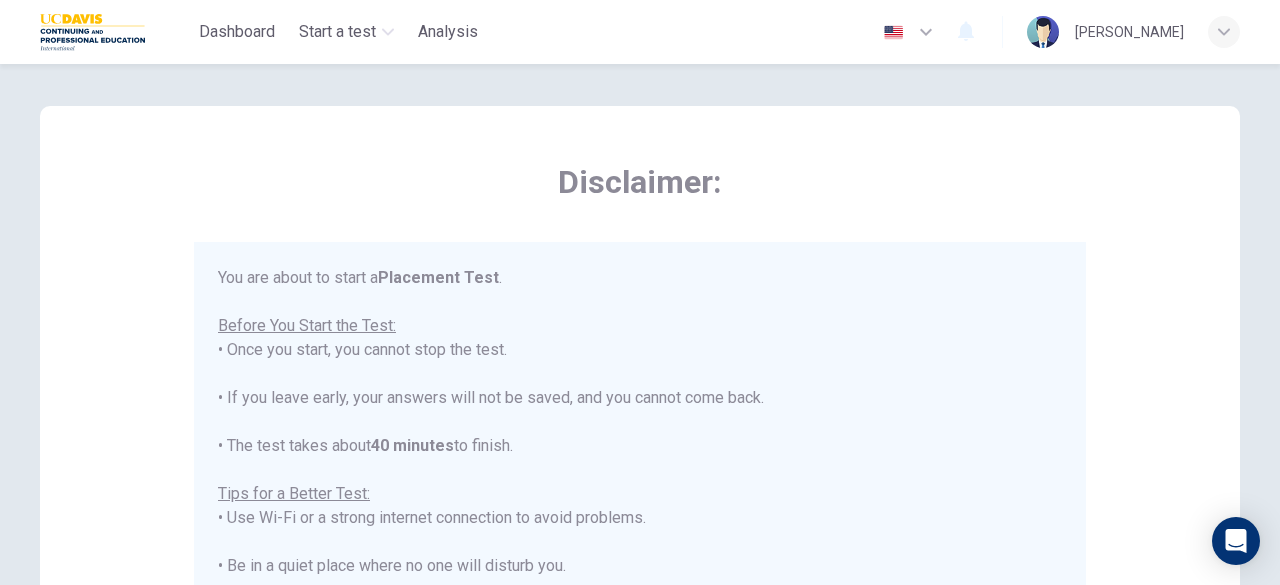scroll, scrollTop: 0, scrollLeft: 0, axis: both 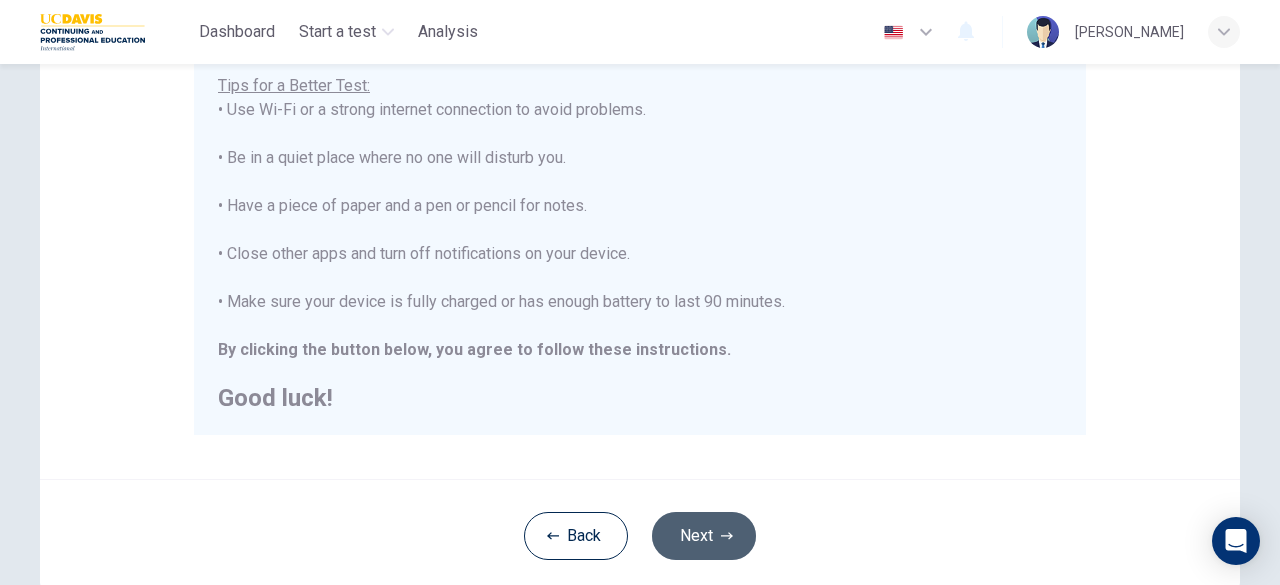 click 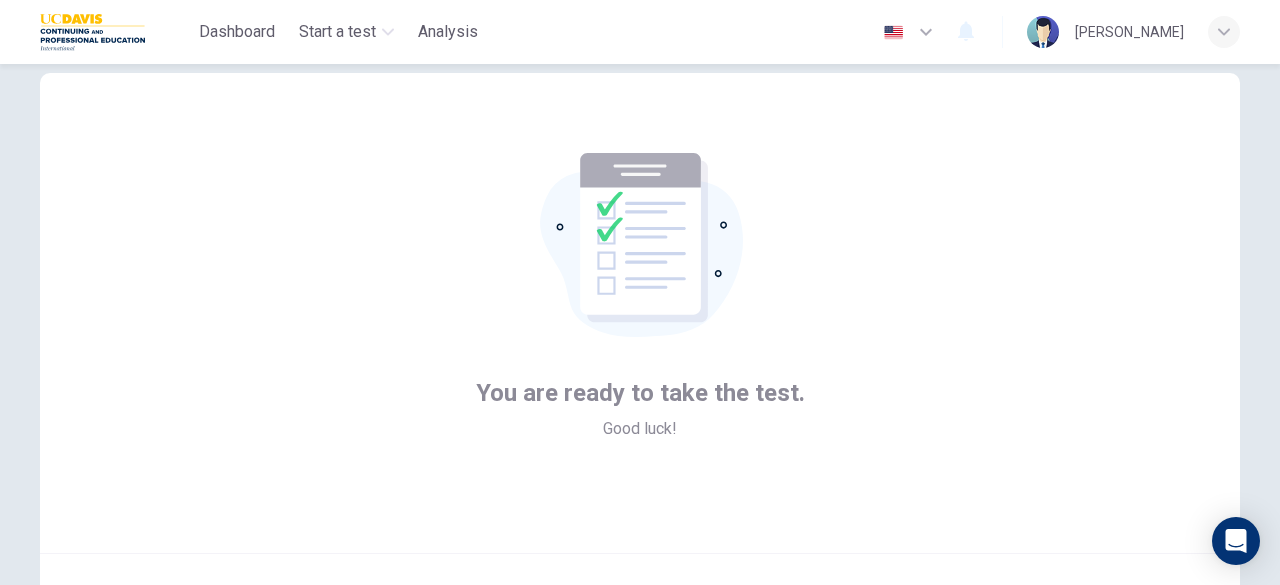 scroll, scrollTop: 247, scrollLeft: 0, axis: vertical 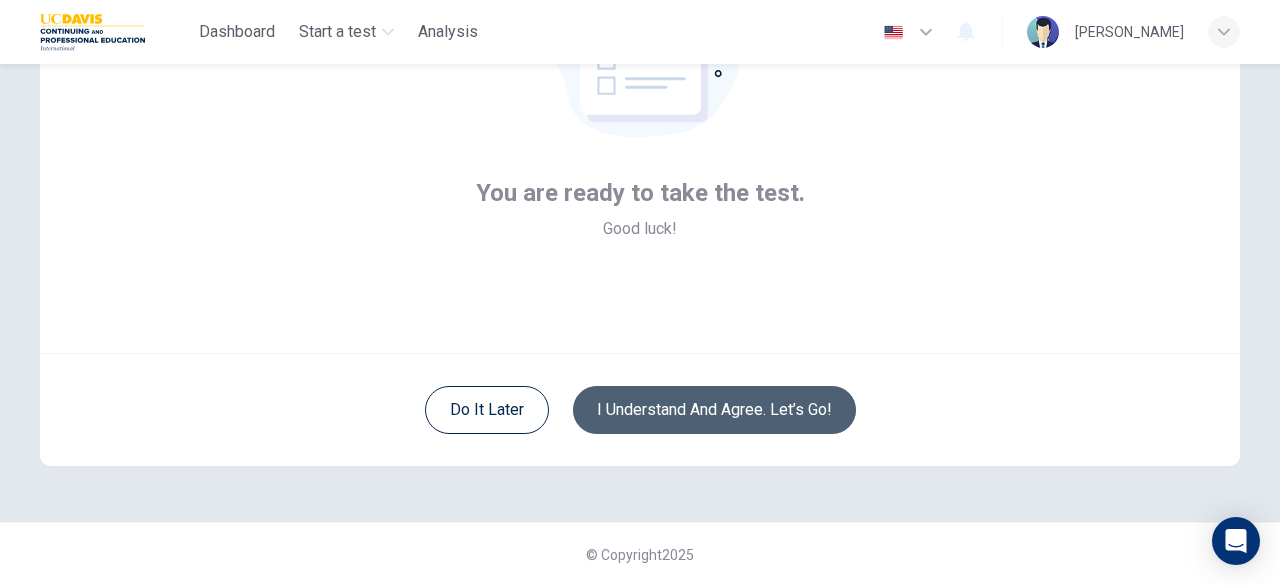 click on "I understand and agree. Let’s go!" at bounding box center [714, 410] 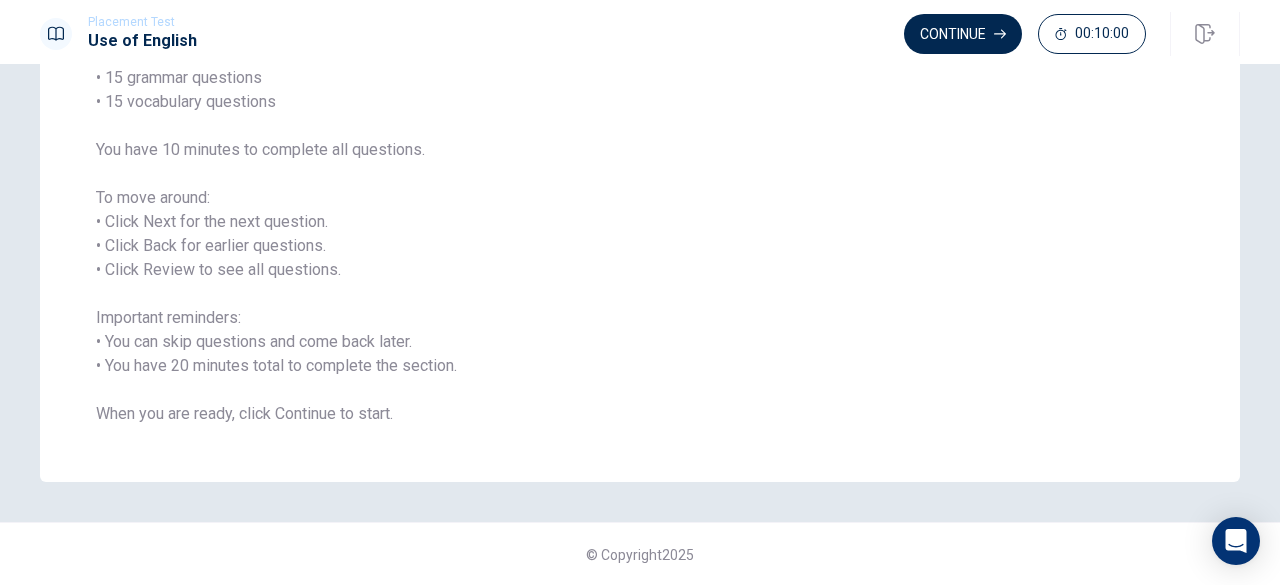 scroll, scrollTop: 0, scrollLeft: 0, axis: both 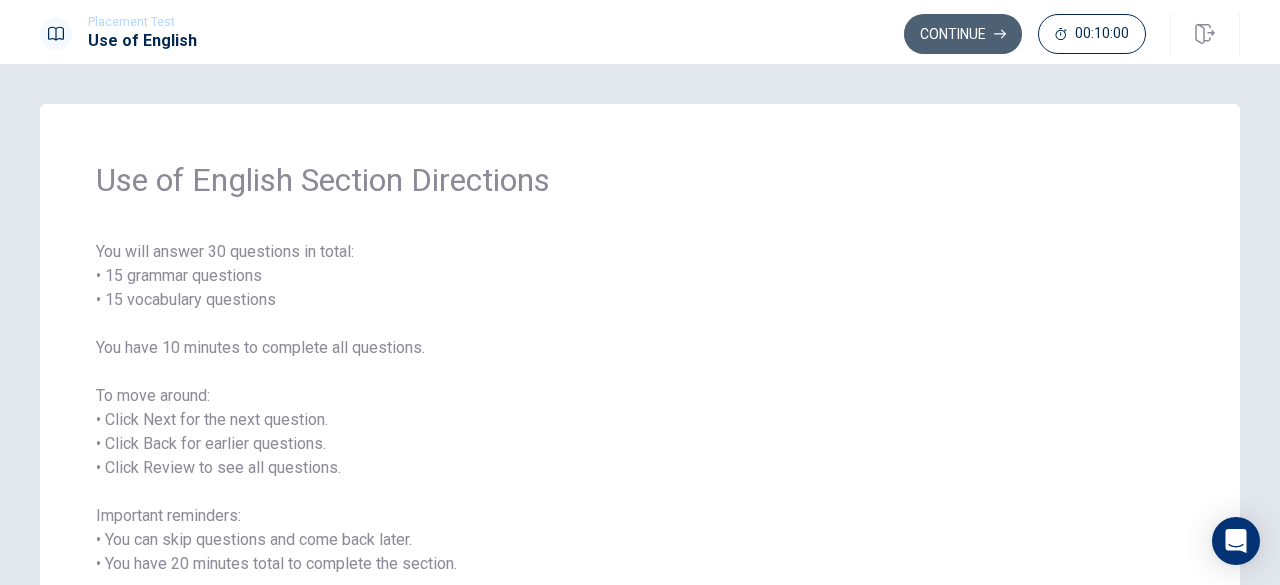 click on "Continue" at bounding box center (963, 34) 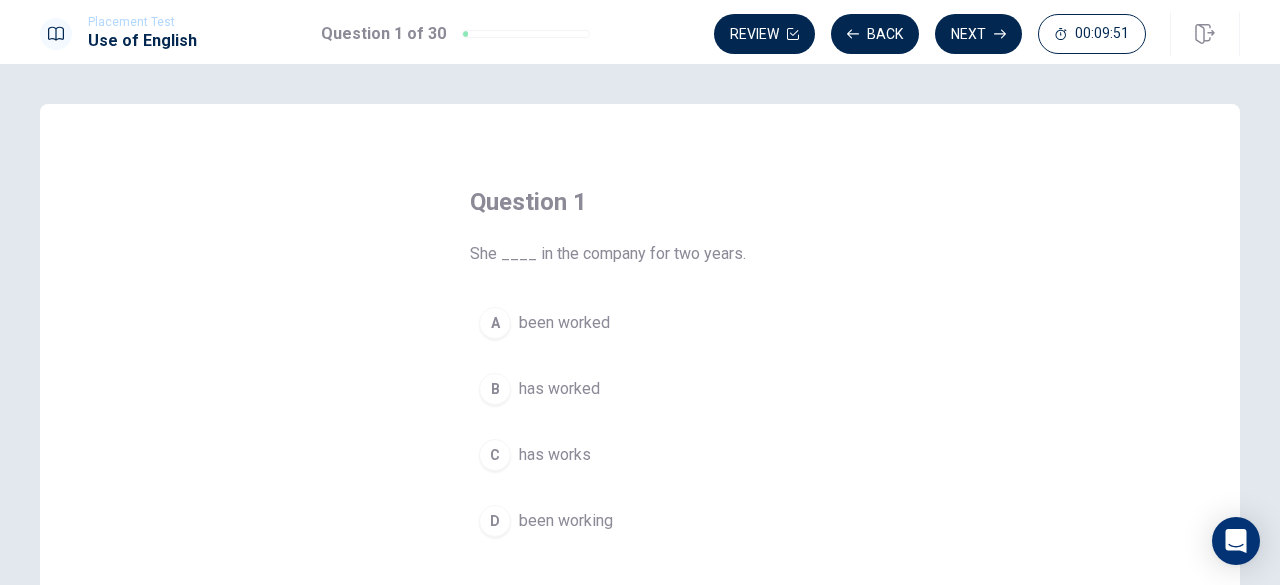 click on "B" at bounding box center (495, 389) 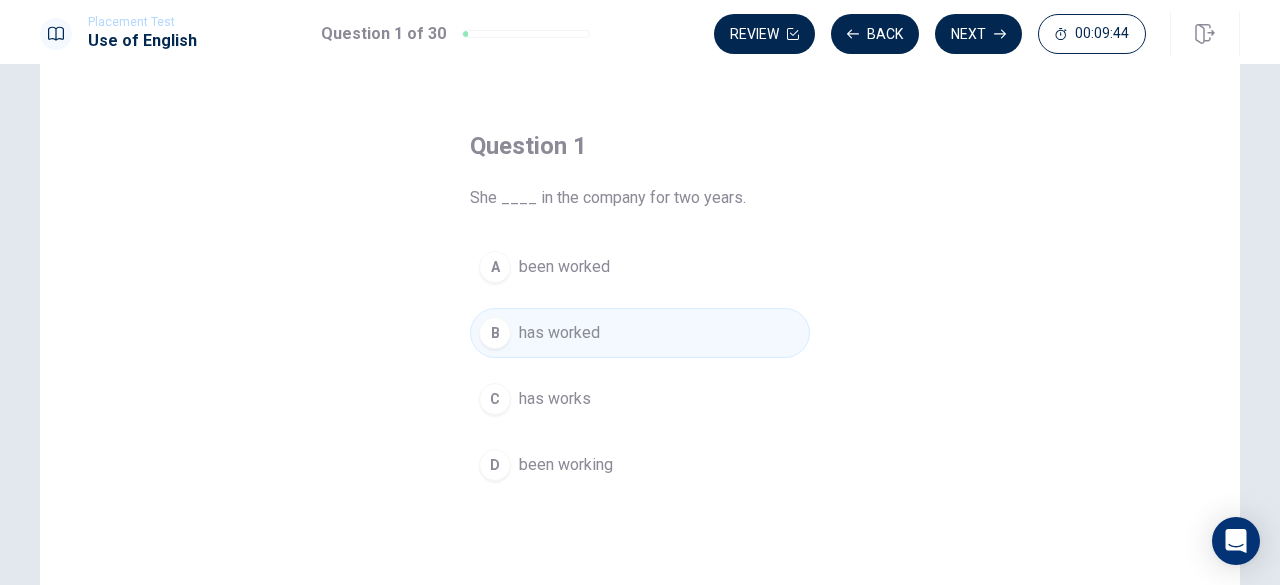 scroll, scrollTop: 0, scrollLeft: 0, axis: both 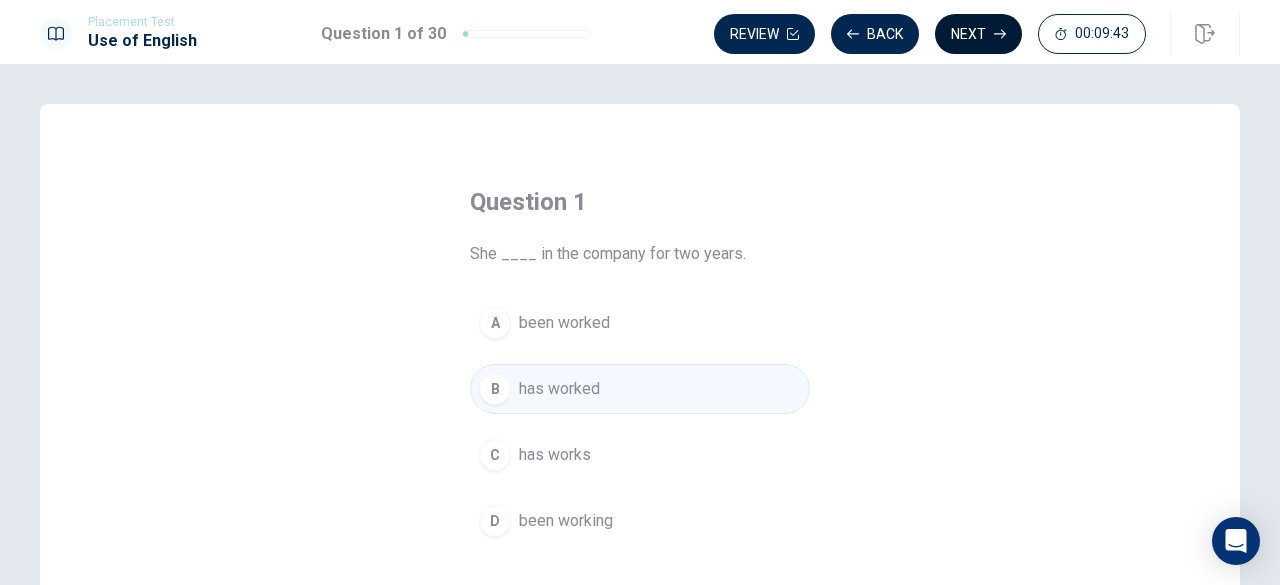 click on "Next" at bounding box center (978, 34) 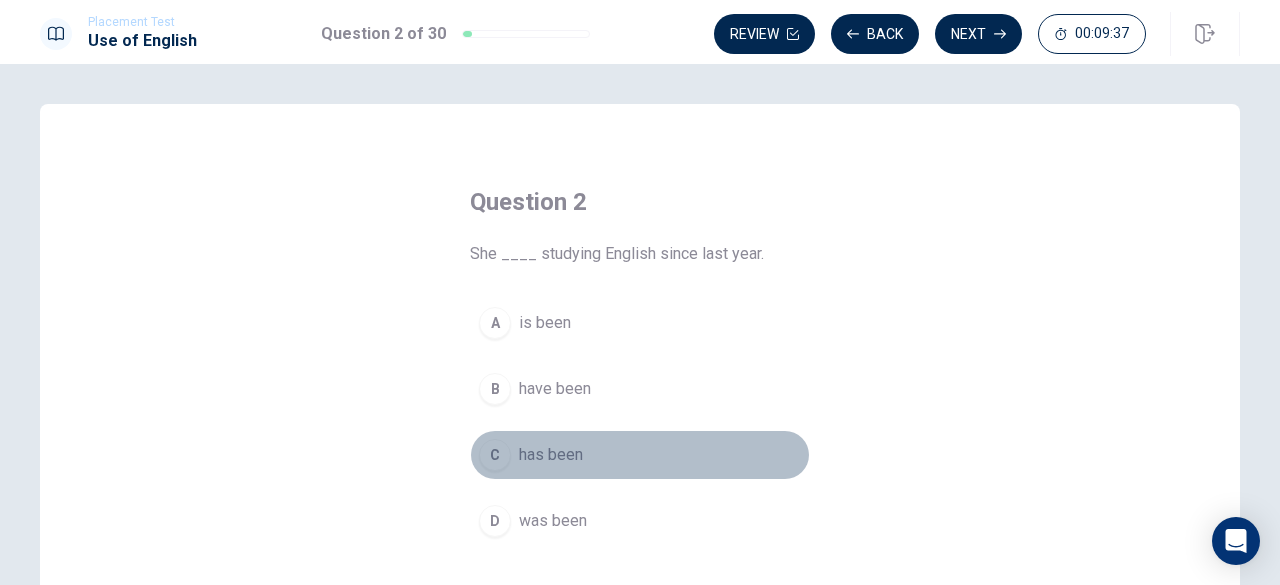 click on "C" at bounding box center [495, 455] 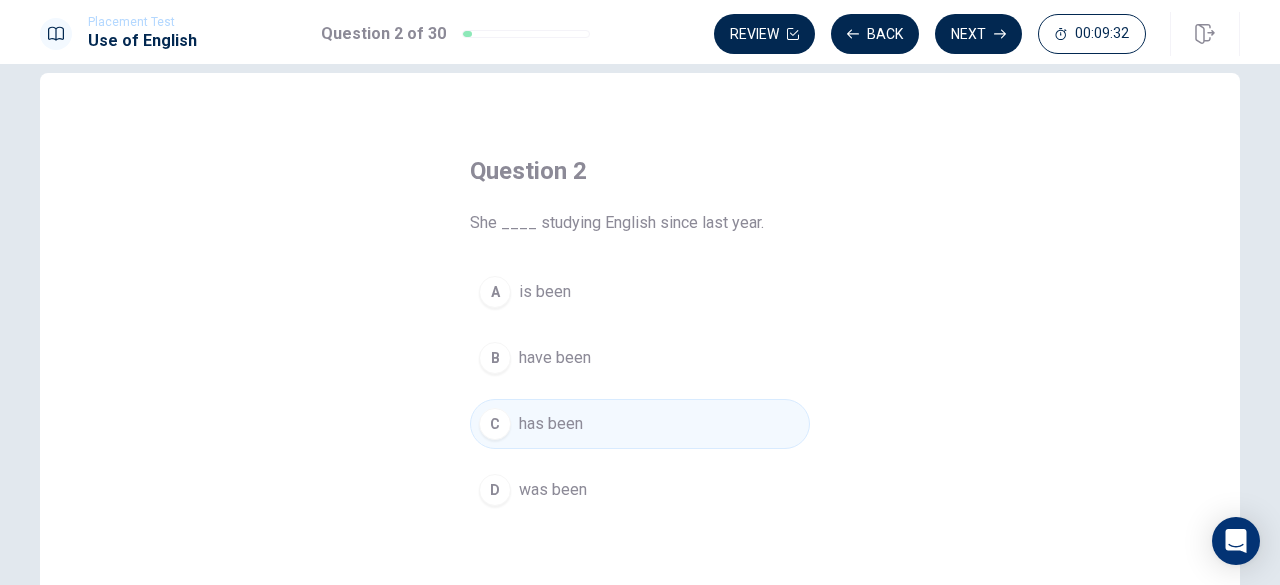 scroll, scrollTop: 0, scrollLeft: 0, axis: both 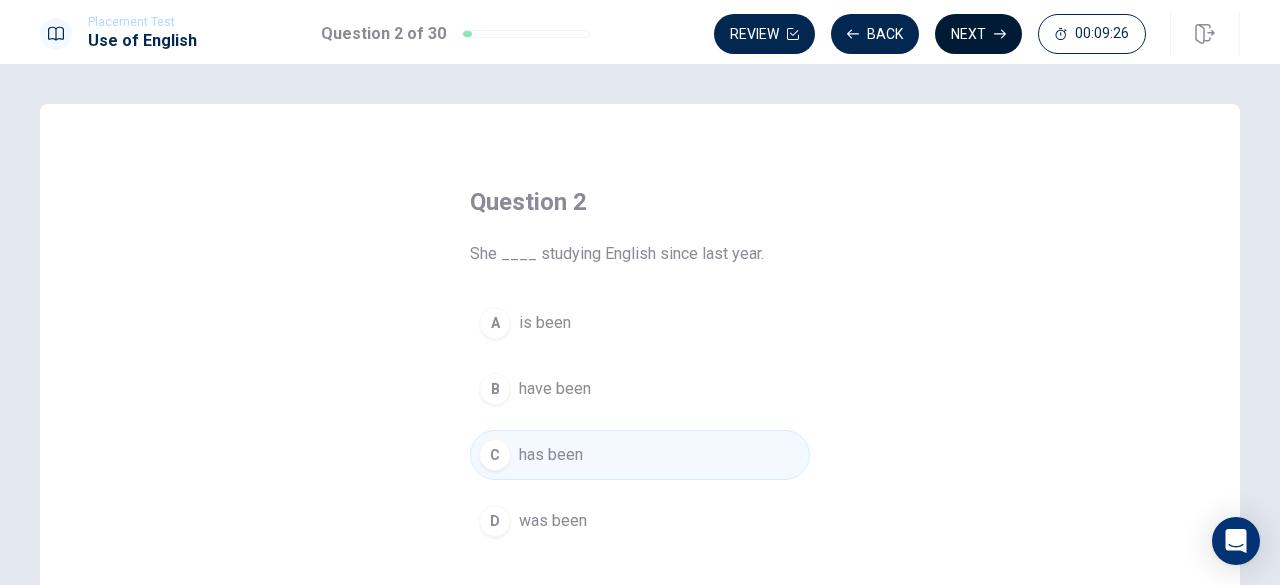 click on "Next" at bounding box center [978, 34] 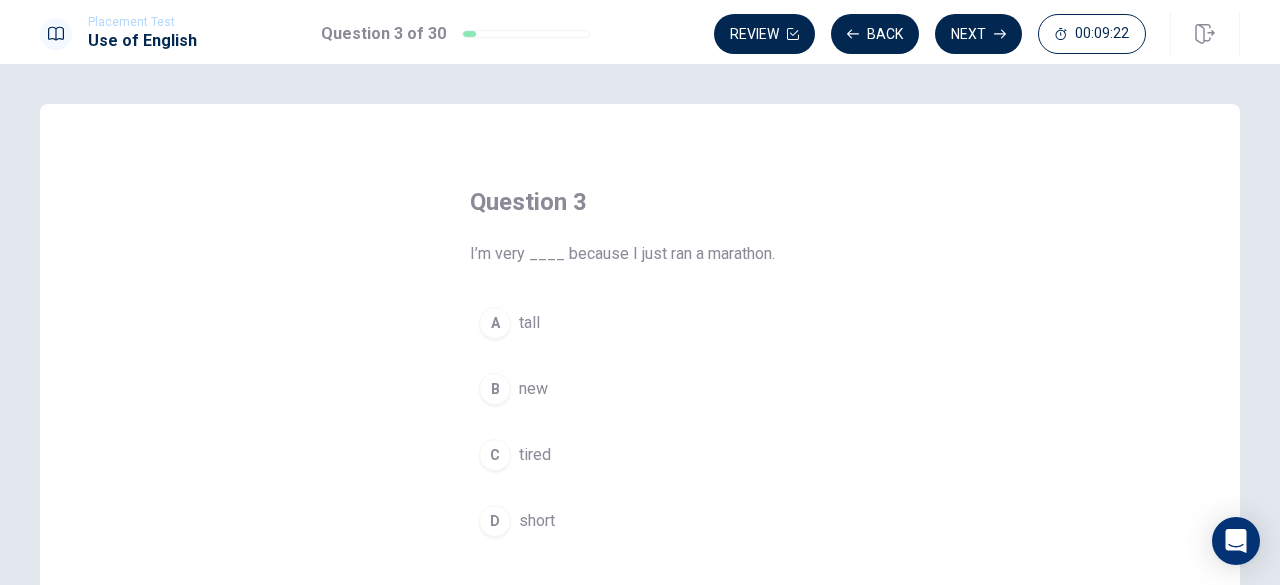 click on "C" at bounding box center (495, 455) 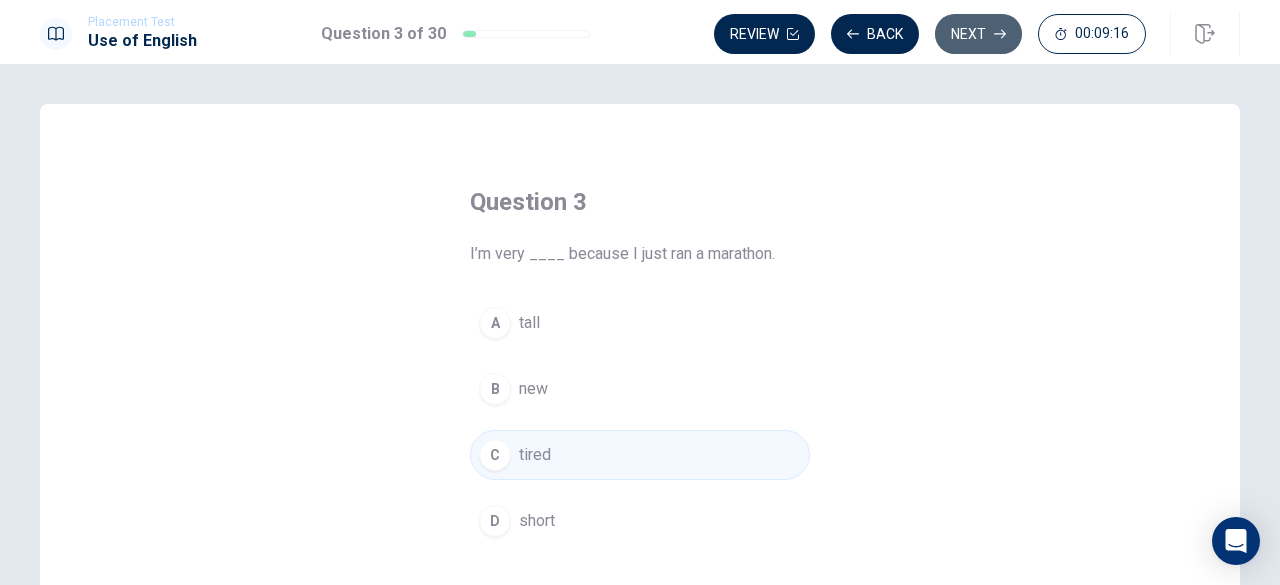 click on "Next" at bounding box center (978, 34) 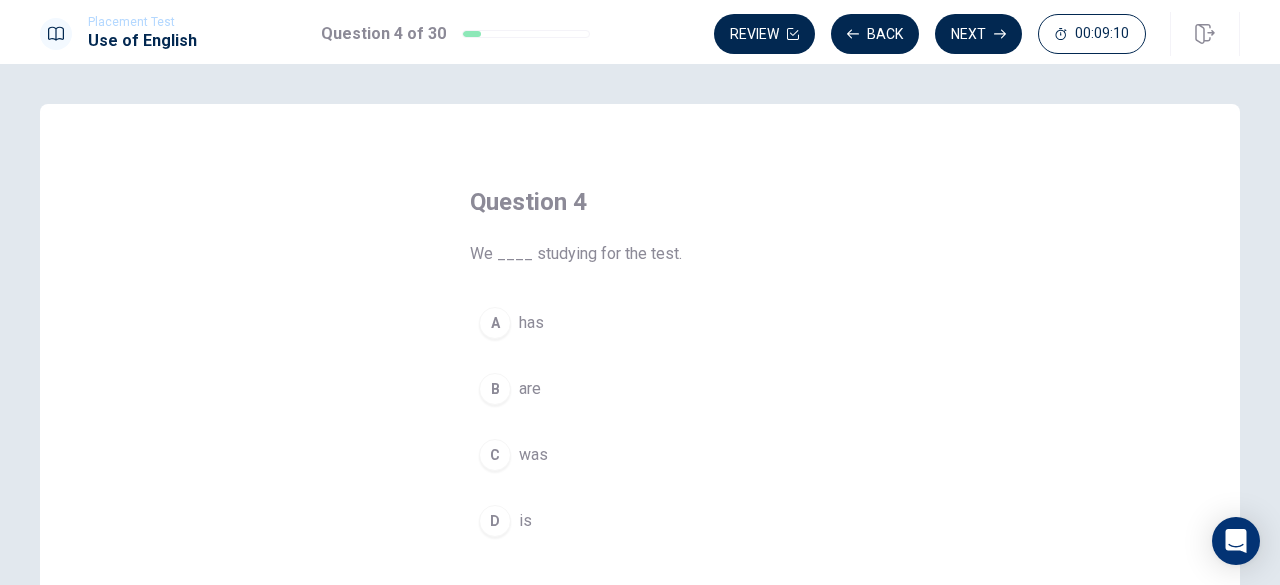 click on "B" at bounding box center (495, 389) 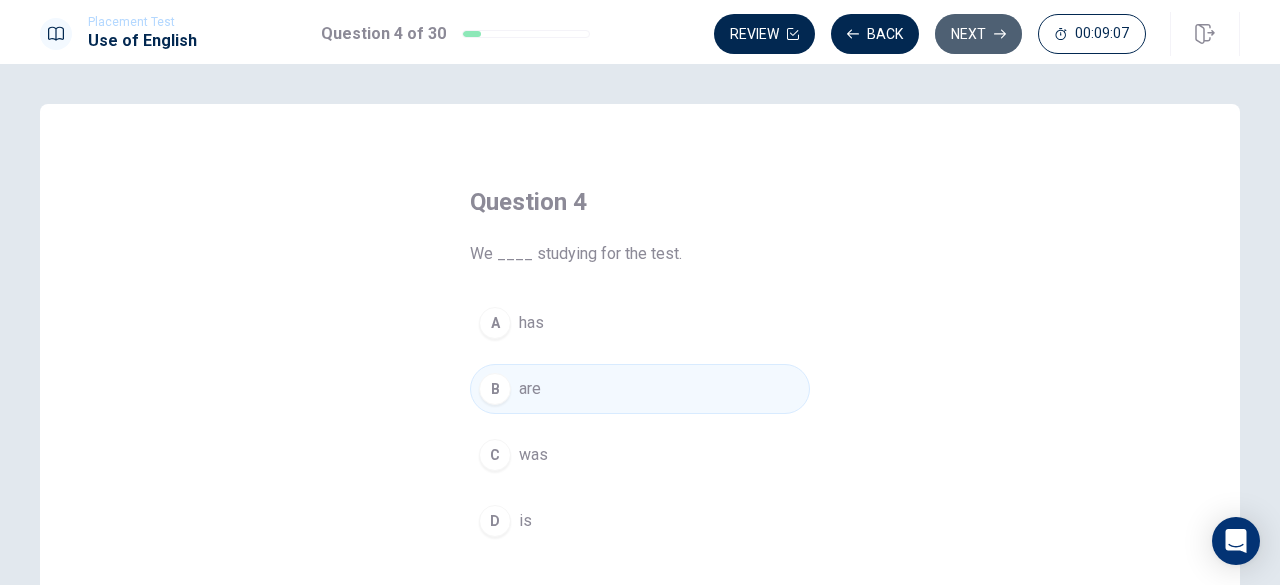 click on "Next" at bounding box center [978, 34] 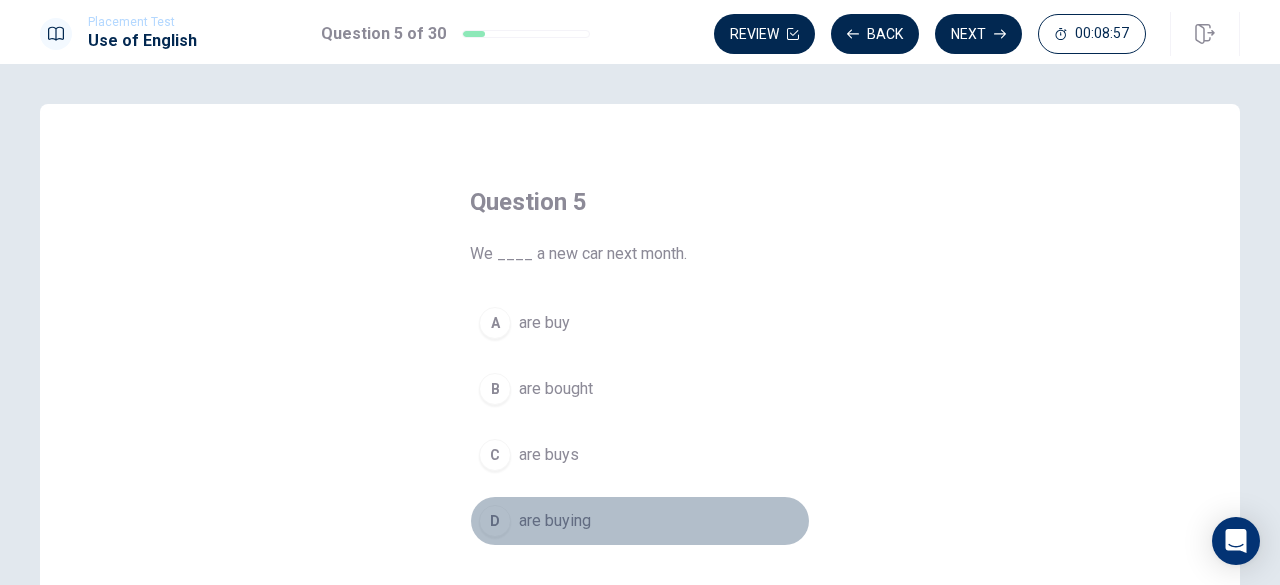click on "D are buying" at bounding box center (640, 521) 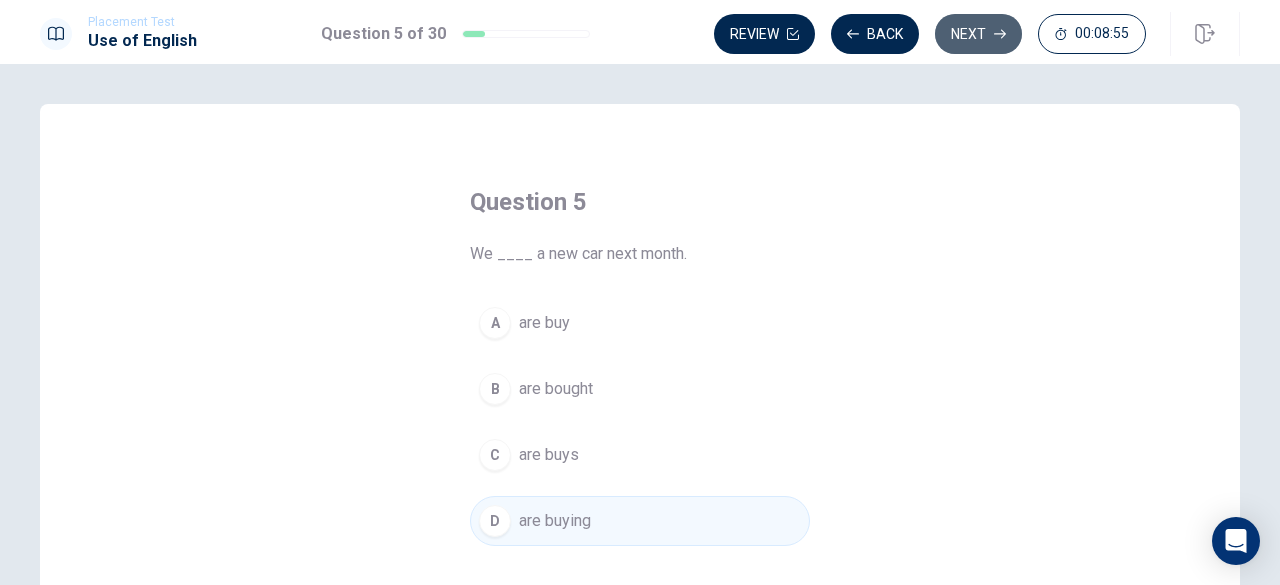 click on "Next" at bounding box center [978, 34] 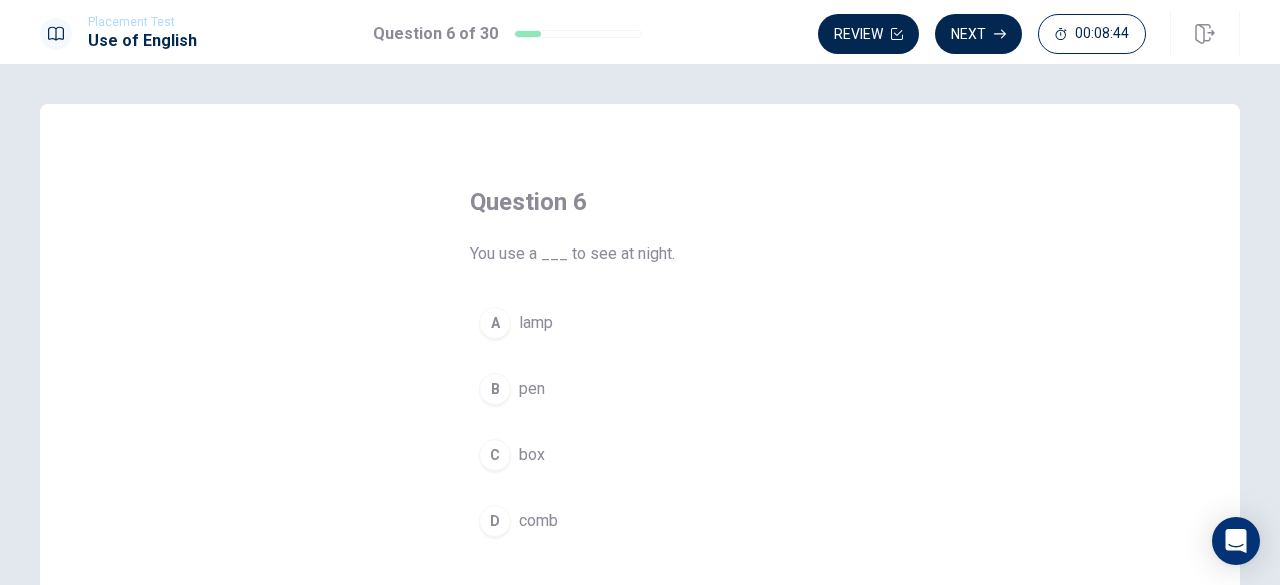 scroll, scrollTop: 100, scrollLeft: 0, axis: vertical 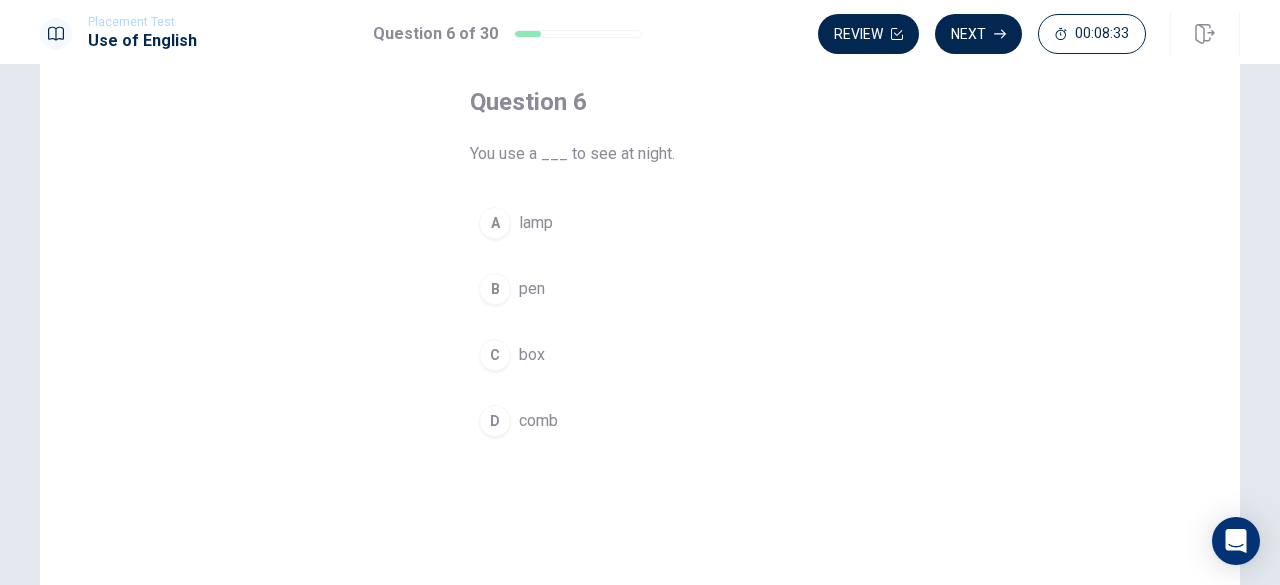 click on "lamp" at bounding box center (536, 223) 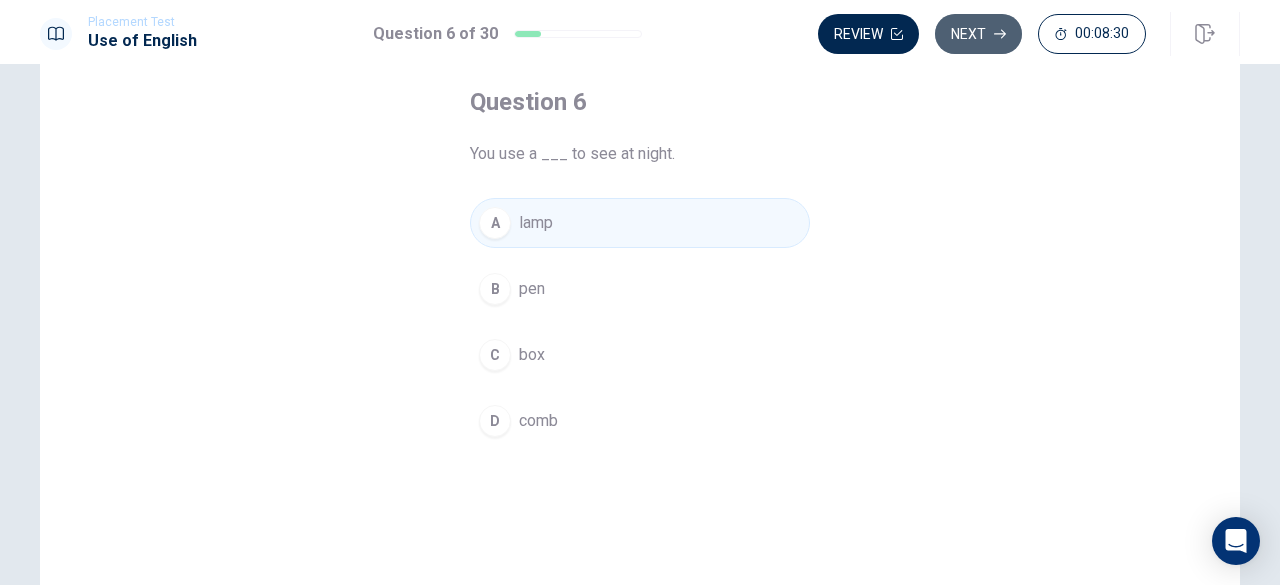 click on "Next" at bounding box center [978, 34] 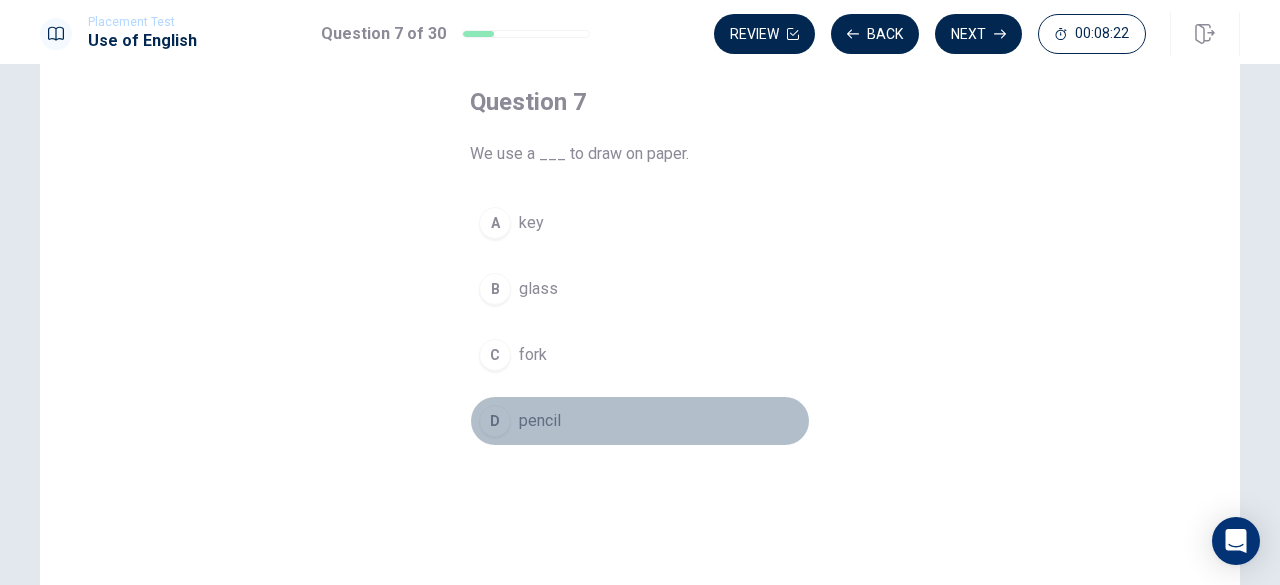click on "D pencil" at bounding box center (640, 421) 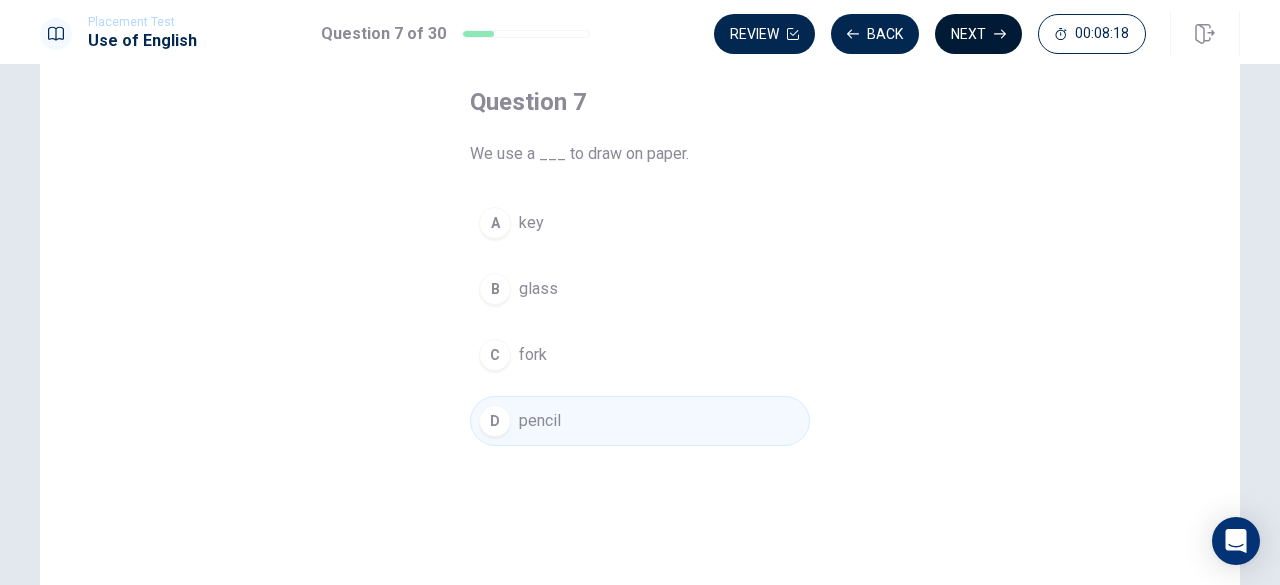 click on "Next" at bounding box center (978, 34) 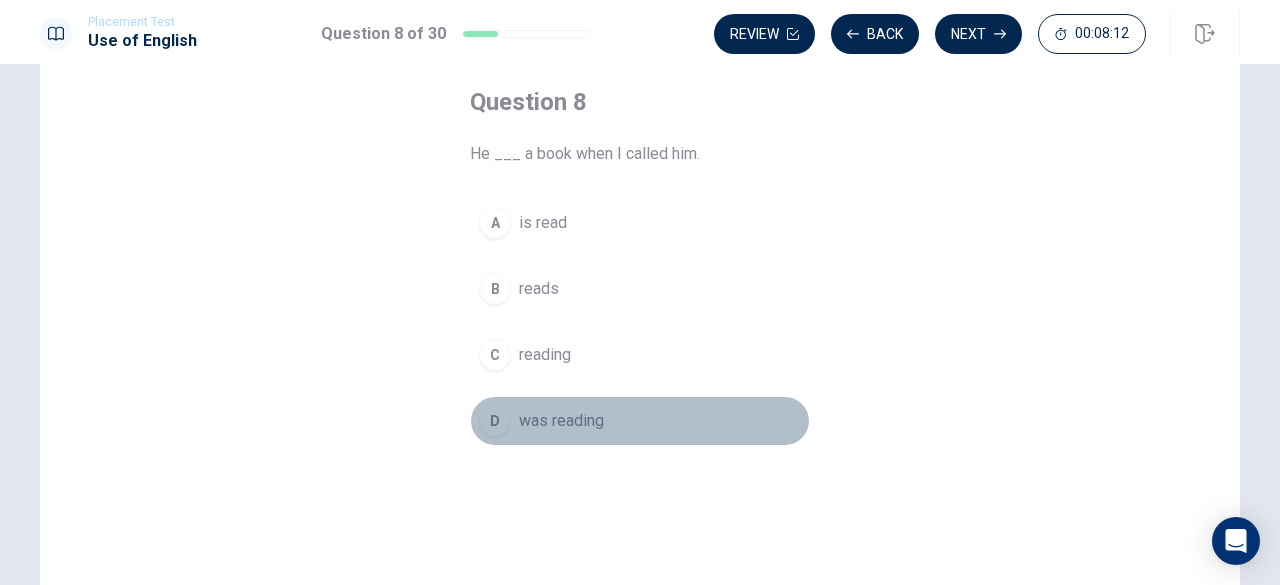 click on "was reading" at bounding box center [561, 421] 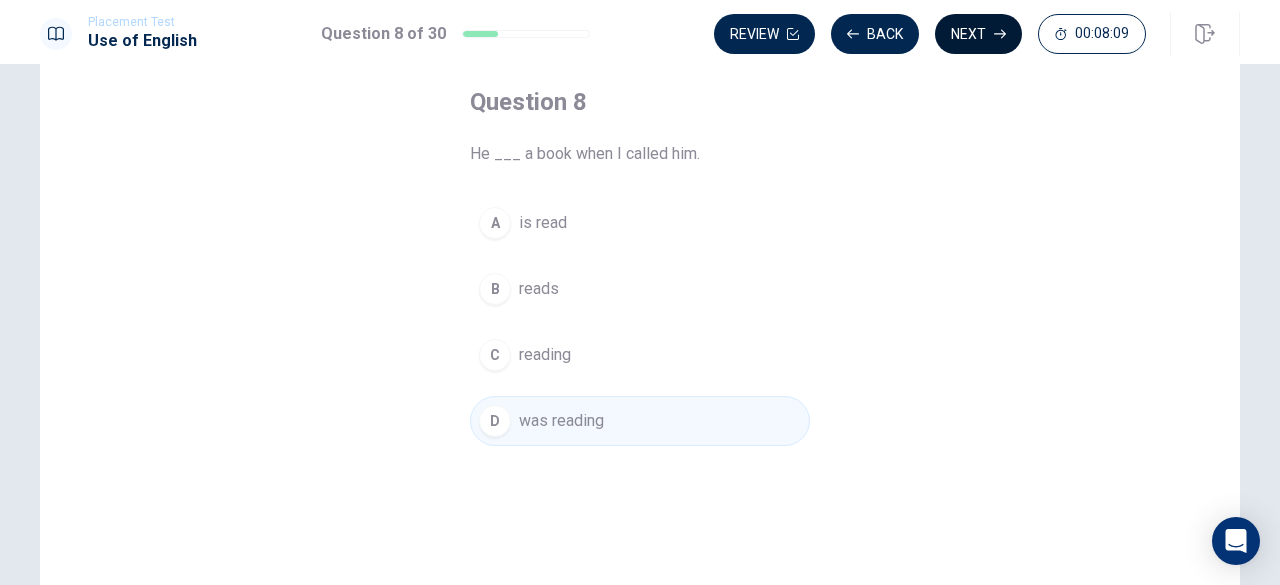 click on "Next" at bounding box center (978, 34) 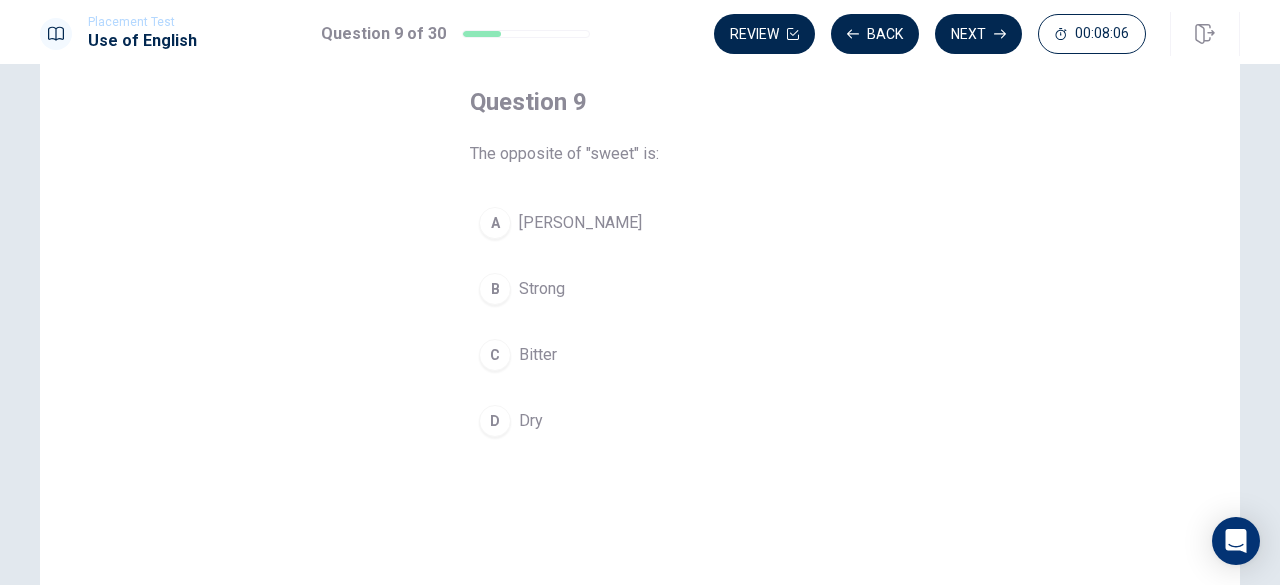click on "Bitter" at bounding box center [538, 355] 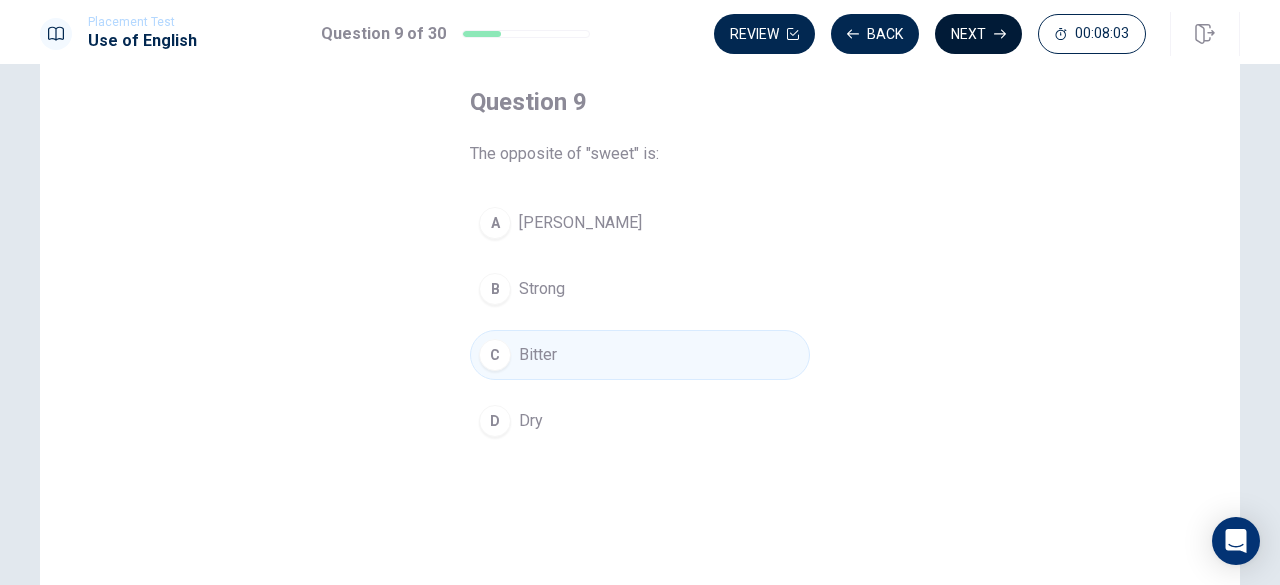 click on "Next" at bounding box center (978, 34) 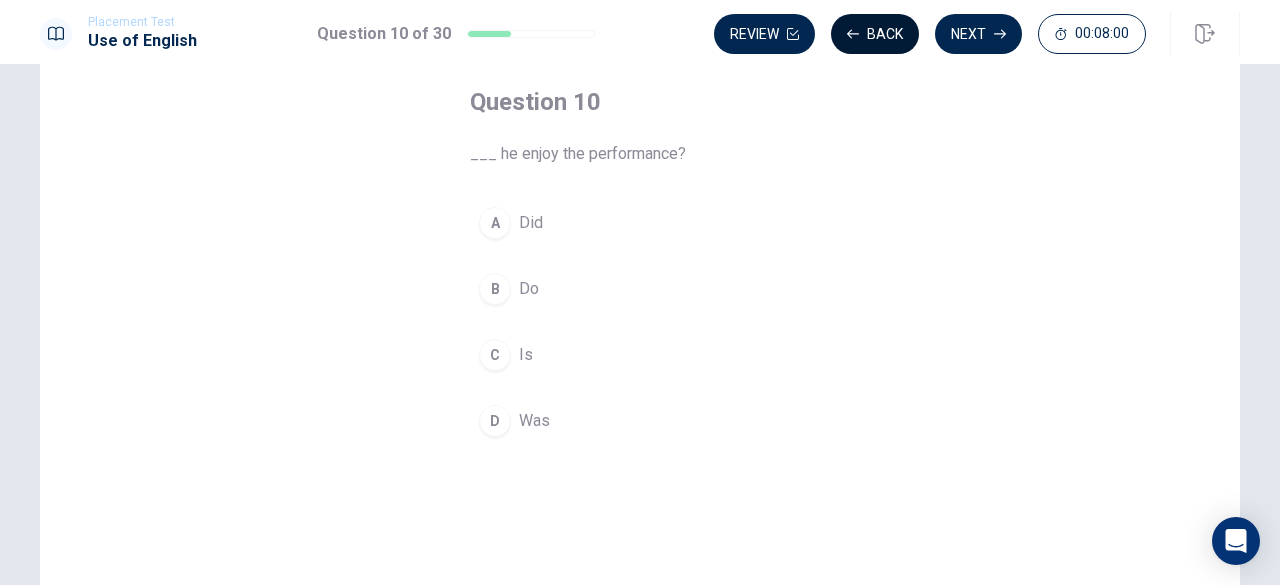 click on "Back" at bounding box center (875, 34) 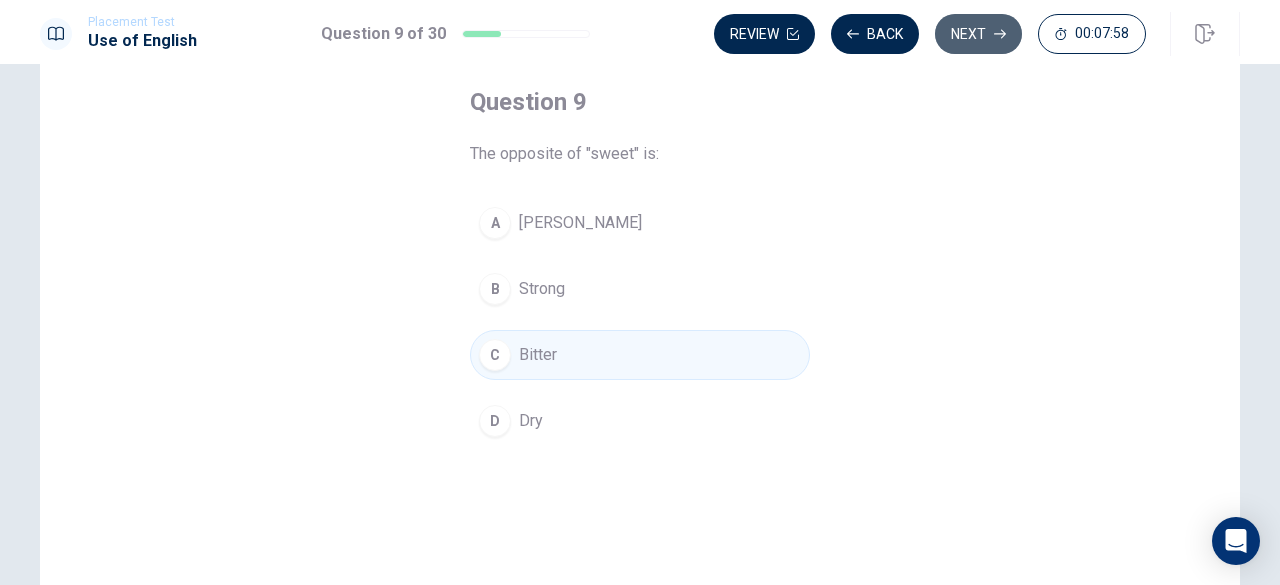click on "Next" at bounding box center (978, 34) 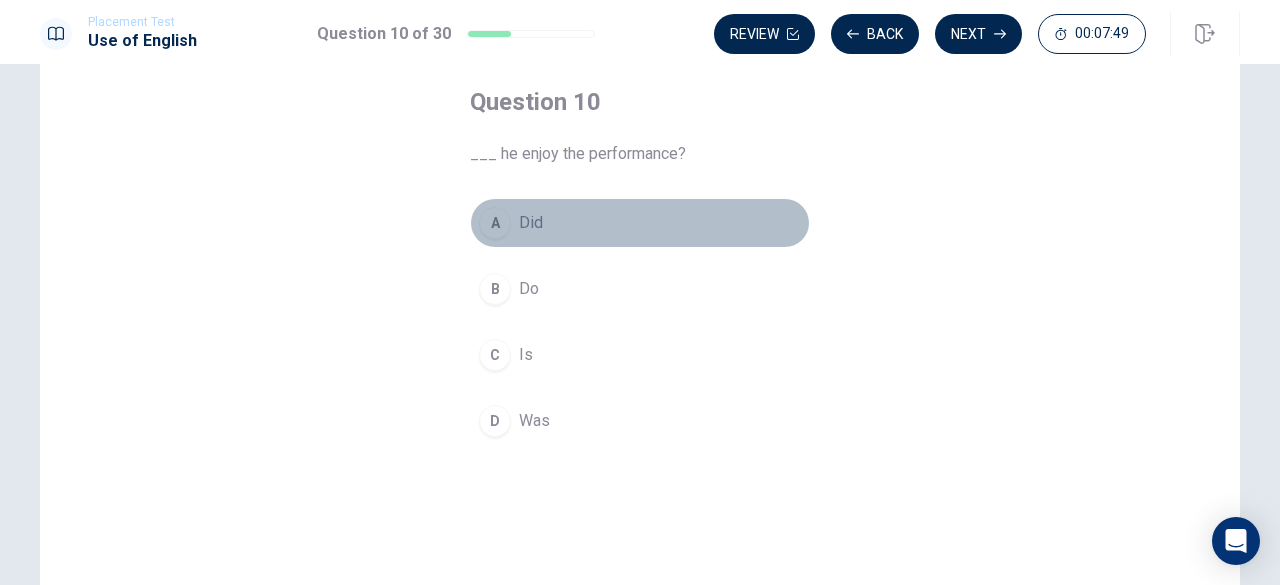 click on "A Did" at bounding box center (640, 223) 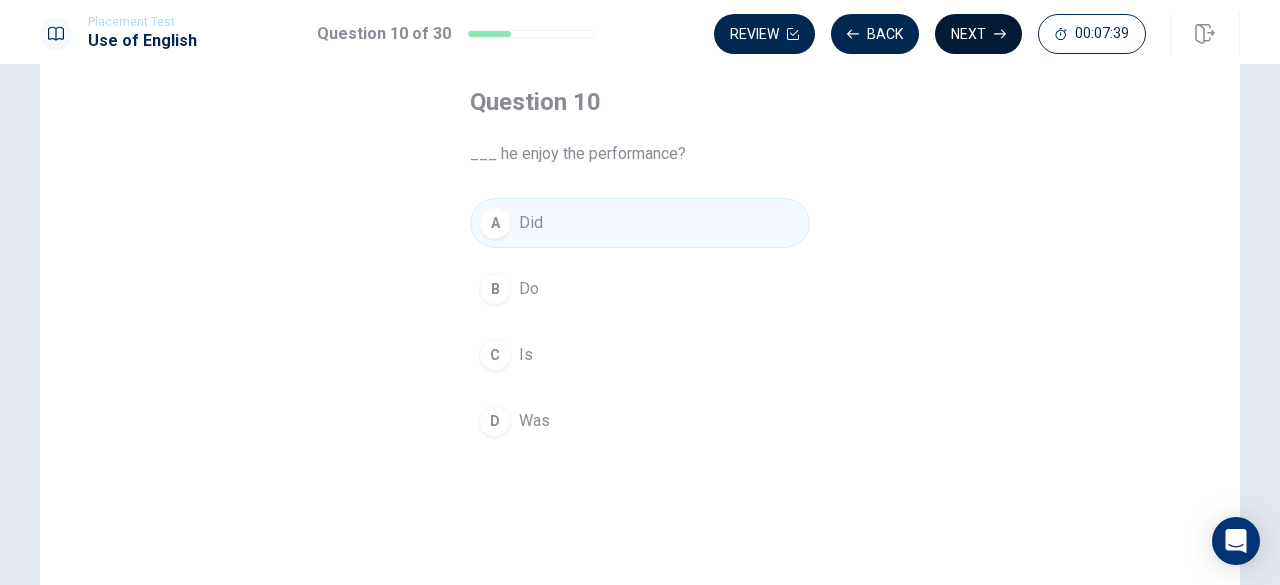 click on "Next" at bounding box center (978, 34) 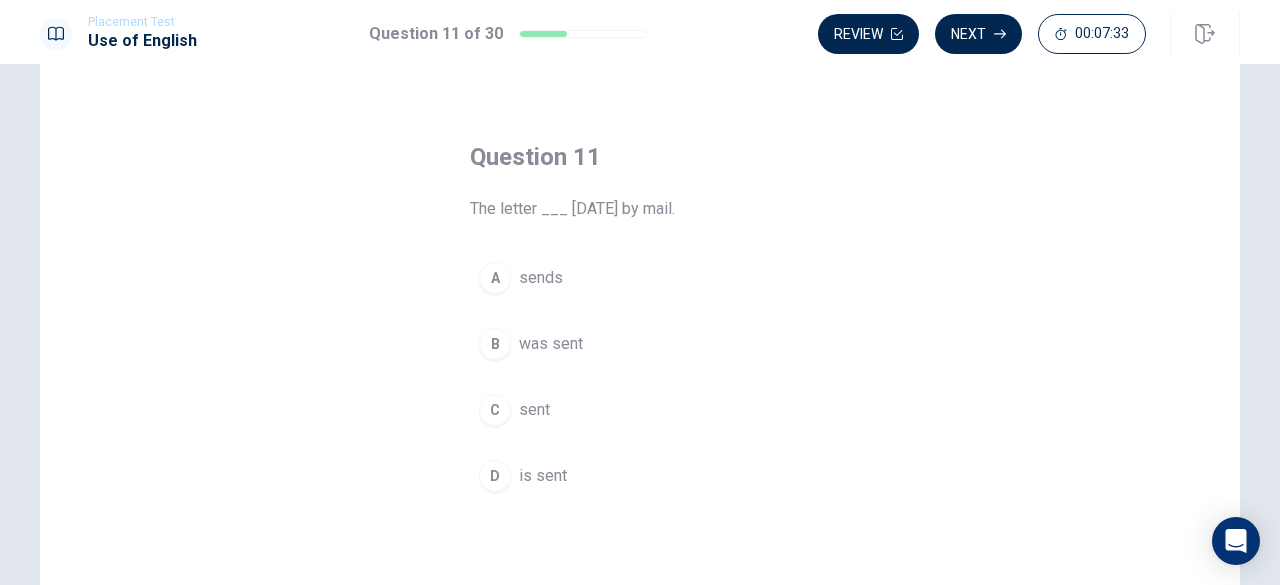 scroll, scrollTop: 0, scrollLeft: 0, axis: both 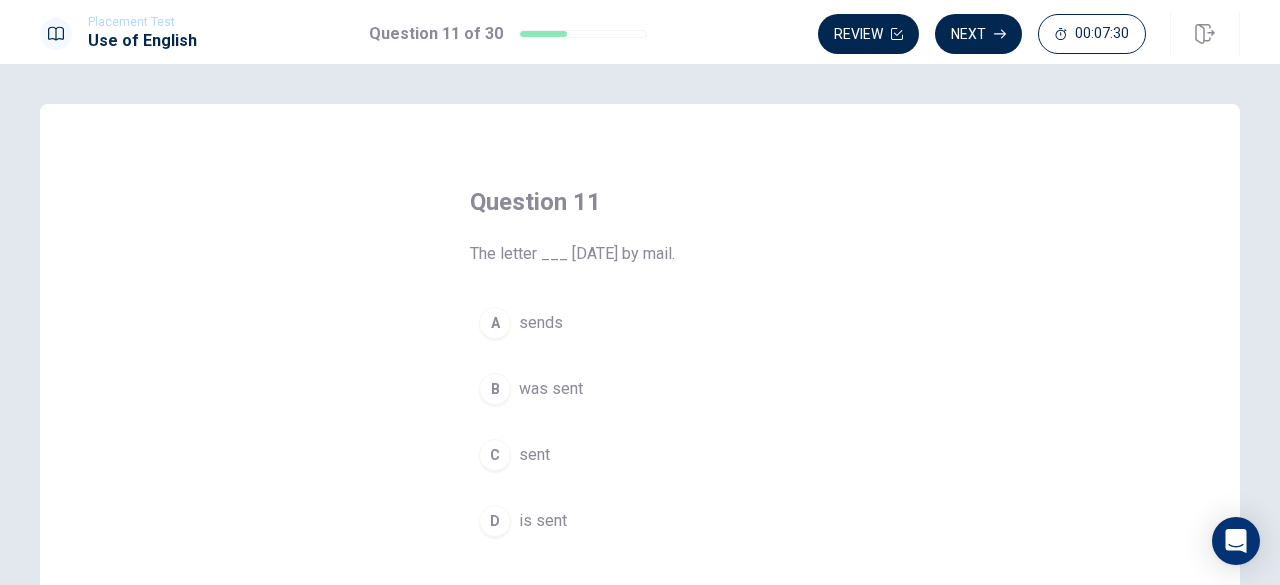 click on "B" at bounding box center (495, 389) 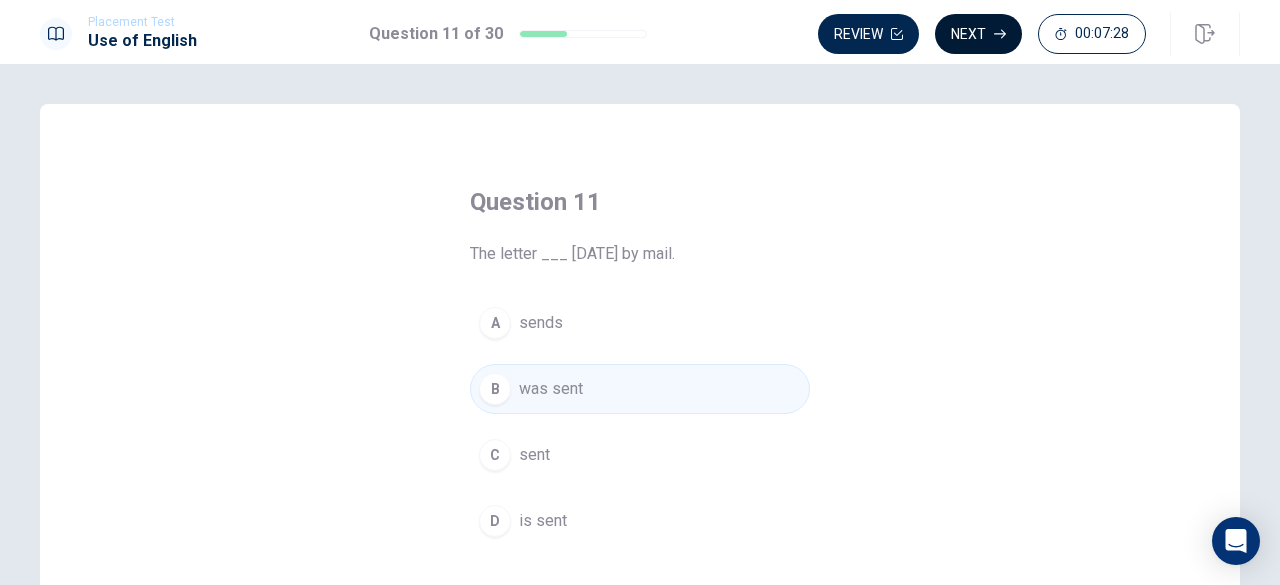 click on "Next" at bounding box center [978, 34] 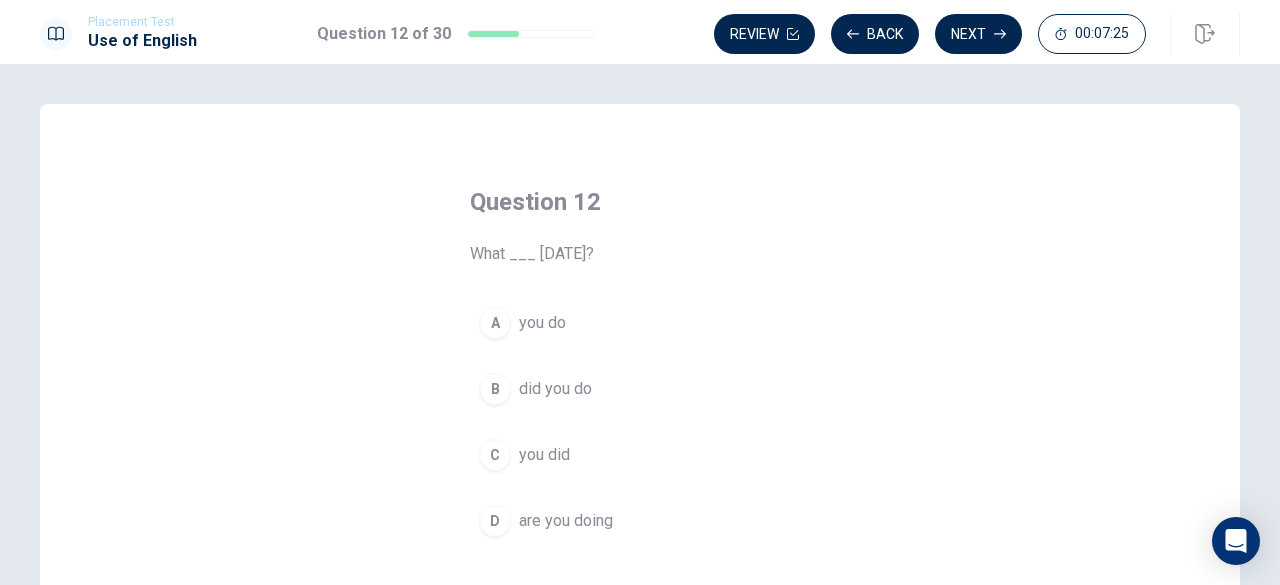 click on "B did you do" at bounding box center (640, 389) 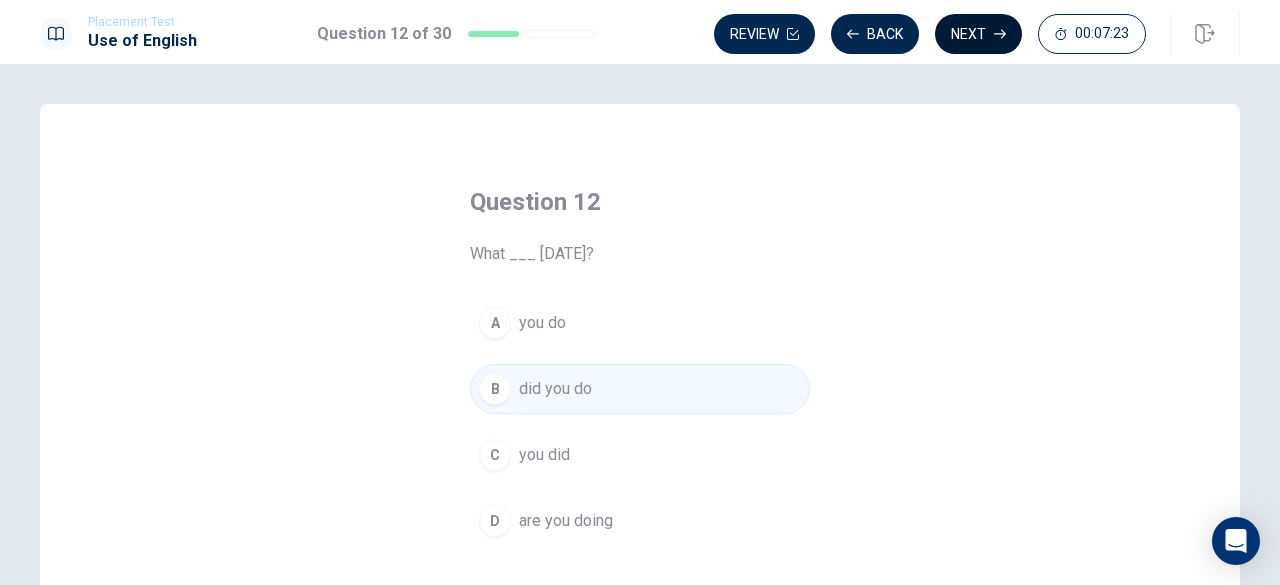 click on "Next" at bounding box center [978, 34] 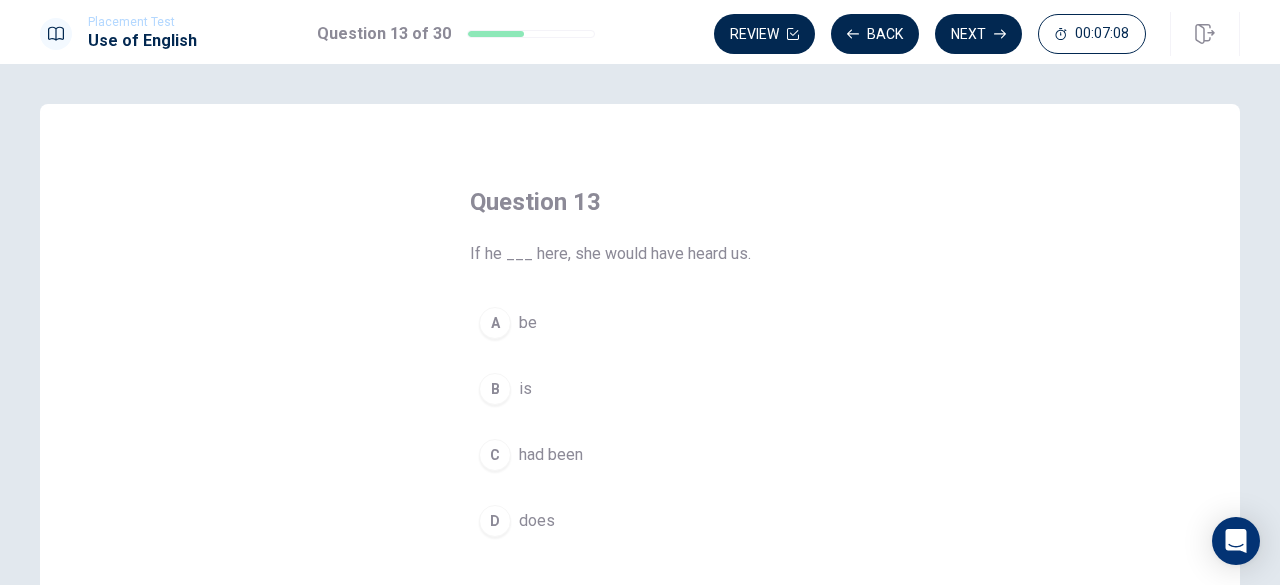 click on "had been" at bounding box center [551, 455] 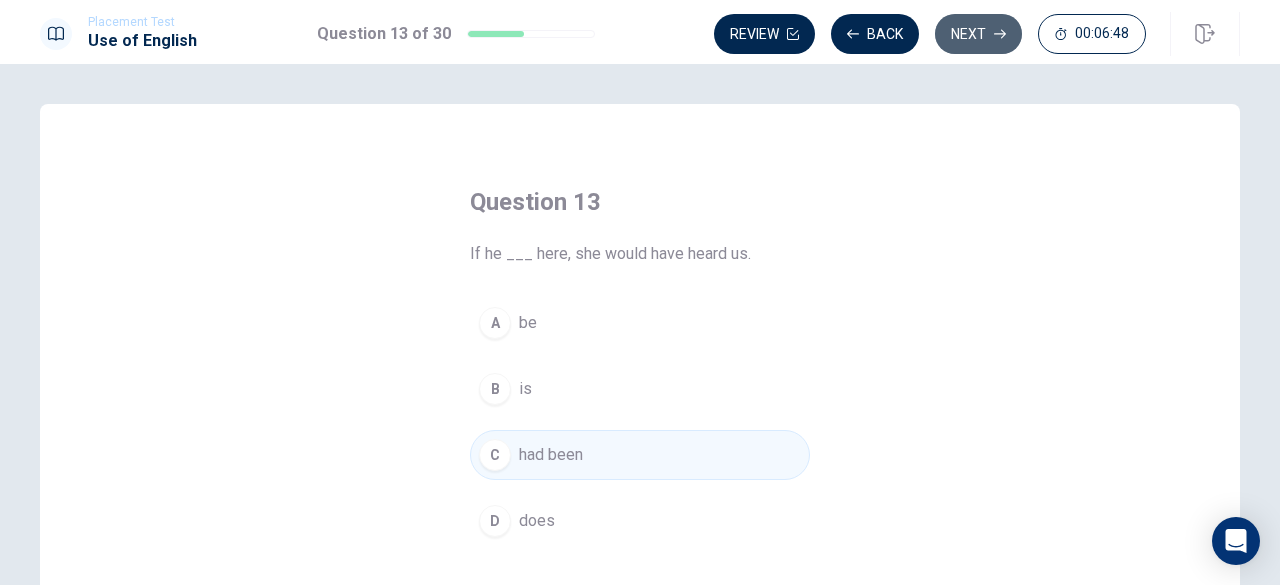 click on "Next" at bounding box center (978, 34) 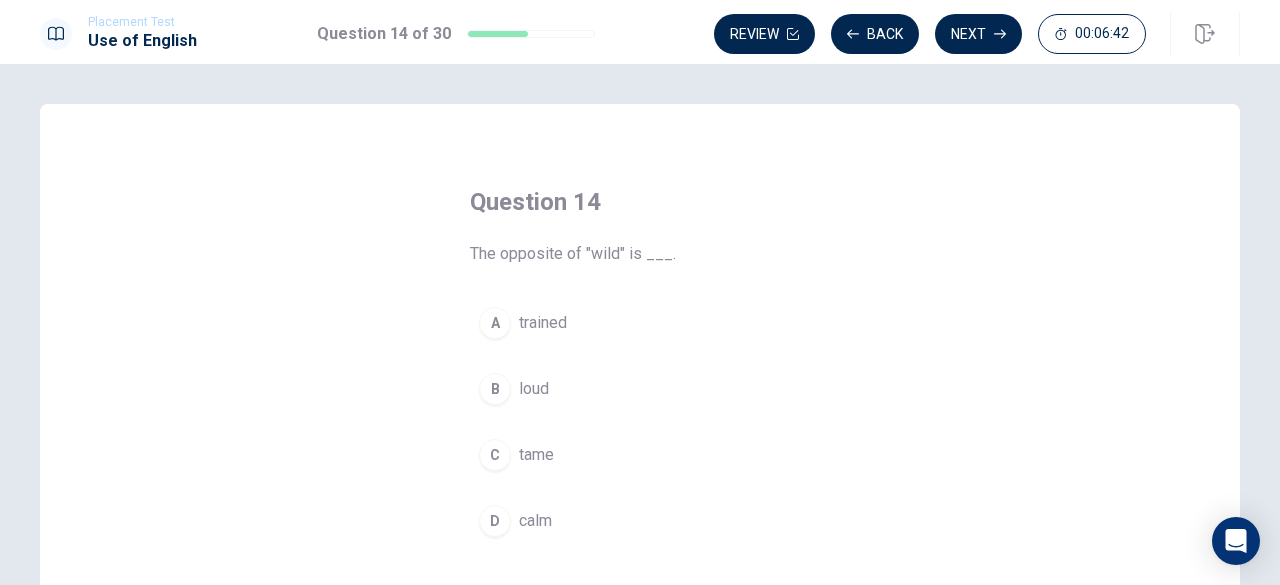 click on "calm" at bounding box center [535, 521] 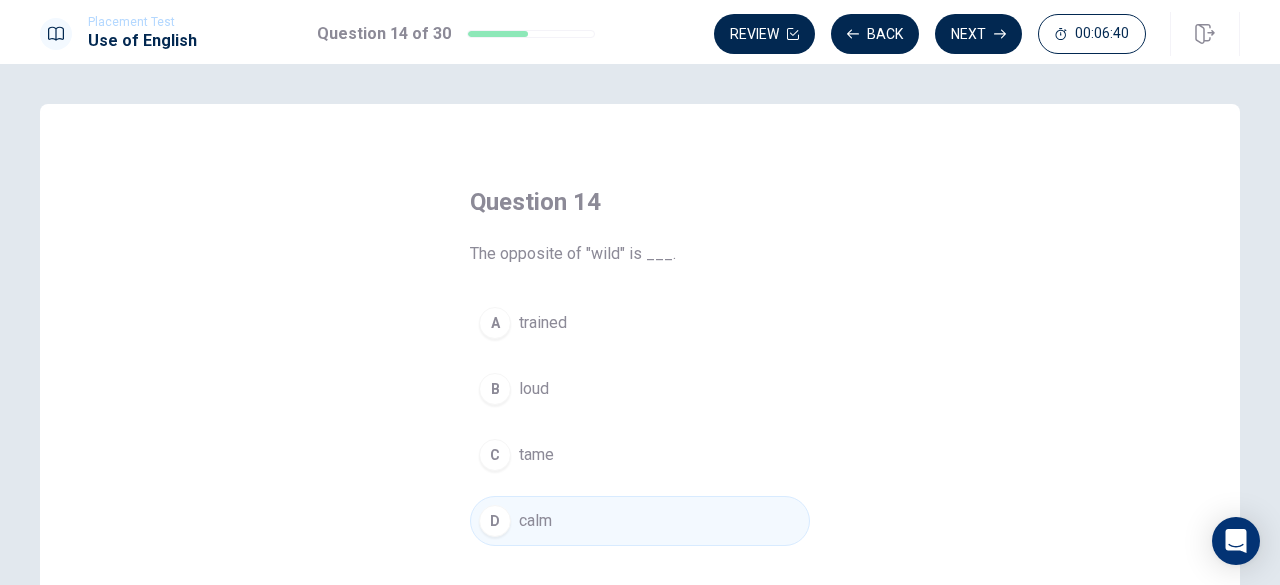 click 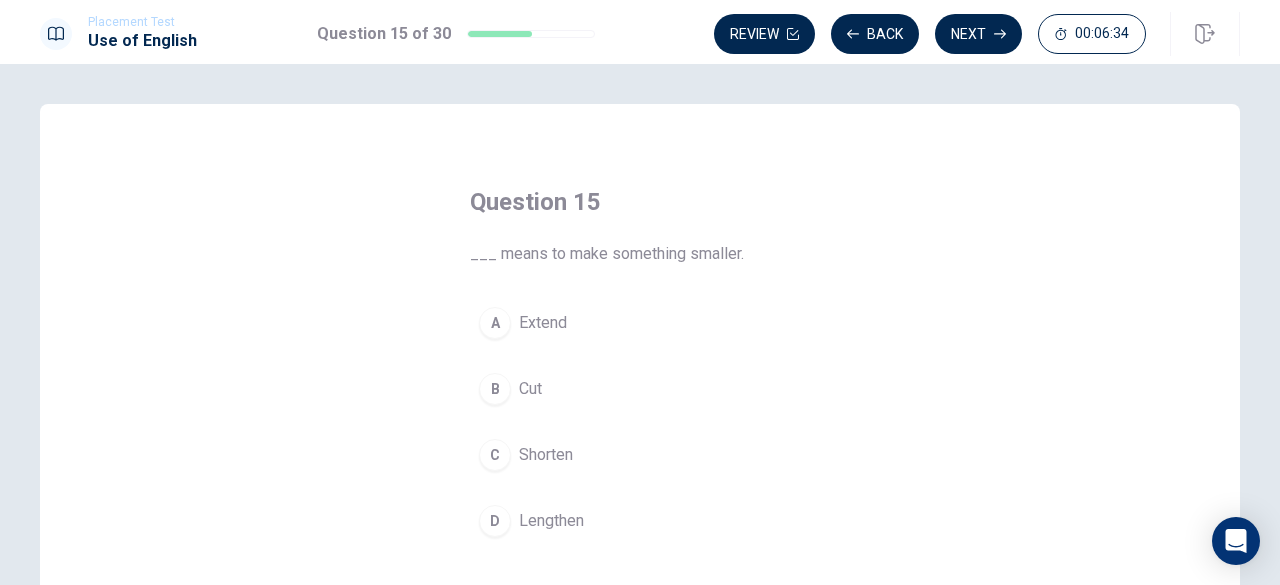 click on "Shorten" at bounding box center (546, 455) 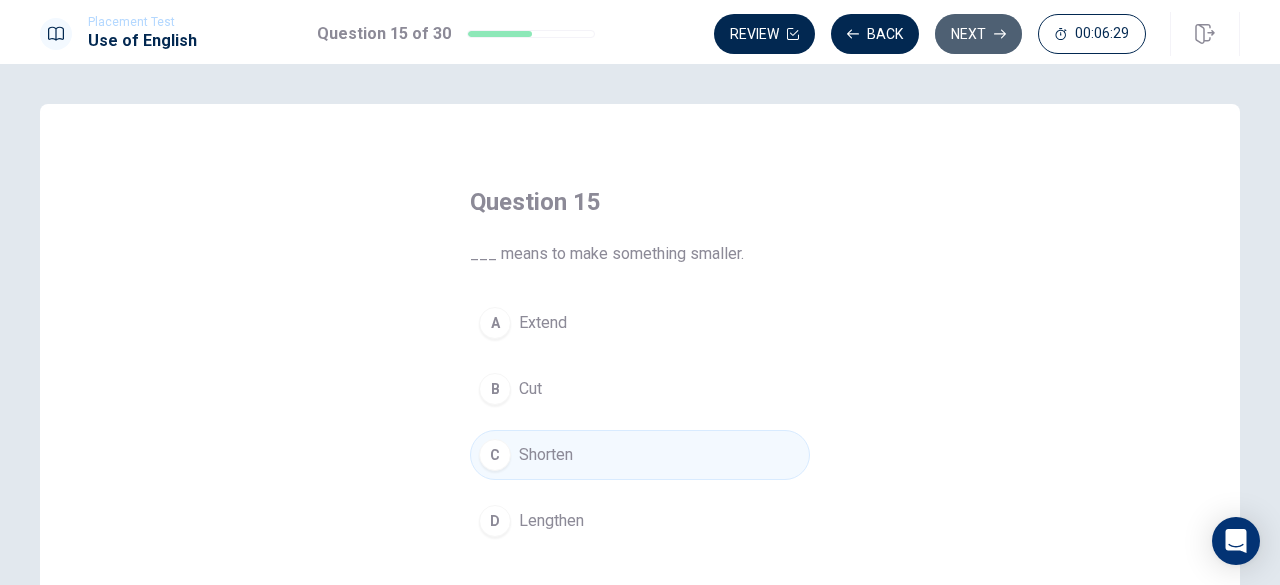 click on "Next" at bounding box center (978, 34) 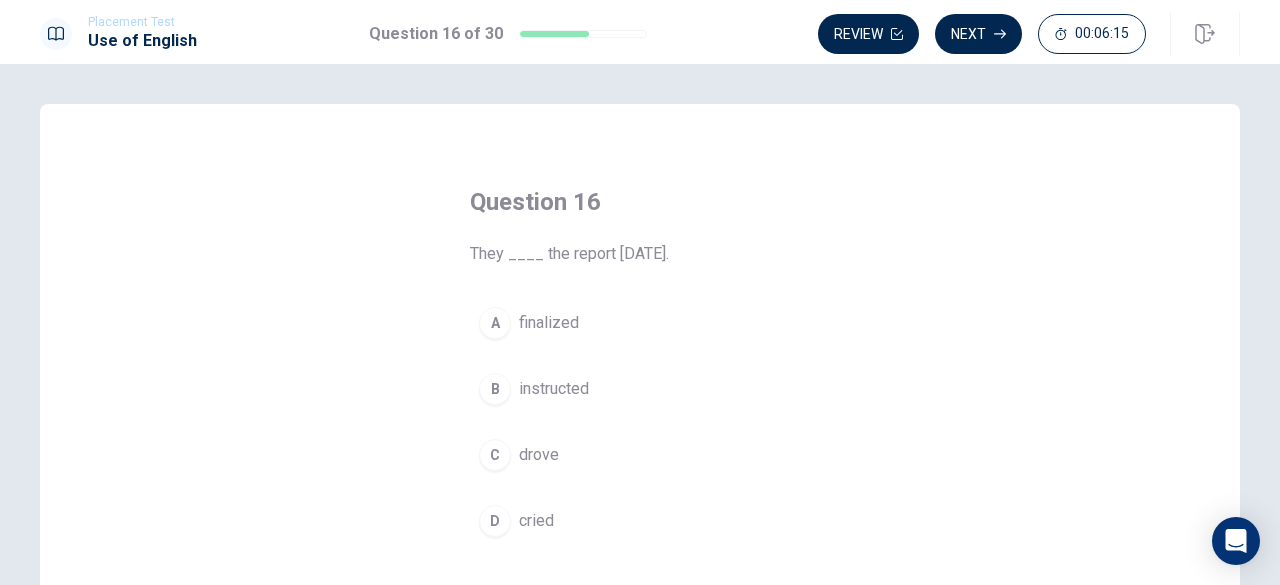 click on "finalized" at bounding box center [549, 323] 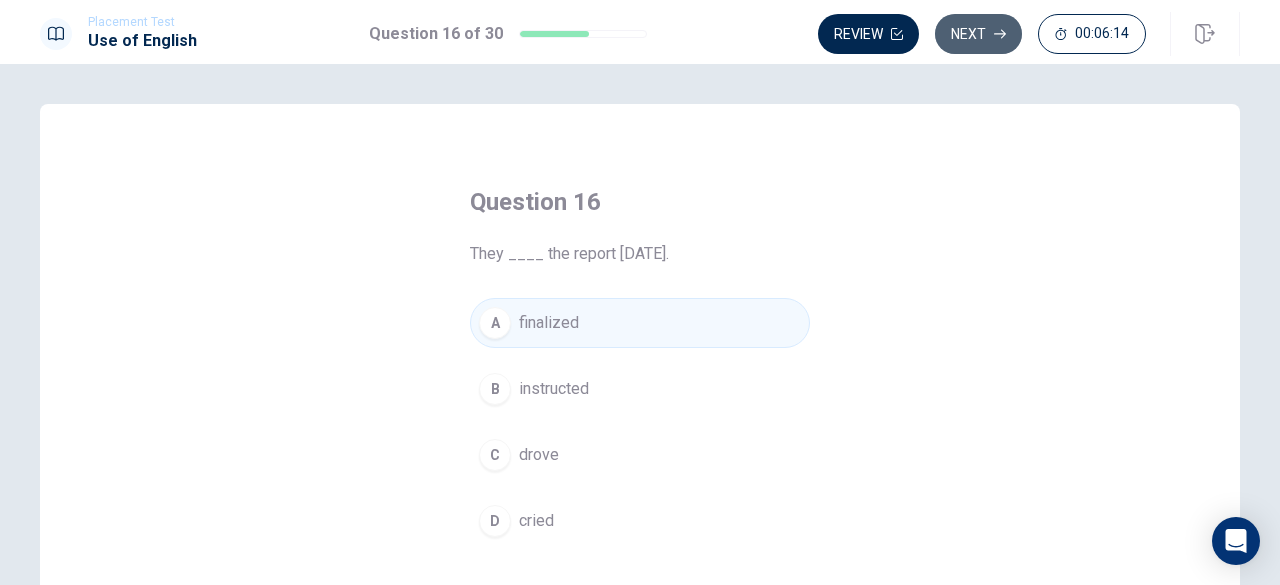 click on "Next" at bounding box center [978, 34] 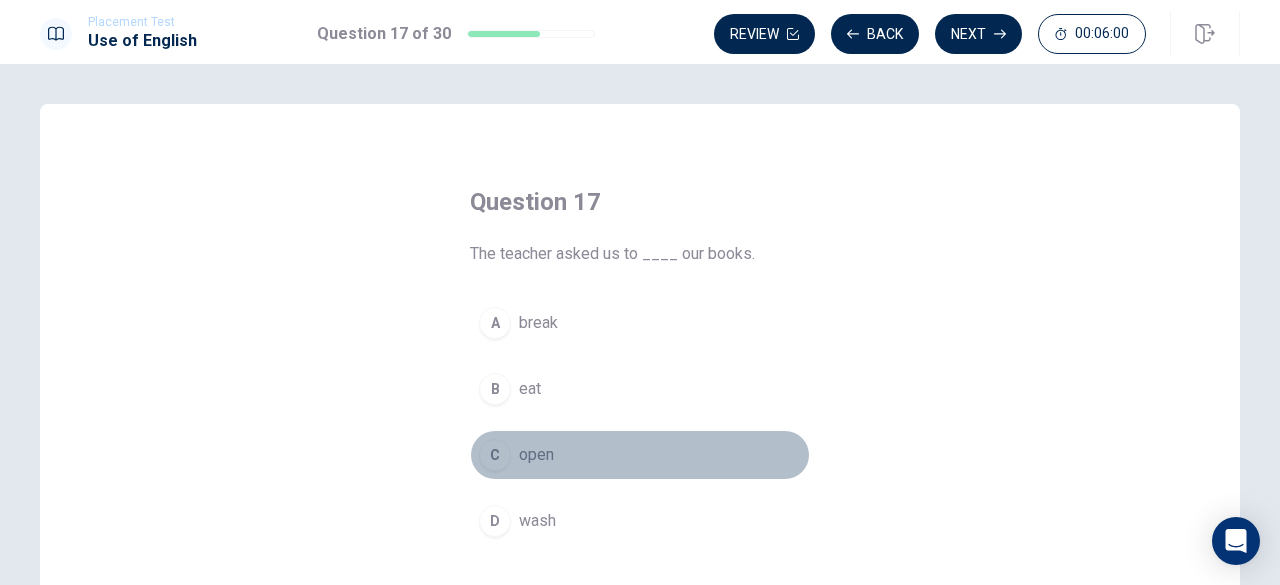 click on "open" at bounding box center (536, 455) 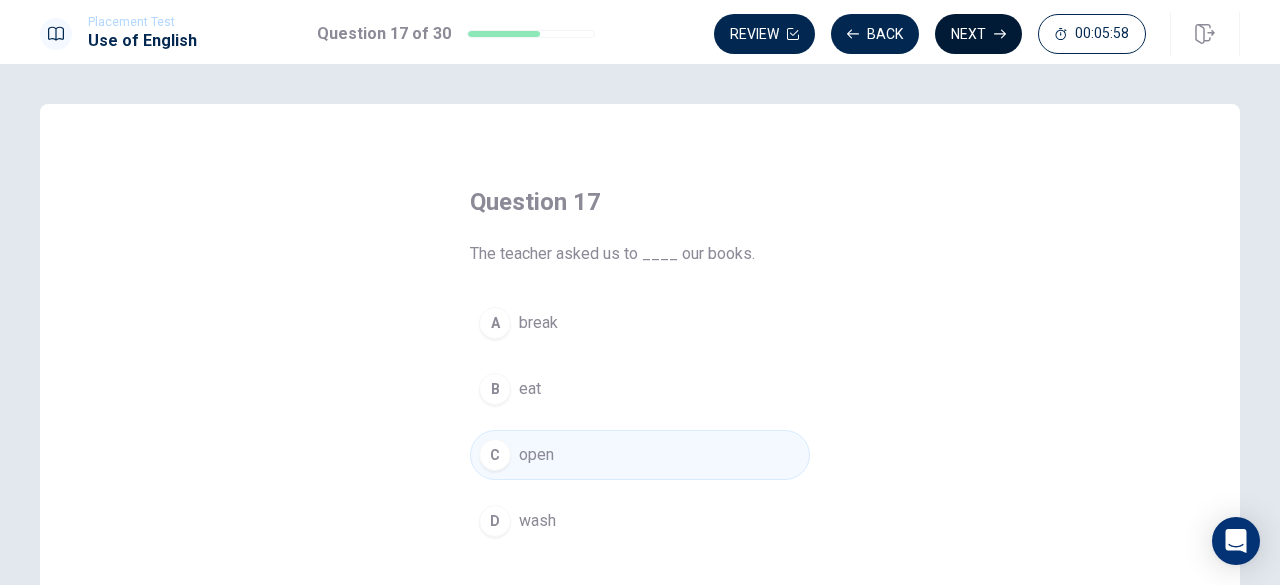 click on "Next" at bounding box center (978, 34) 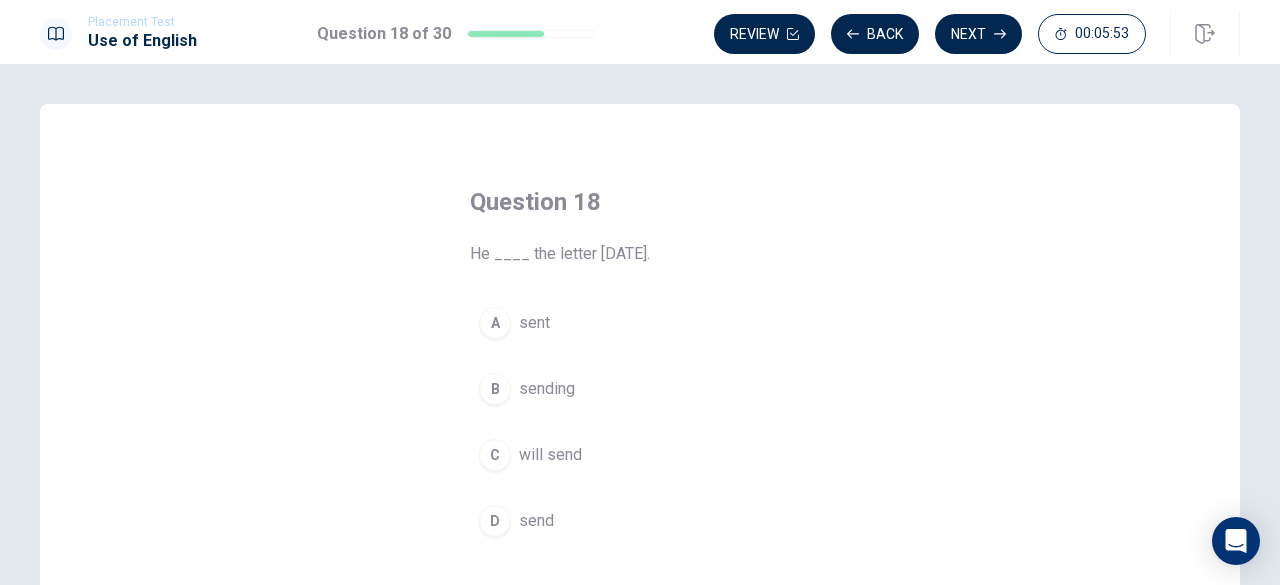 click on "will send" at bounding box center (550, 455) 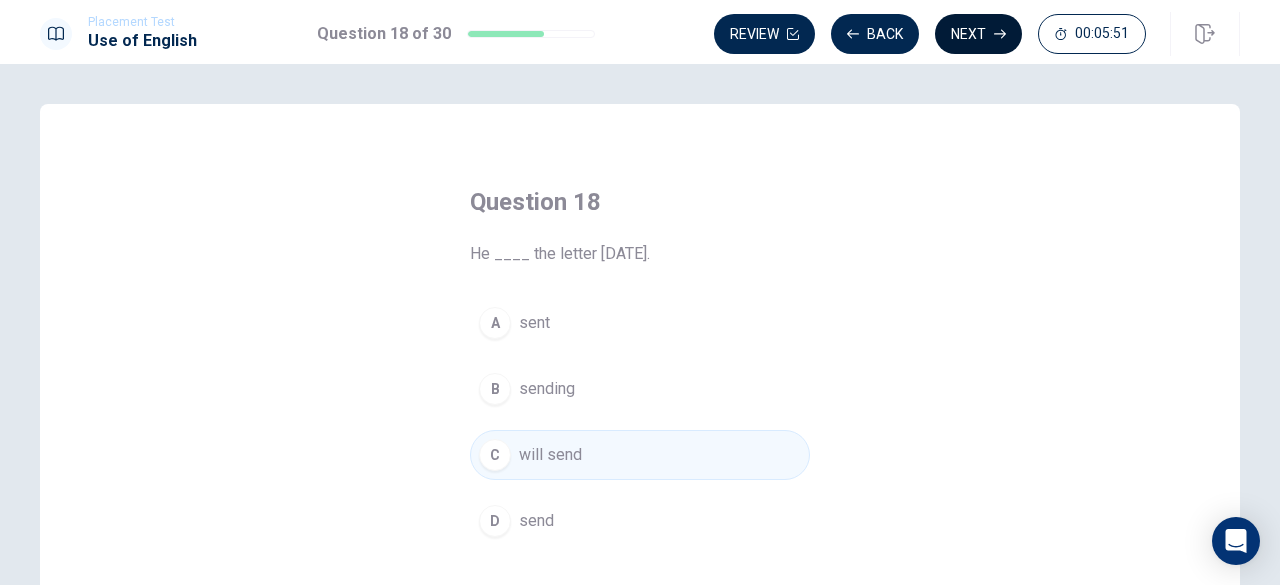 click on "Next" at bounding box center (978, 34) 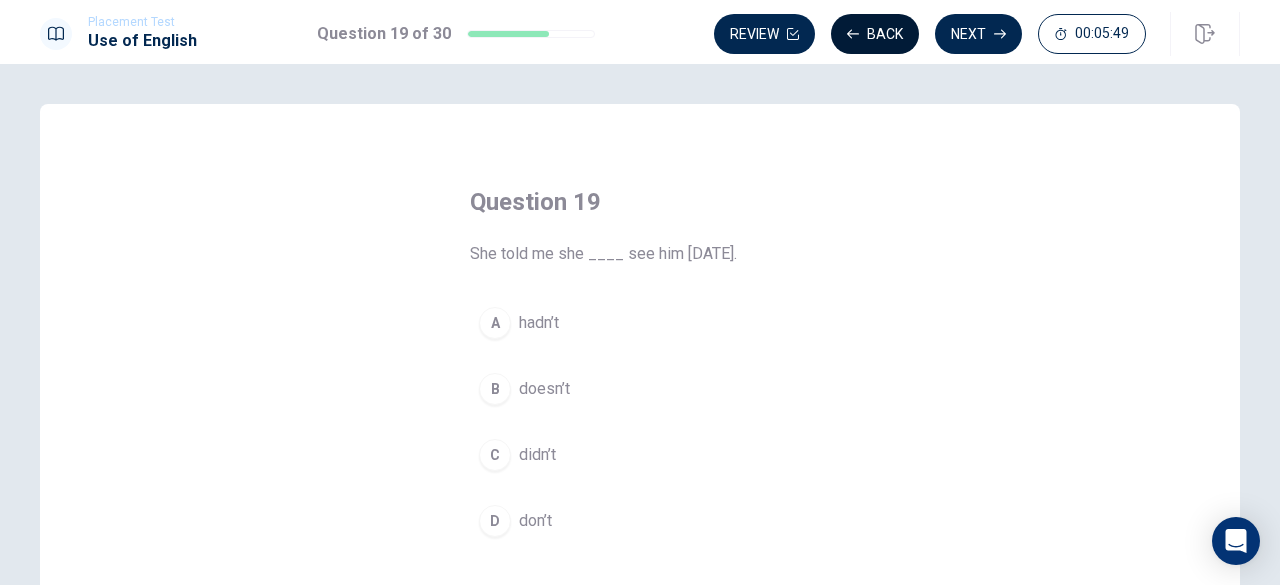 click on "Back" at bounding box center (875, 34) 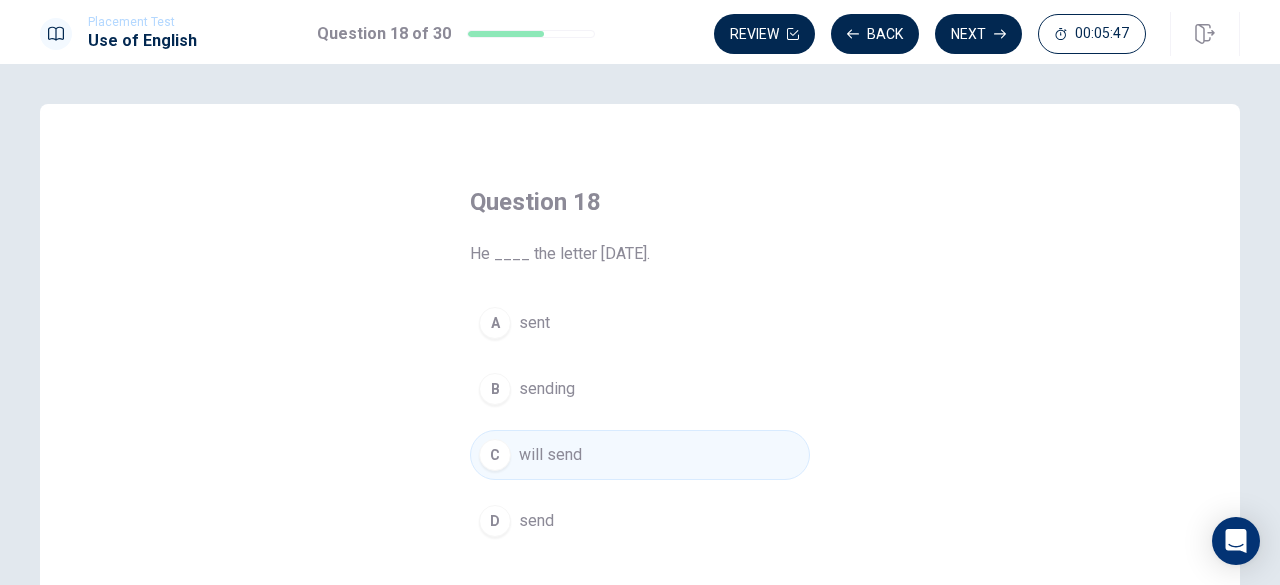 click on "Next" at bounding box center (978, 34) 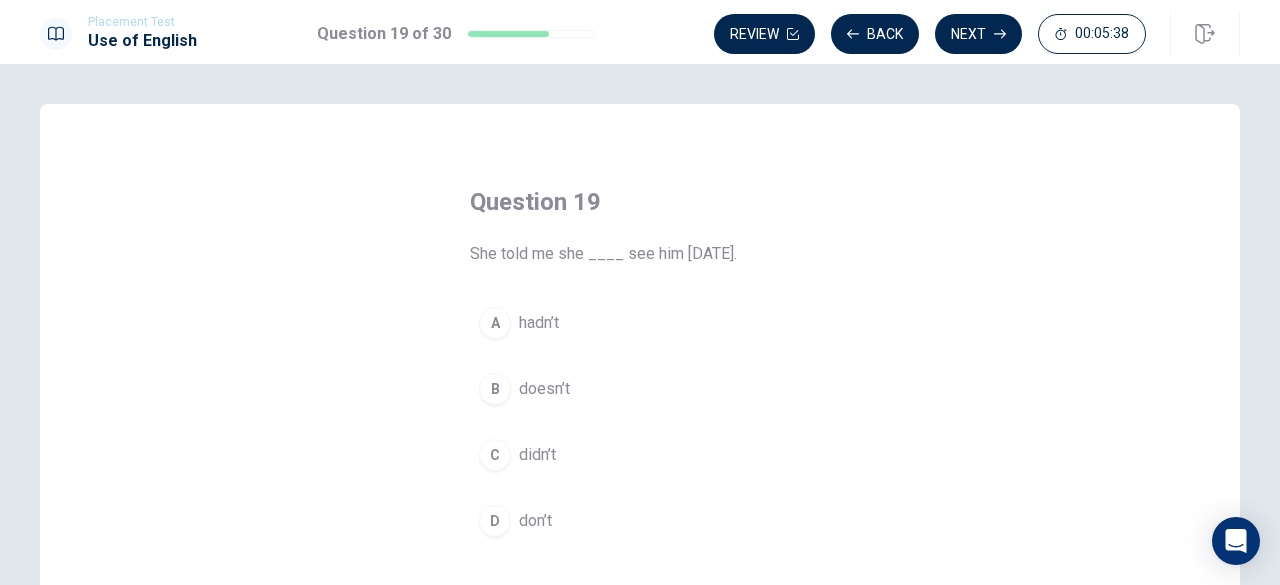 click on "didn’t" at bounding box center (537, 455) 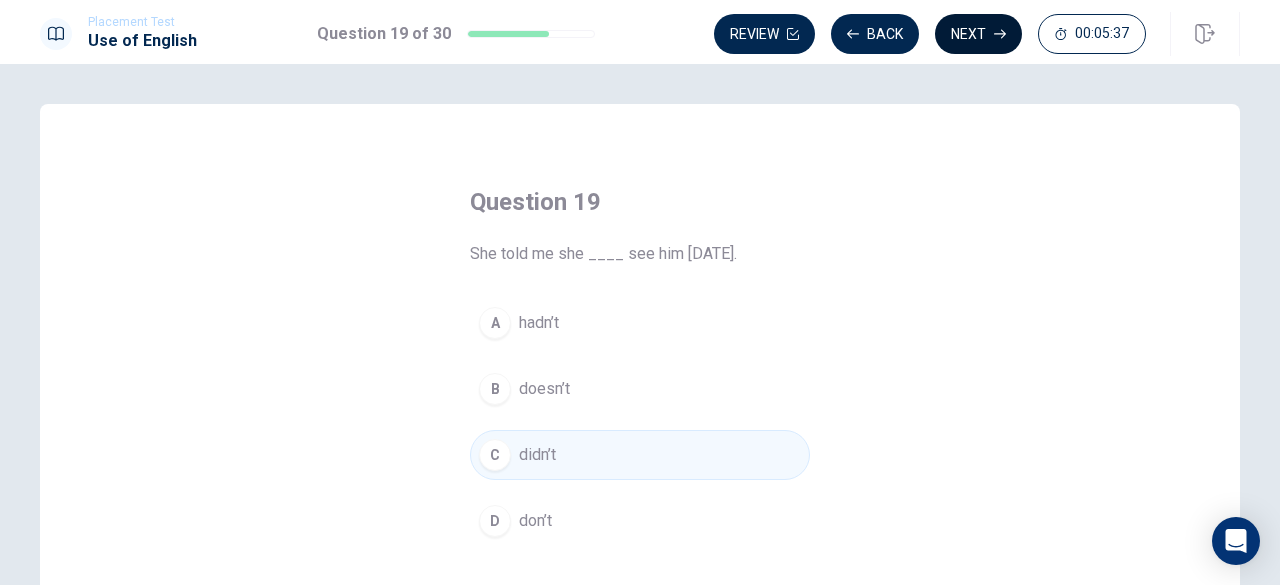 click on "Next" at bounding box center (978, 34) 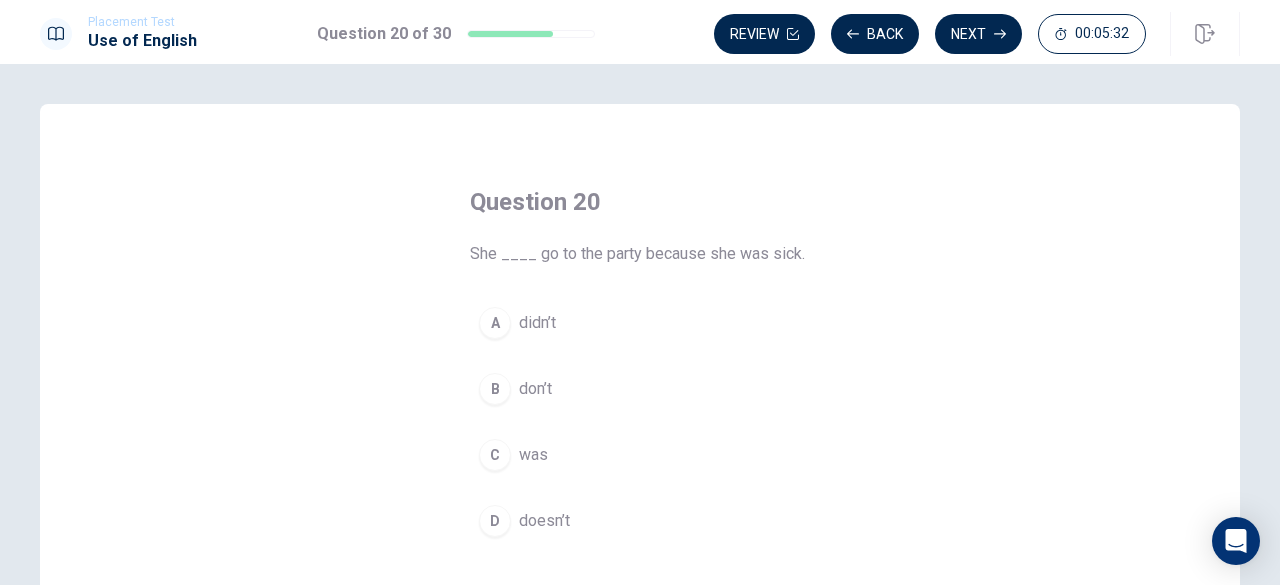 click on "didn’t" at bounding box center [537, 323] 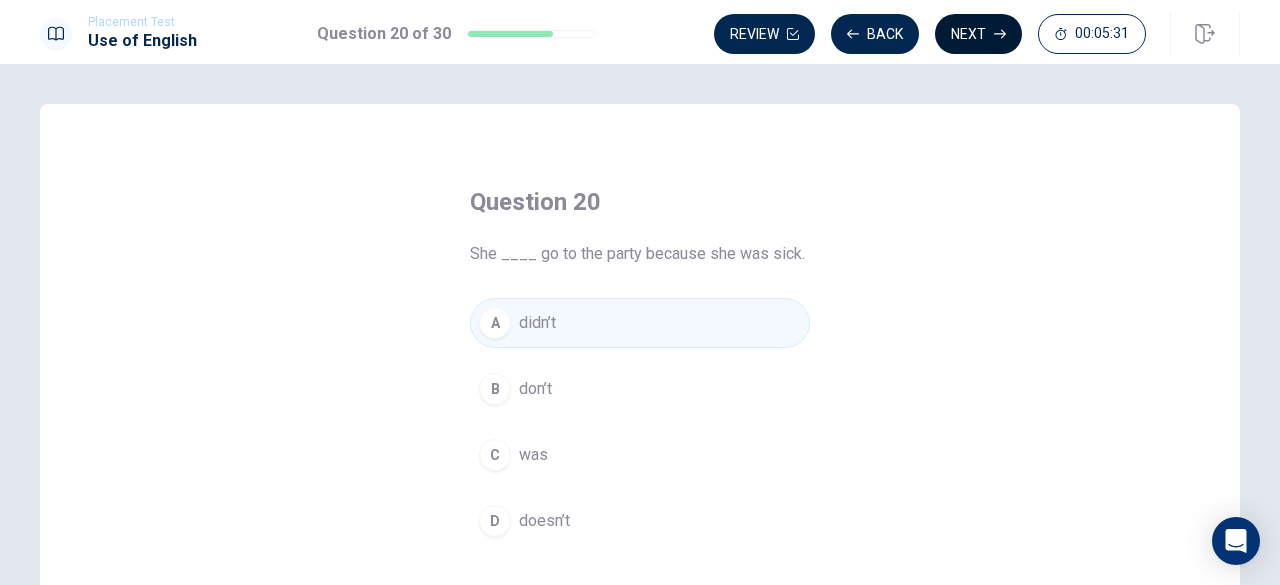 click on "Next" at bounding box center [978, 34] 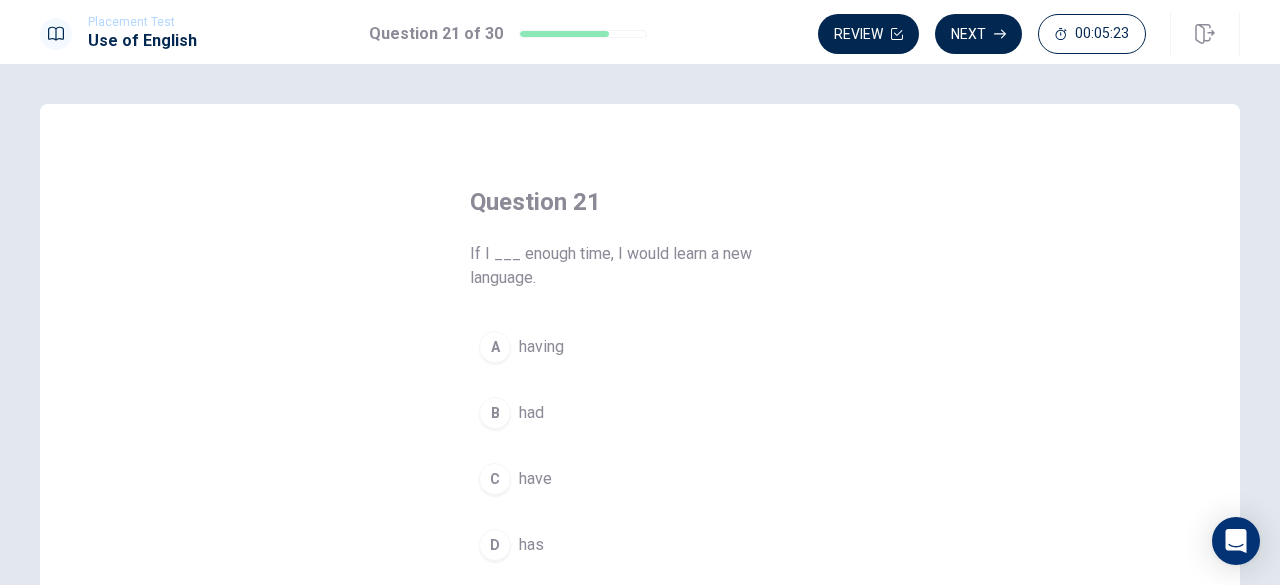 click on "had" at bounding box center [531, 413] 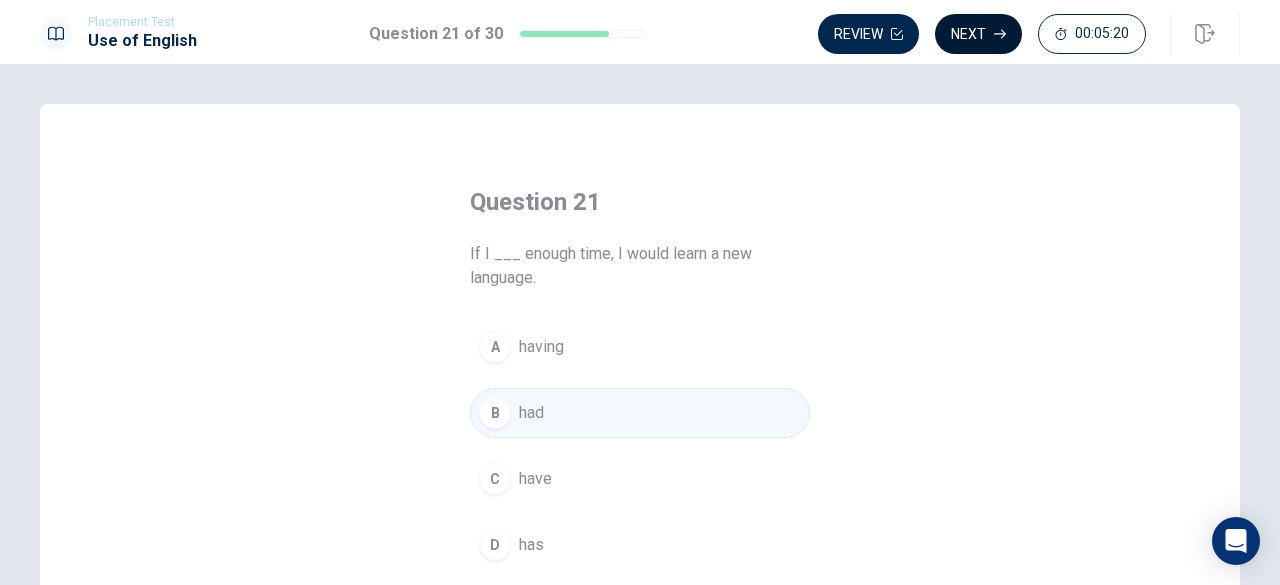 click on "Next" at bounding box center (978, 34) 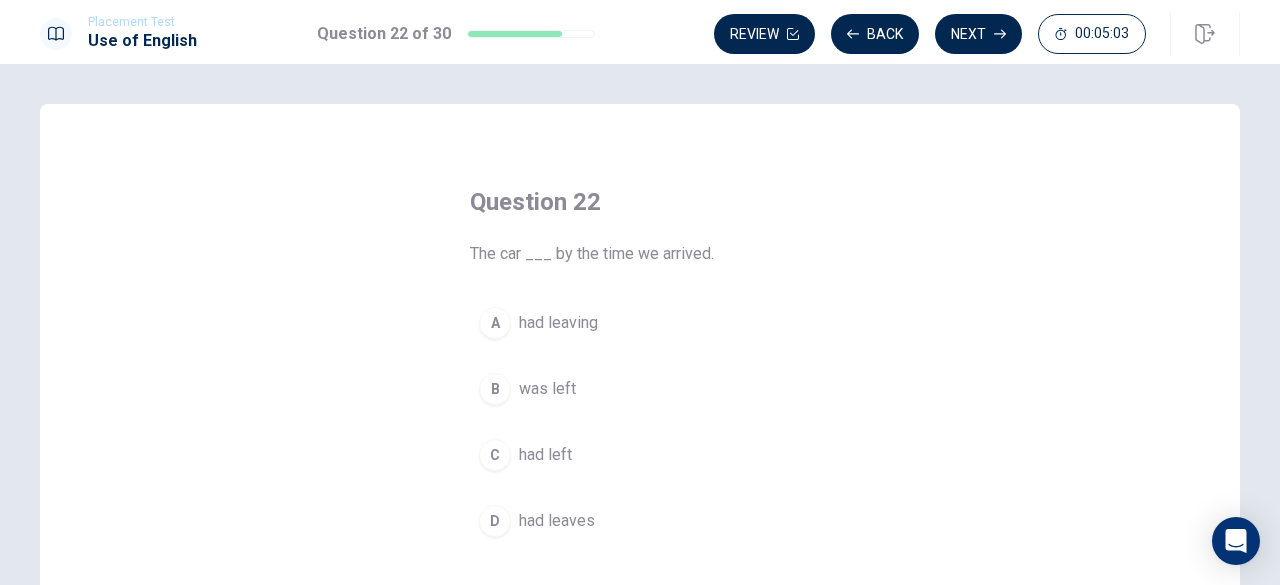 drag, startPoint x: 516, startPoint y: 453, endPoint x: 539, endPoint y: 452, distance: 23.021729 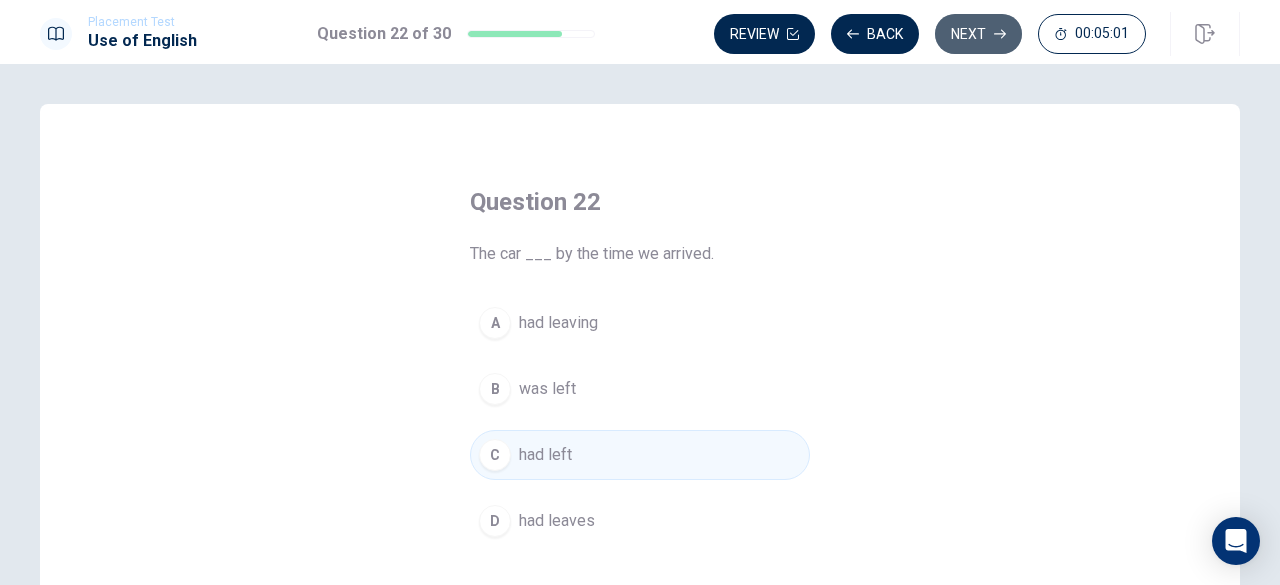 click on "Next" at bounding box center (978, 34) 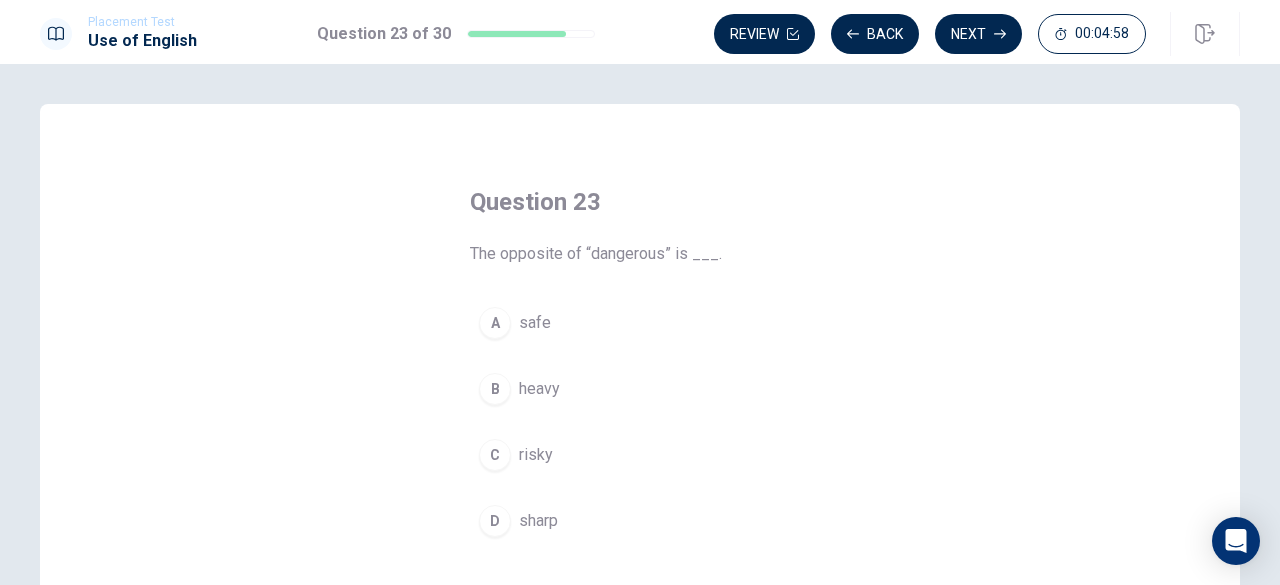 click on "A safe" at bounding box center [640, 323] 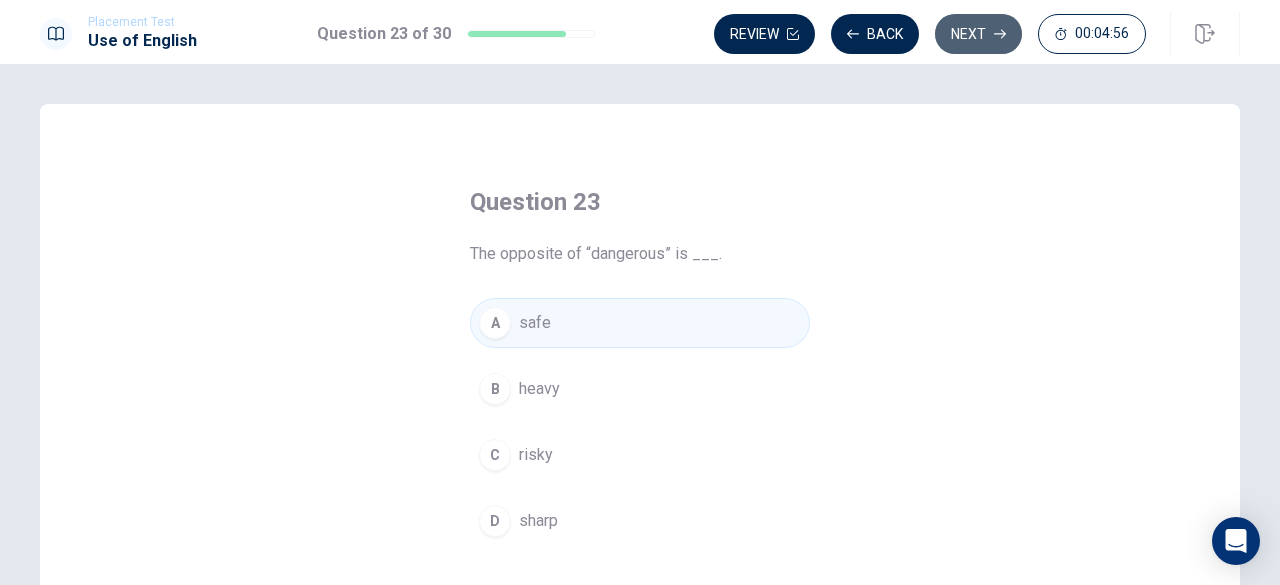 click on "Next" at bounding box center [978, 34] 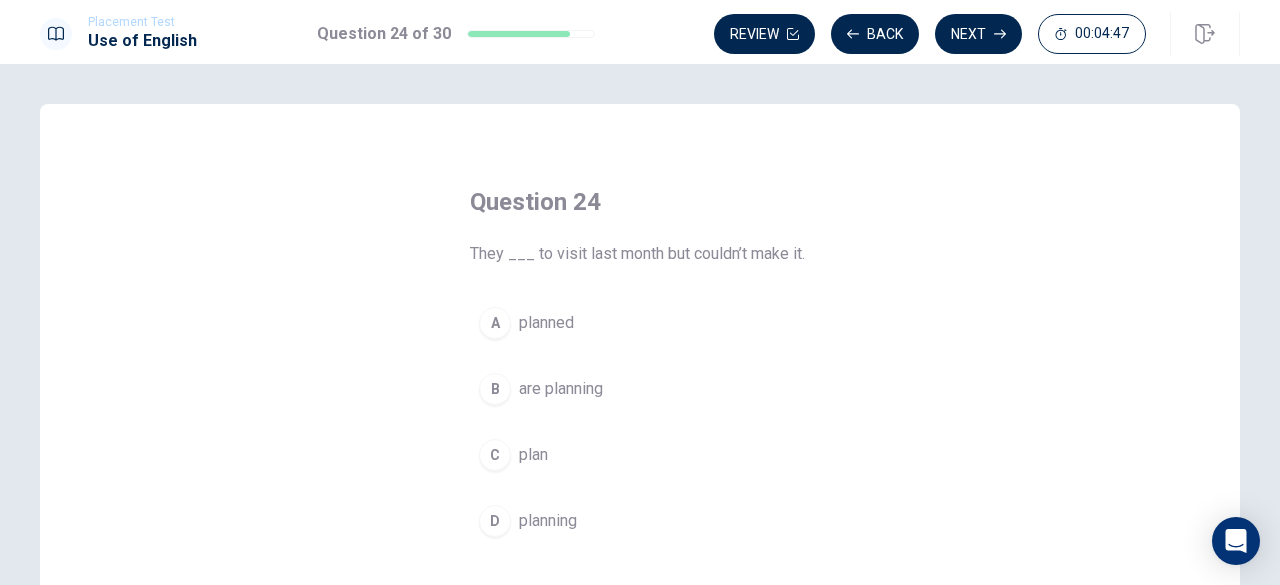 click on "planned" at bounding box center (546, 323) 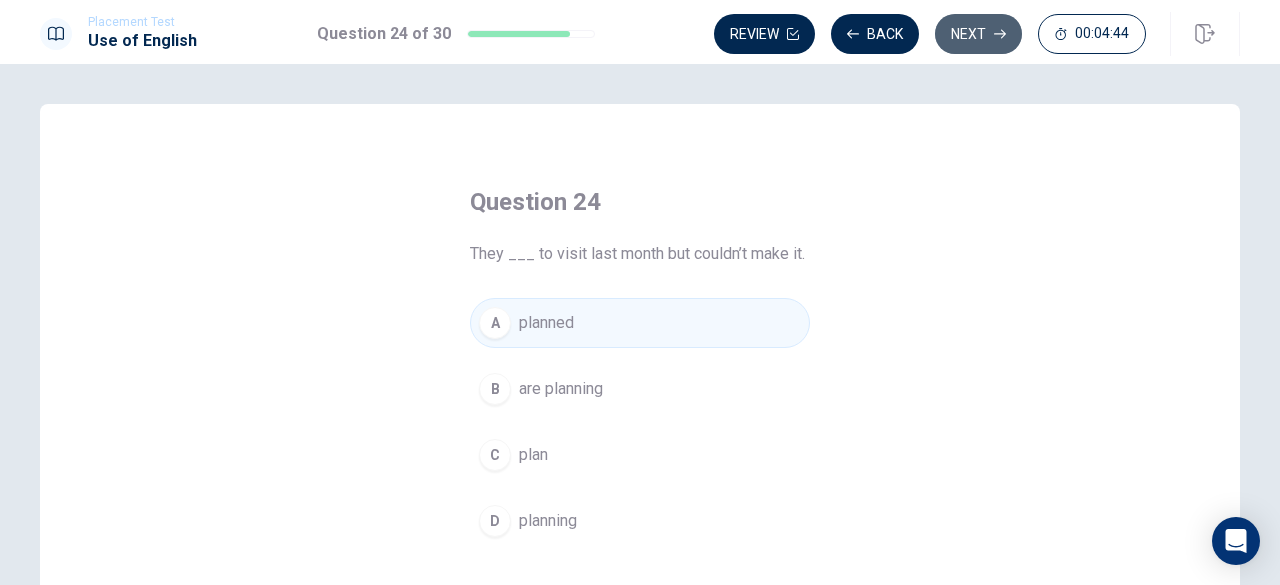 click on "Next" at bounding box center [978, 34] 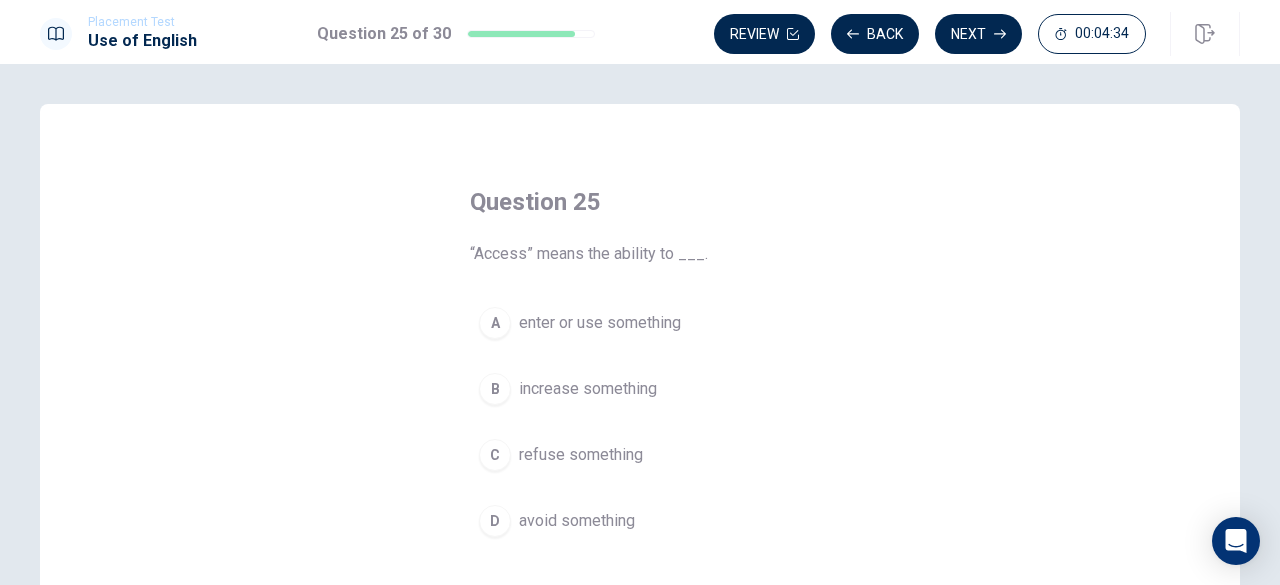 click on "enter or use something" at bounding box center (600, 323) 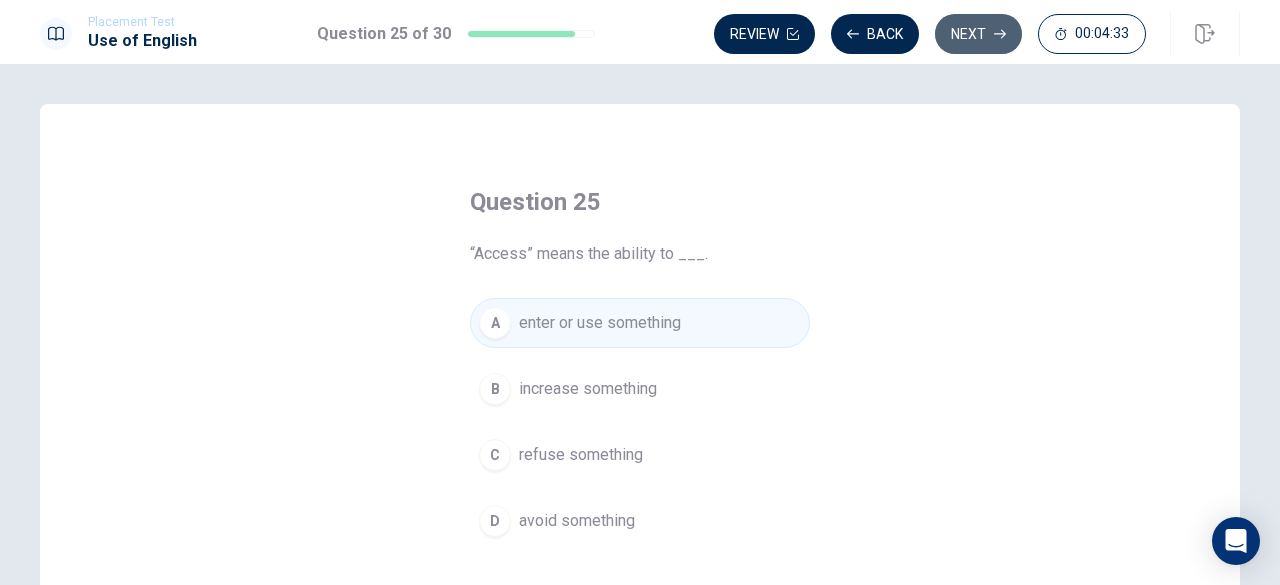 click on "Next" at bounding box center [978, 34] 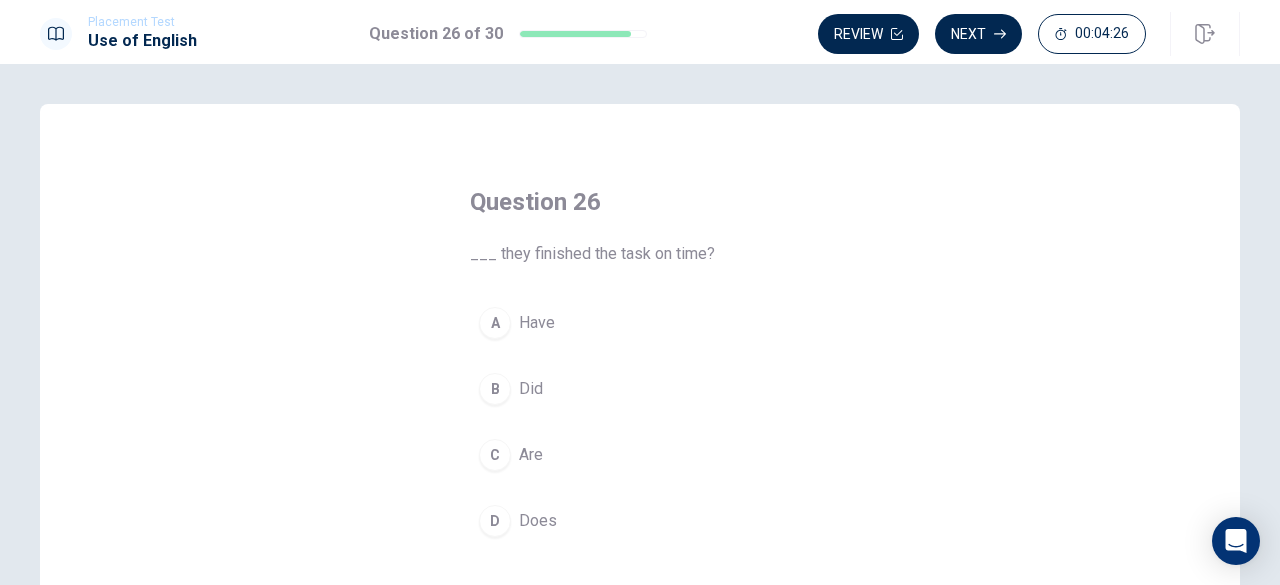 click on "Have" at bounding box center (537, 323) 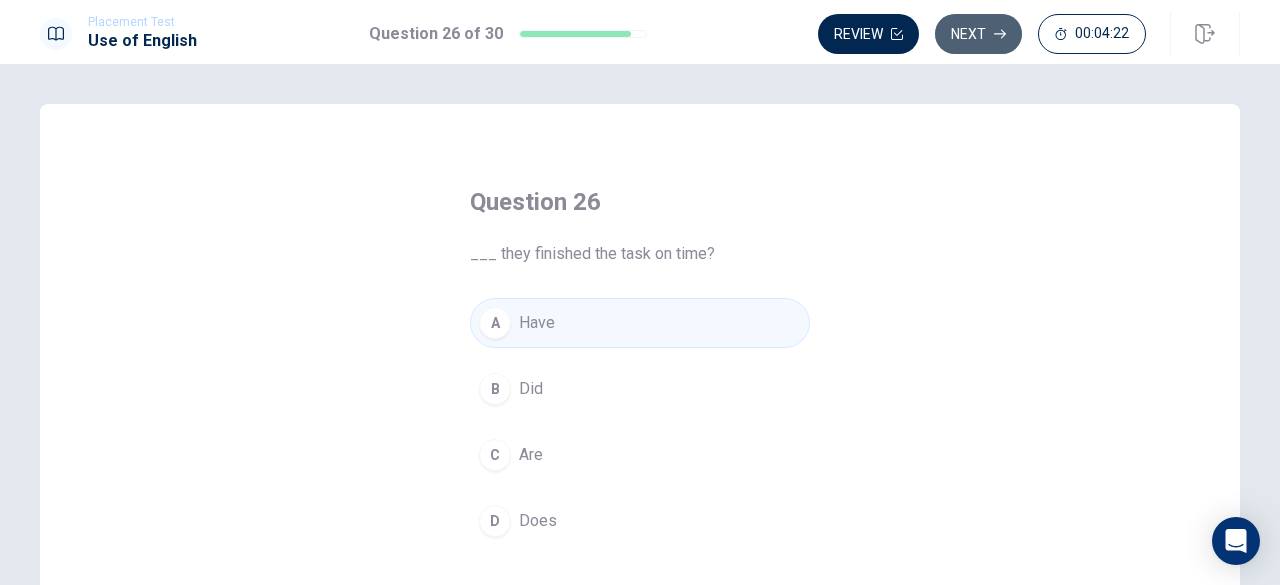 click on "Next" at bounding box center [978, 34] 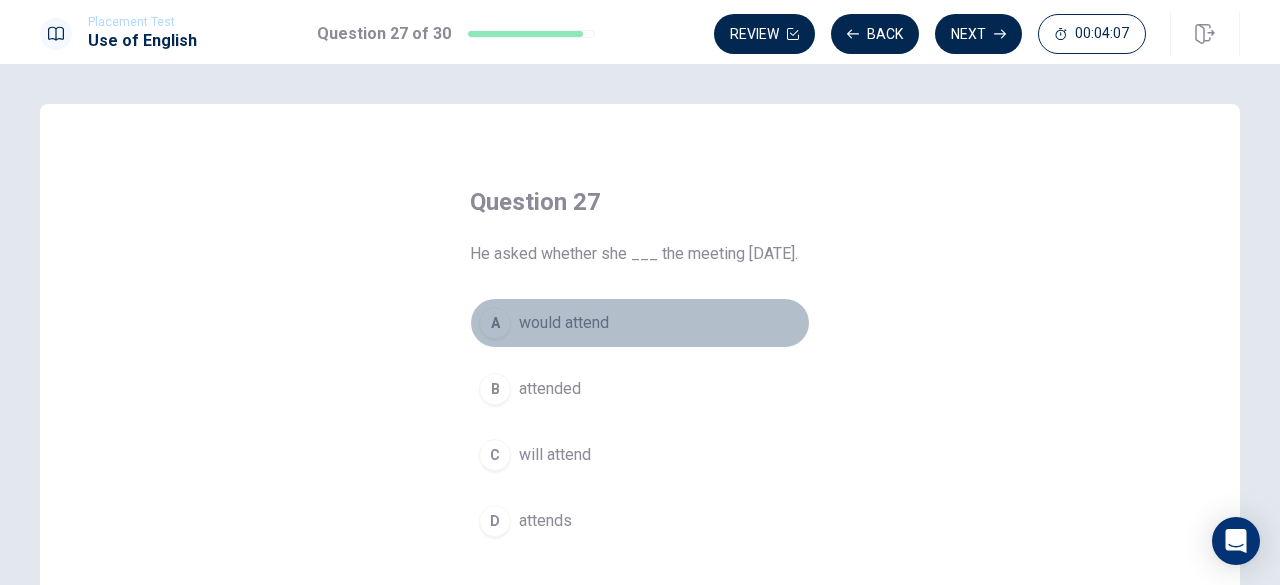 click on "would attend" at bounding box center (564, 323) 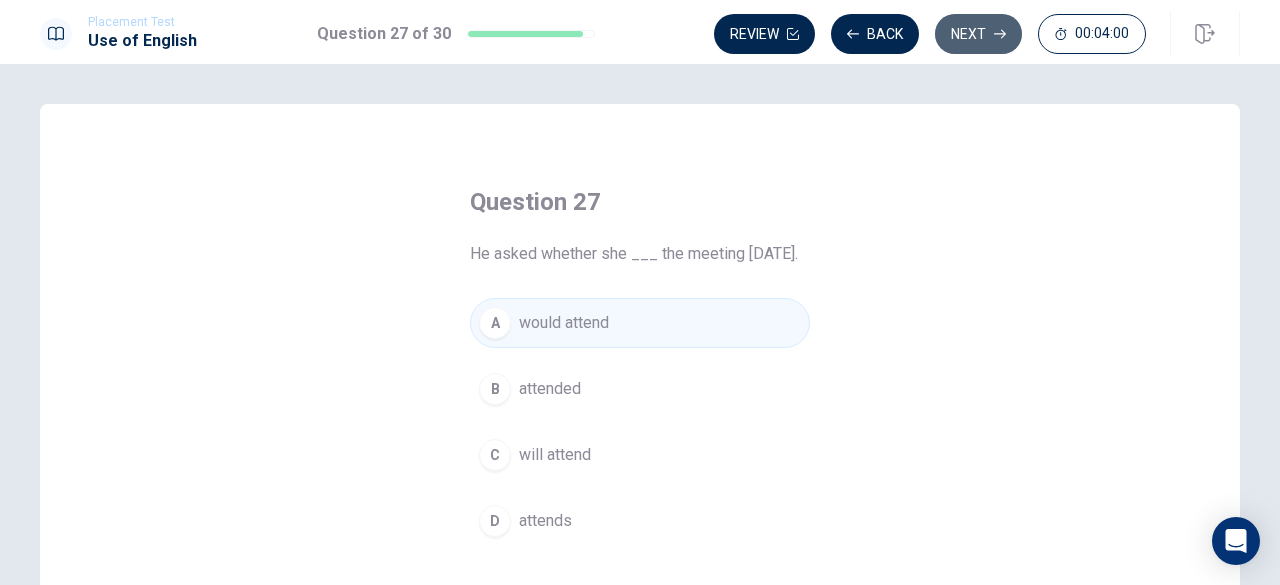 click on "Next" at bounding box center [978, 34] 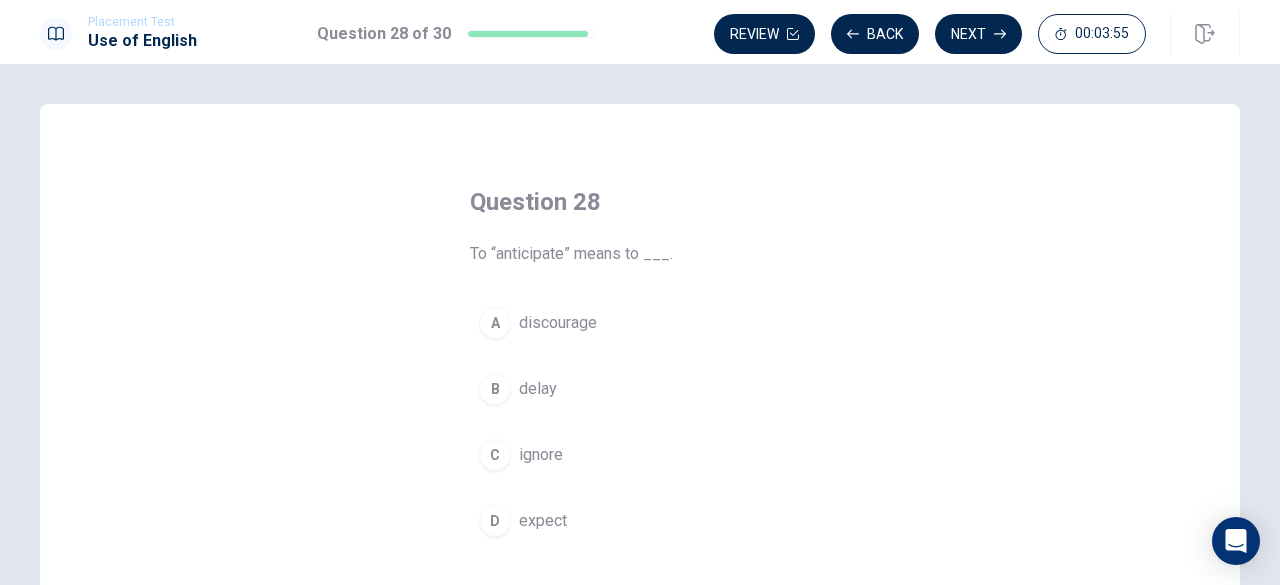 click on "expect" at bounding box center [543, 521] 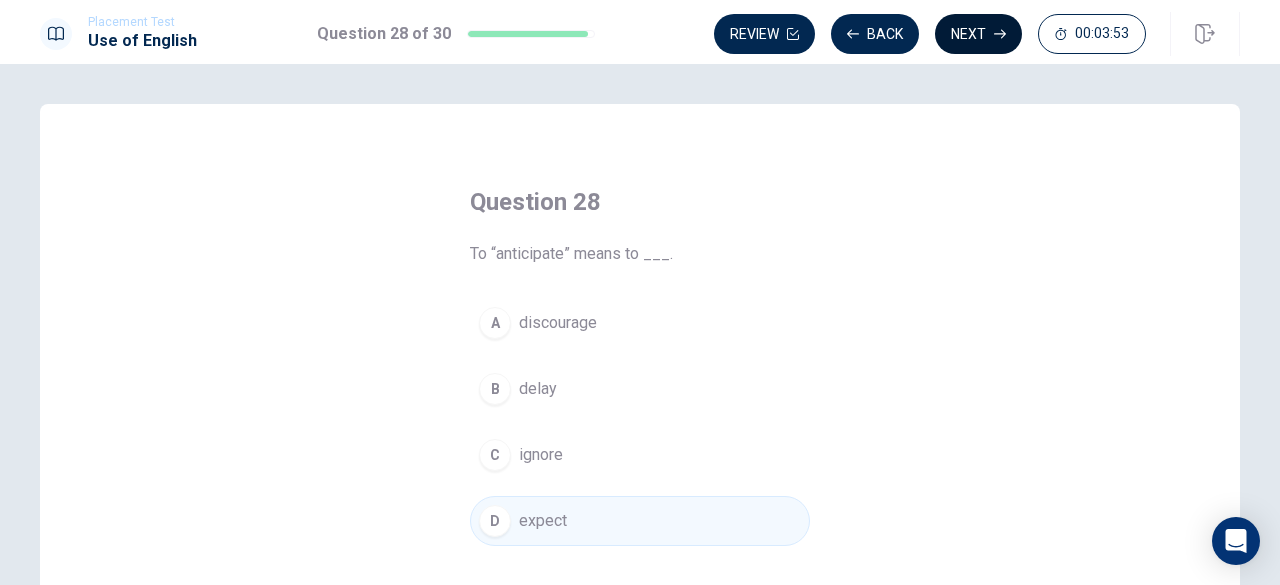 click on "Next" at bounding box center [978, 34] 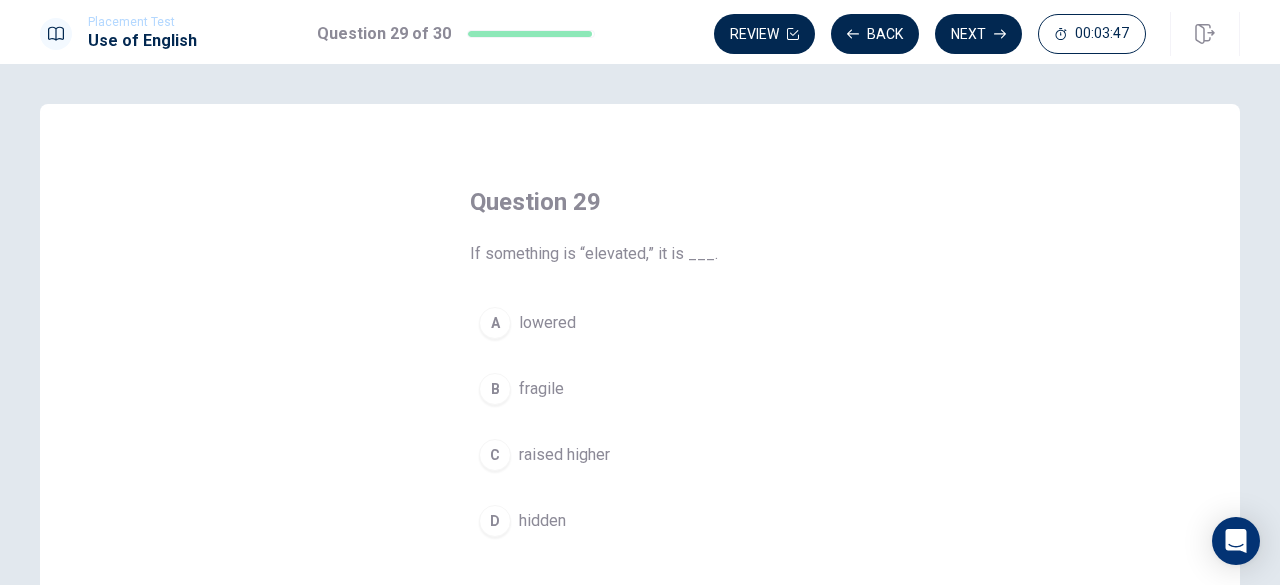 click on "raised higher" at bounding box center (564, 455) 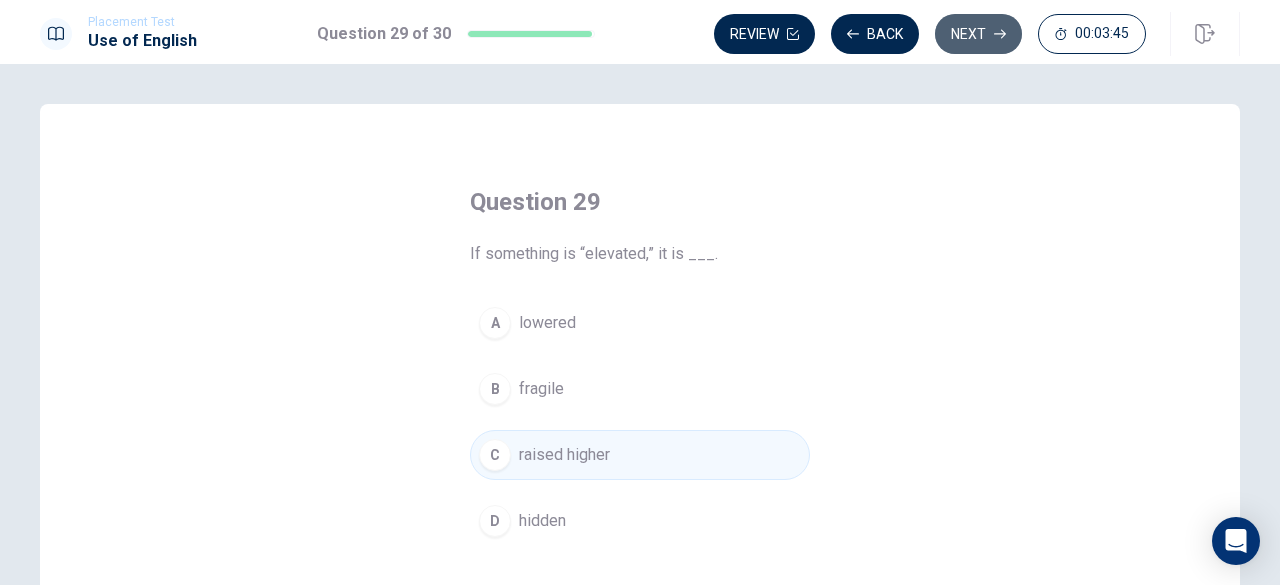 click on "Next" at bounding box center [978, 34] 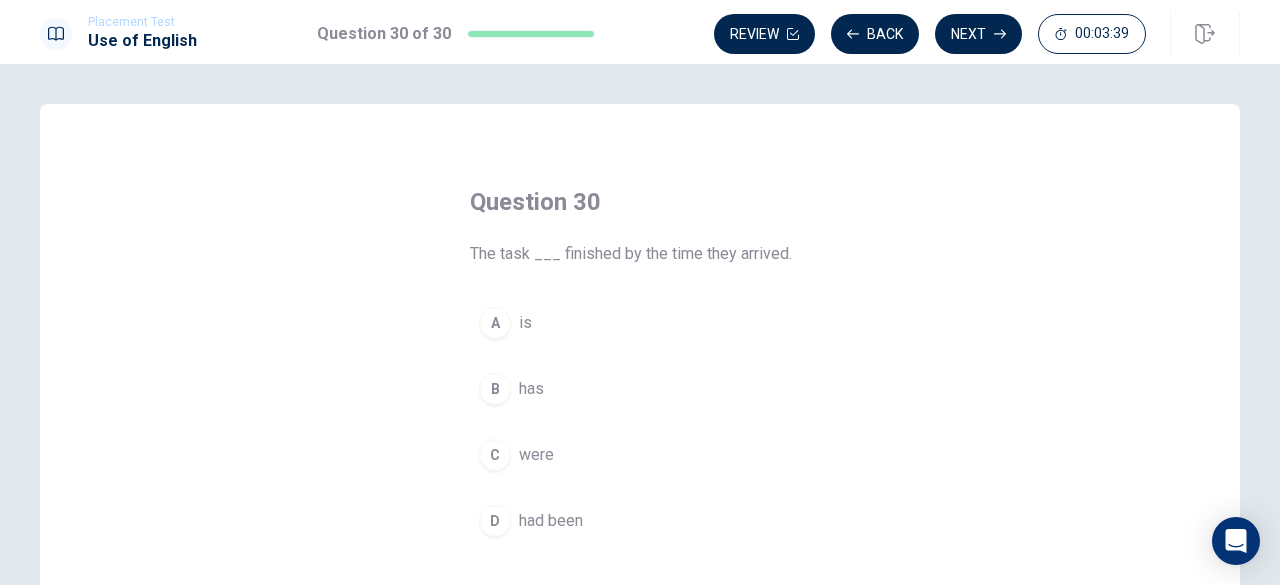 click on "had been" at bounding box center (551, 521) 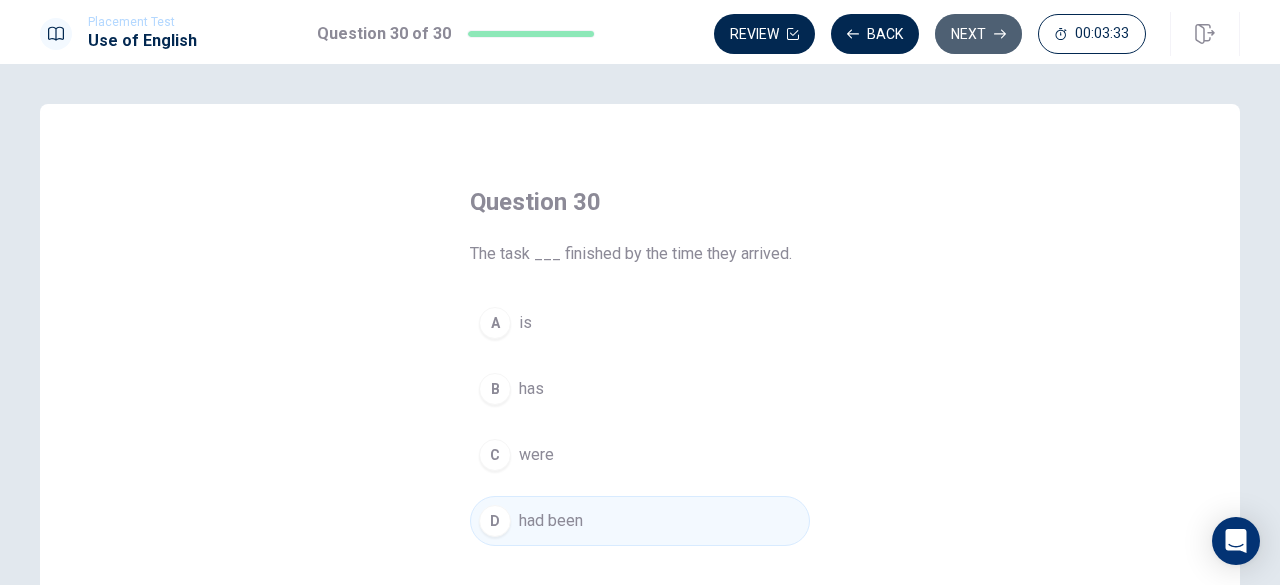 click on "Next" at bounding box center [978, 34] 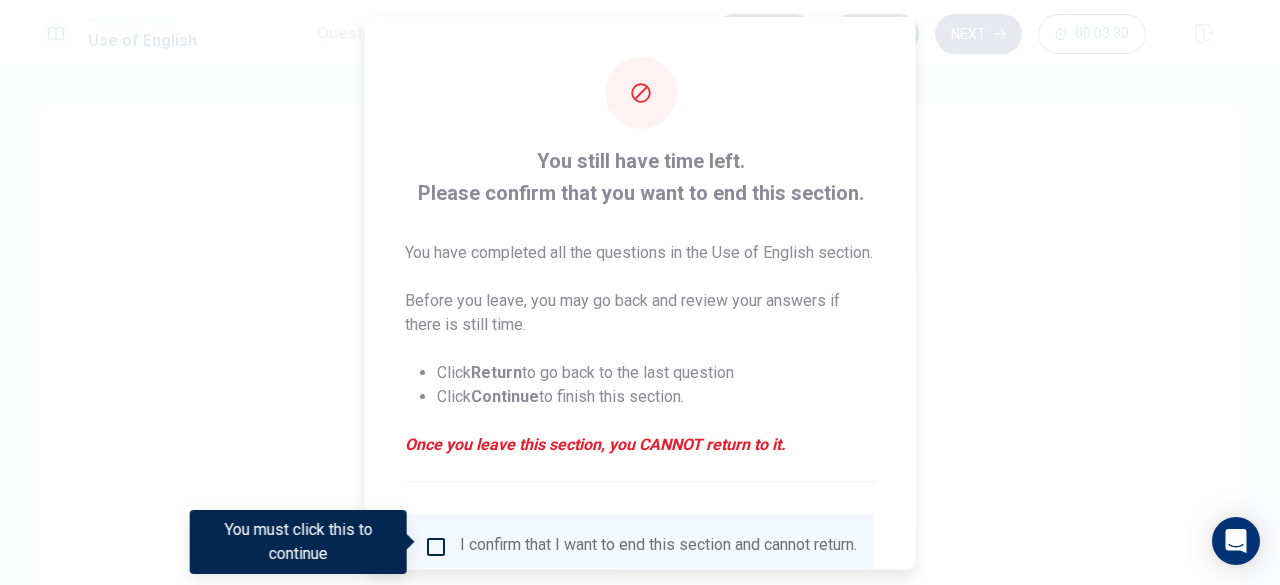 scroll, scrollTop: 184, scrollLeft: 0, axis: vertical 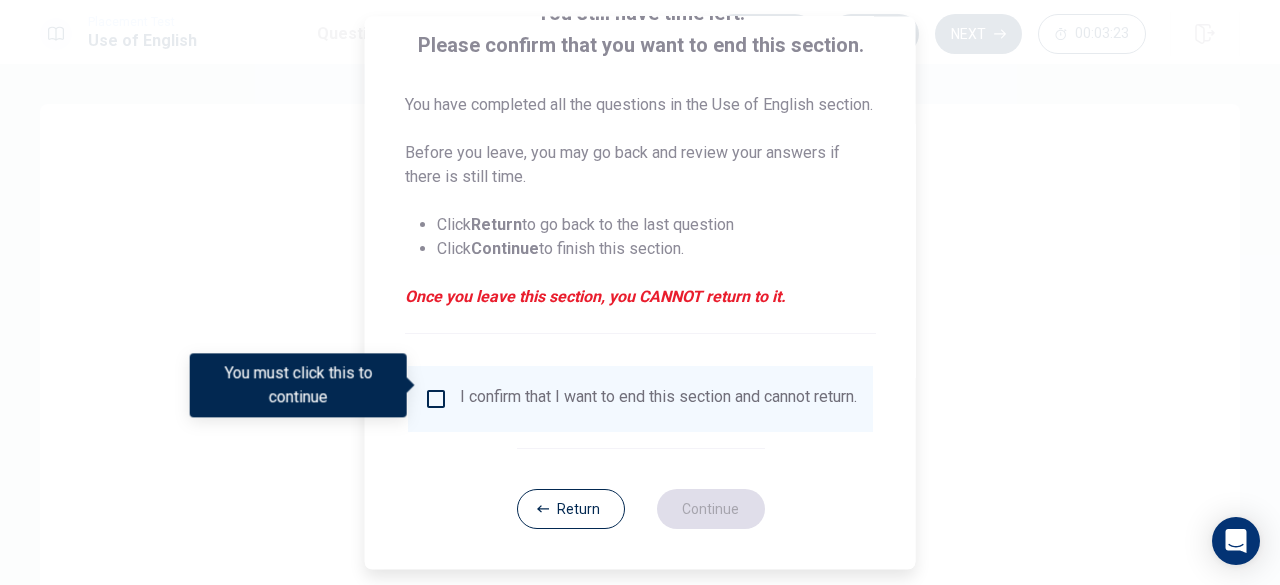 click at bounding box center [436, 399] 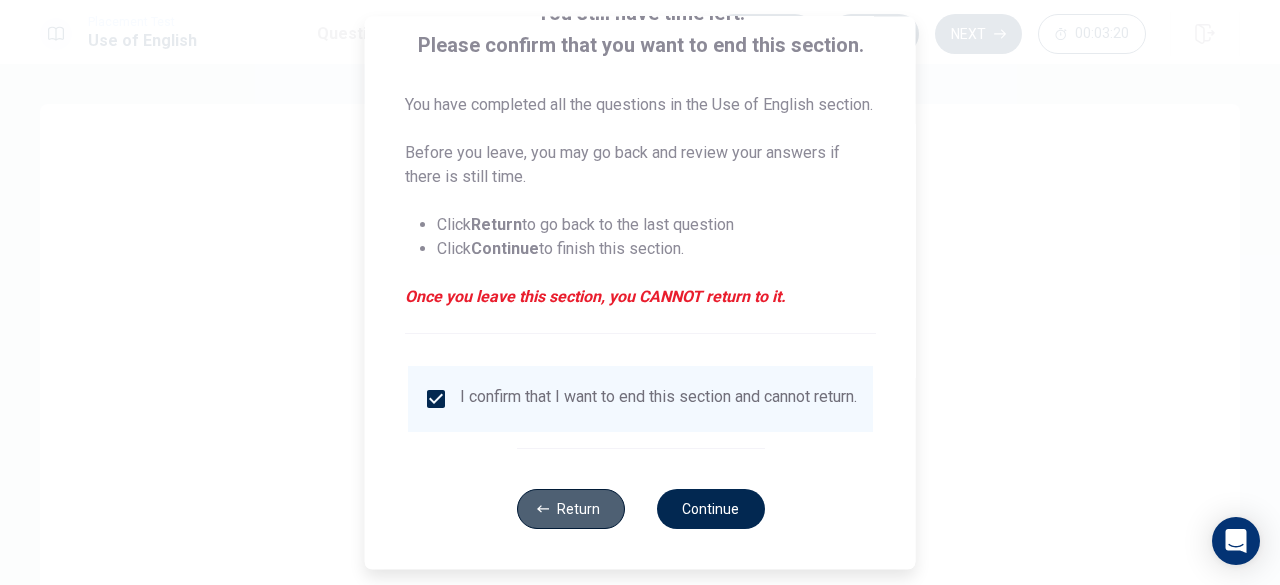 click on "Return" at bounding box center [570, 509] 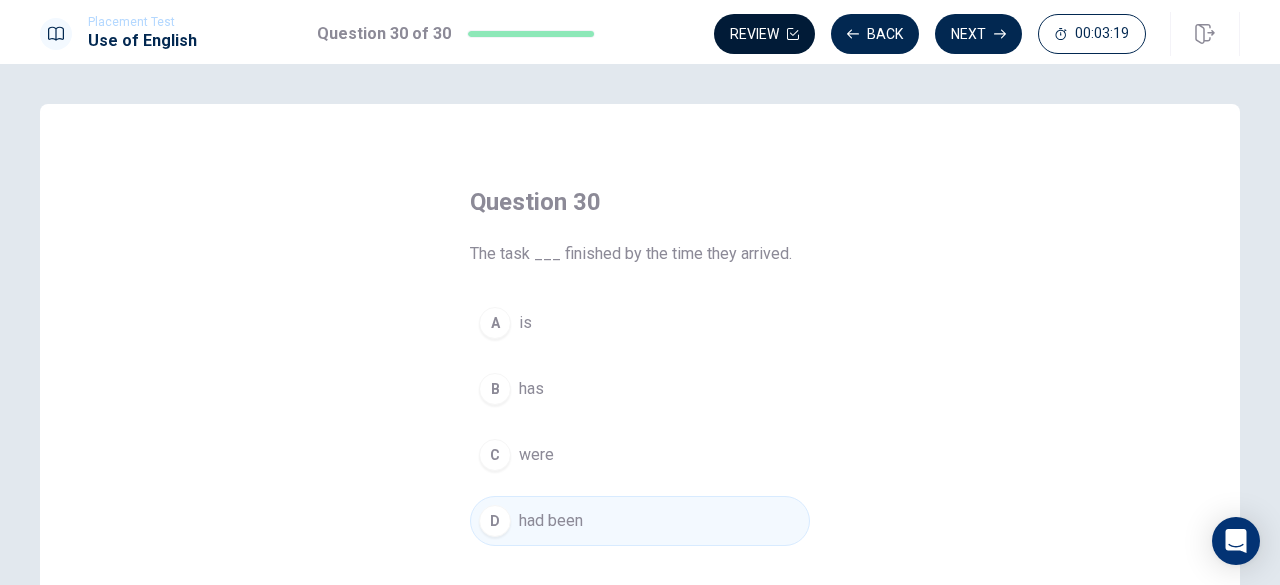 click on "Review" at bounding box center (764, 34) 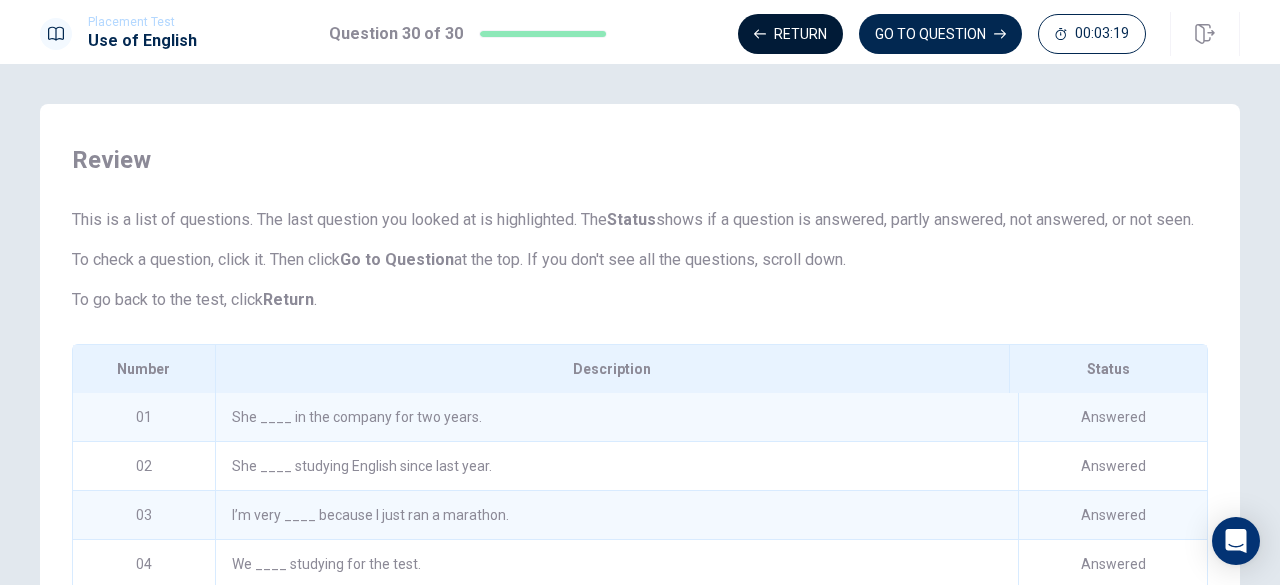 scroll, scrollTop: 112, scrollLeft: 0, axis: vertical 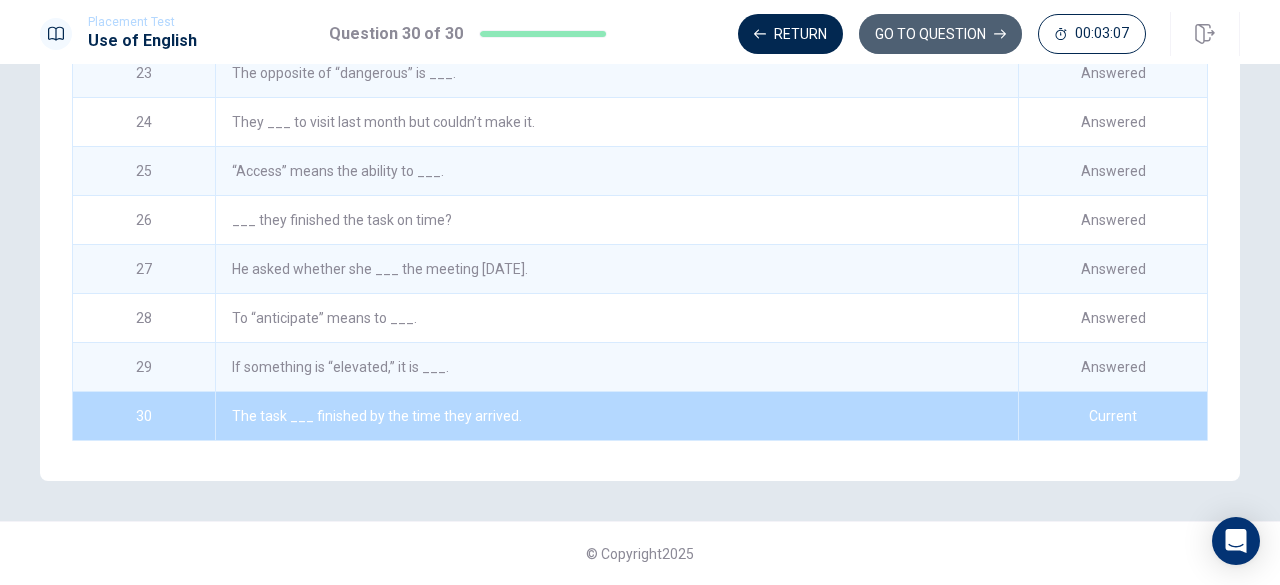 click on "GO TO QUESTION" at bounding box center (940, 34) 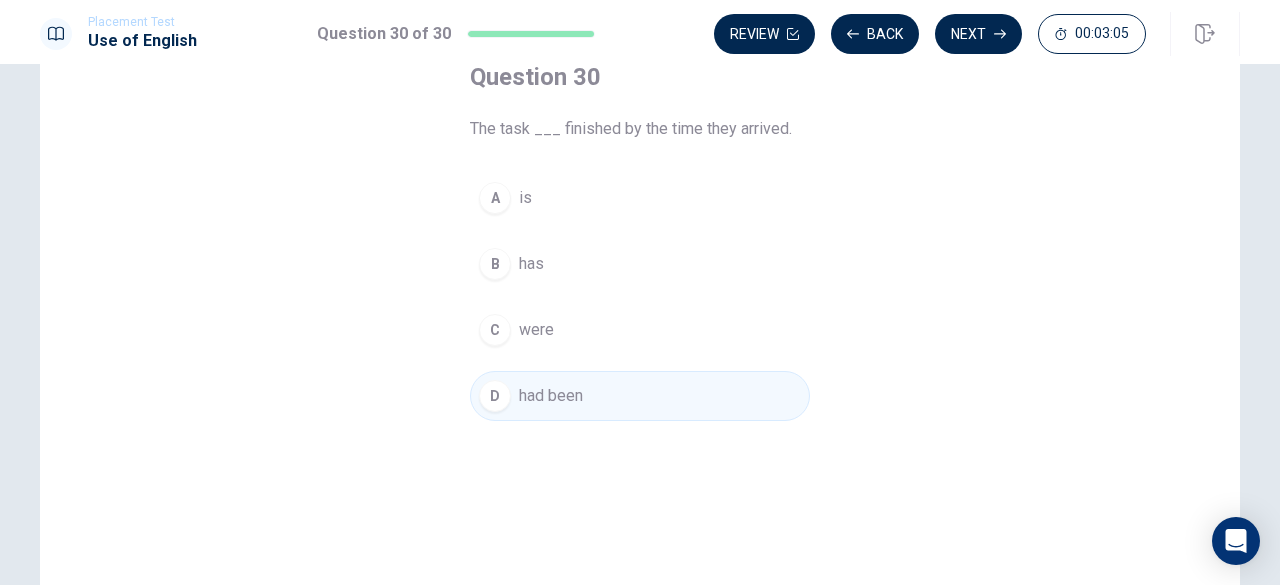 scroll, scrollTop: 0, scrollLeft: 0, axis: both 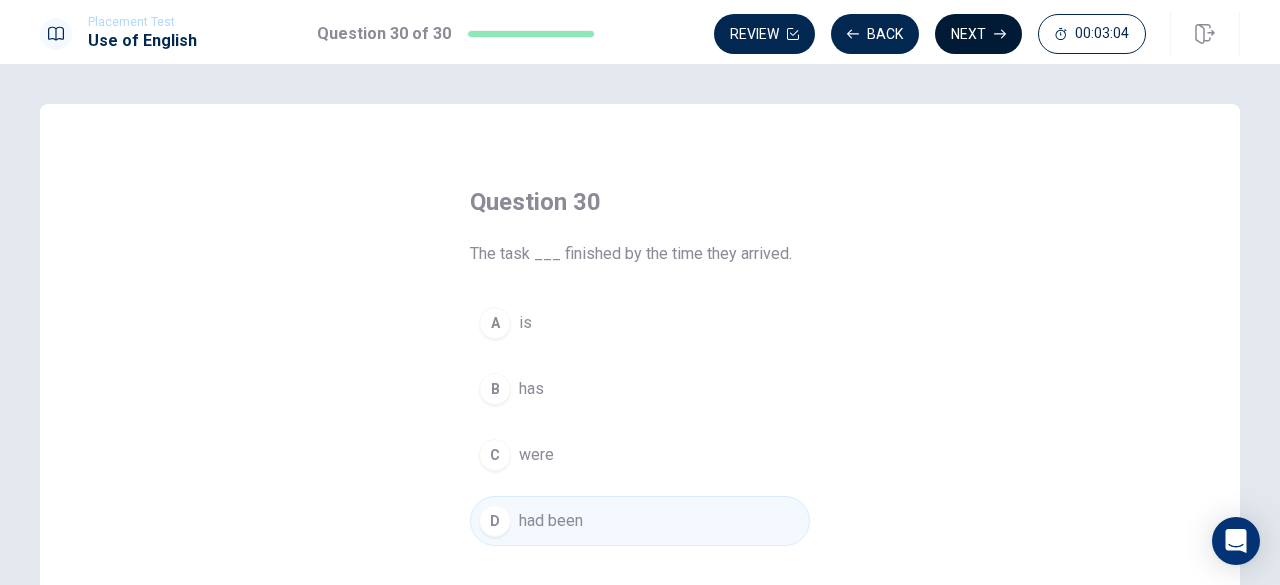 click on "Next" at bounding box center (978, 34) 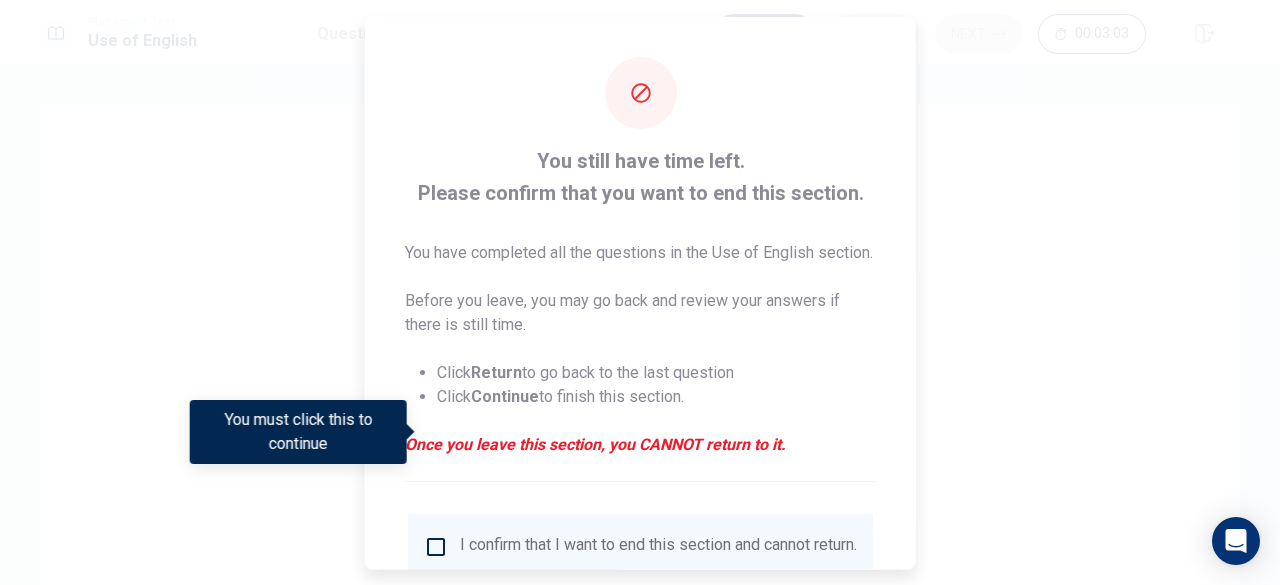 scroll, scrollTop: 184, scrollLeft: 0, axis: vertical 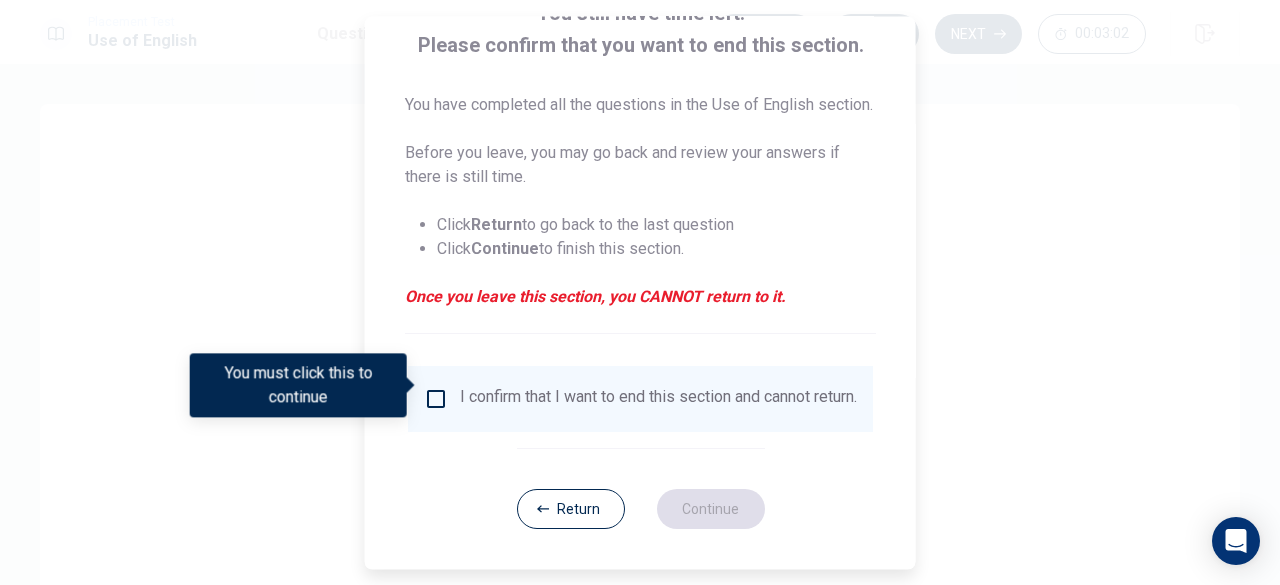 click on "I confirm that I want to end this section and cannot return." at bounding box center [658, 399] 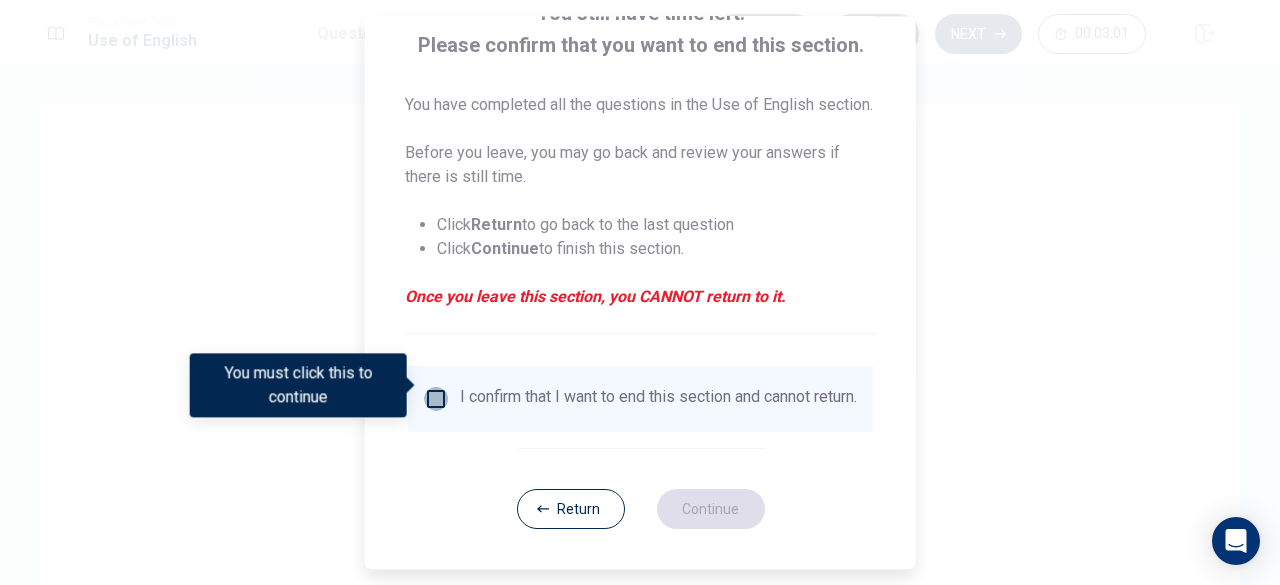 click at bounding box center [436, 399] 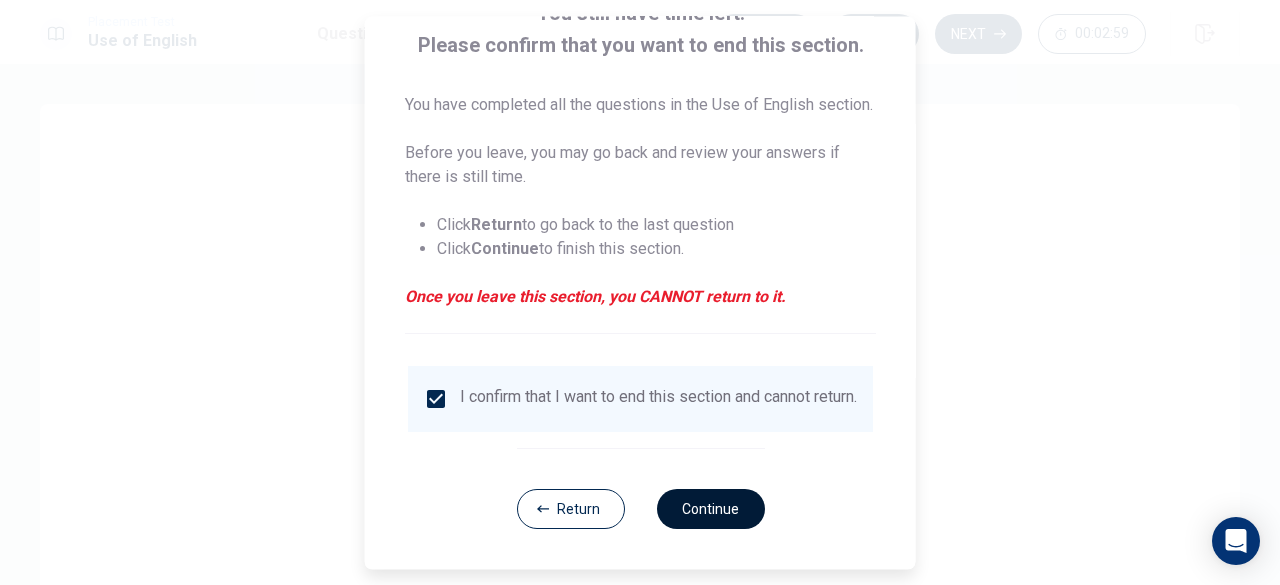 click on "Continue" at bounding box center [710, 509] 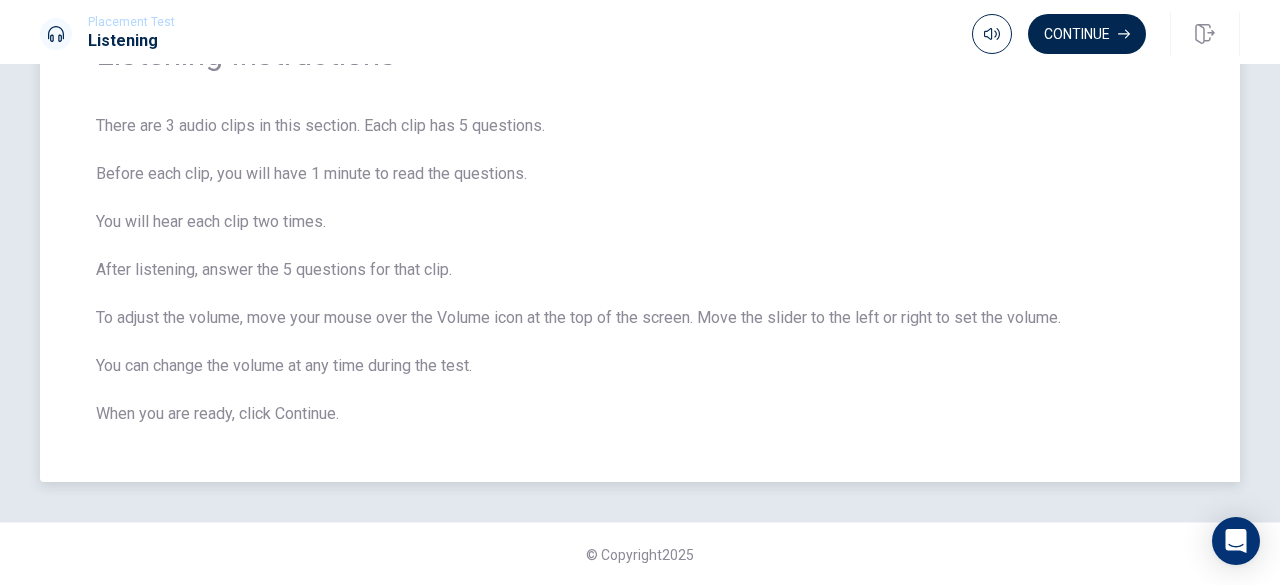 scroll, scrollTop: 0, scrollLeft: 0, axis: both 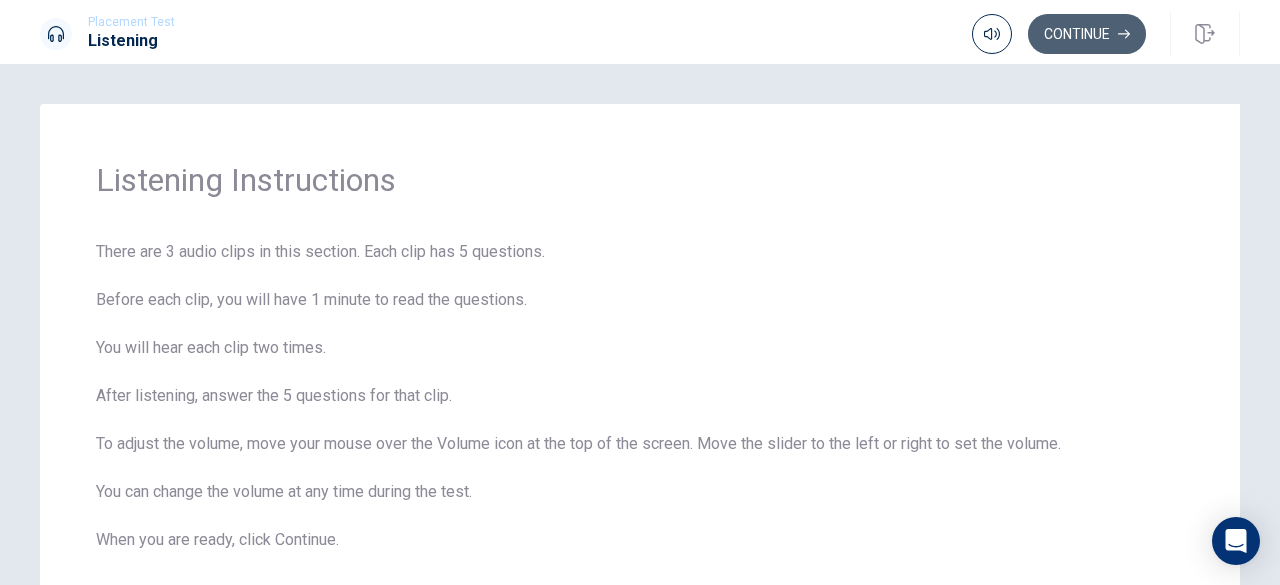 click on "Continue" at bounding box center [1087, 34] 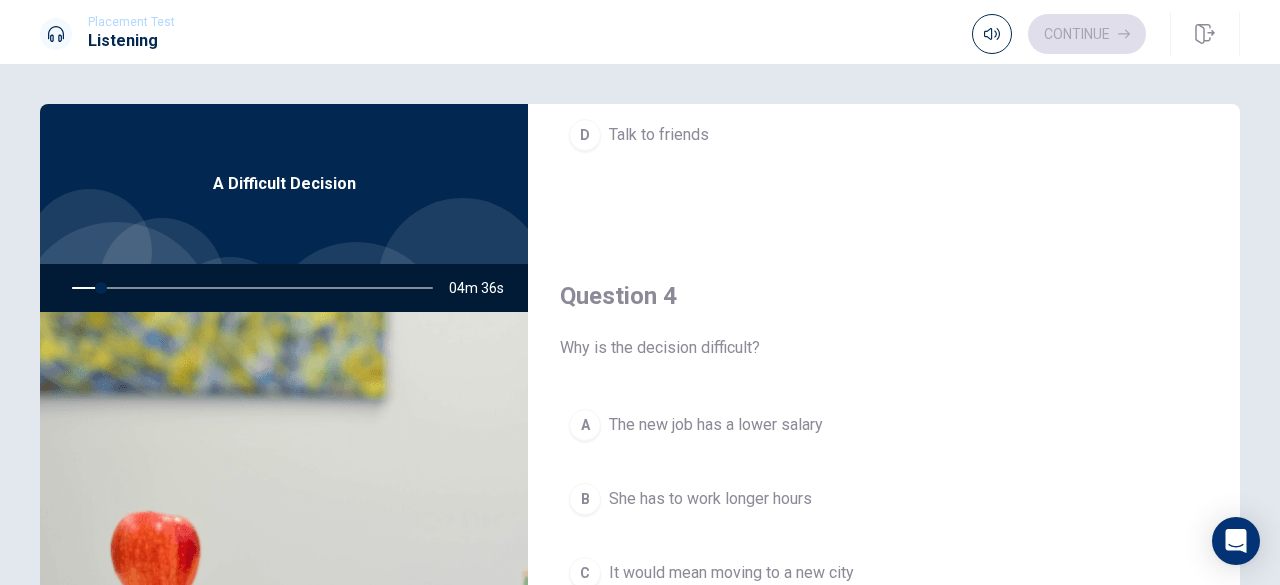 scroll, scrollTop: 1851, scrollLeft: 0, axis: vertical 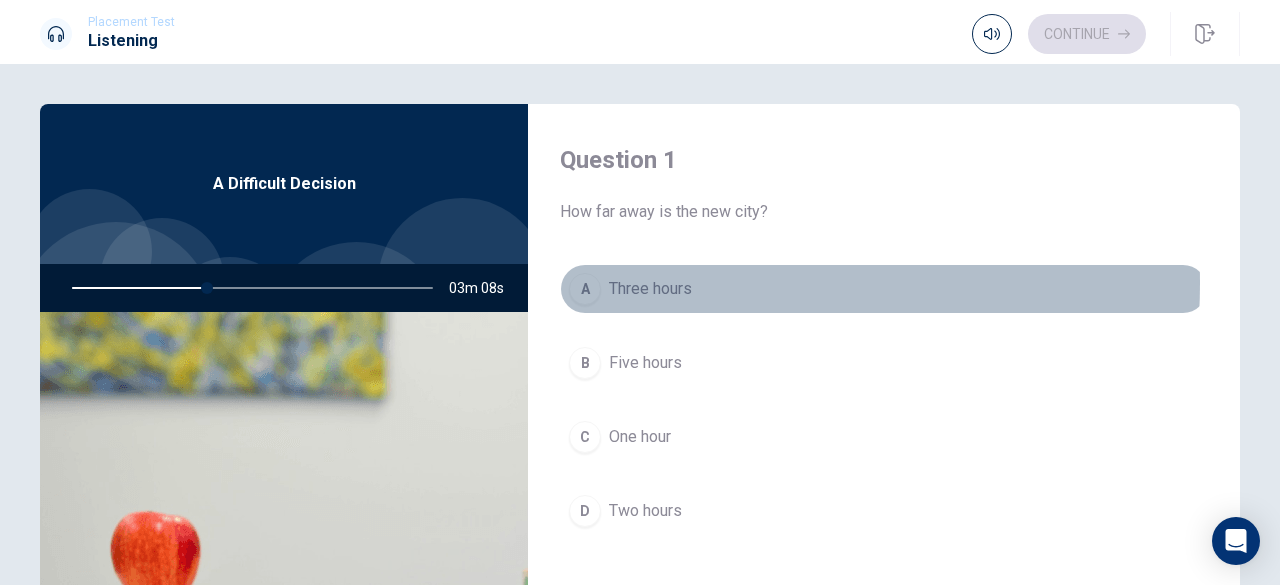 click on "Three hours" at bounding box center (650, 289) 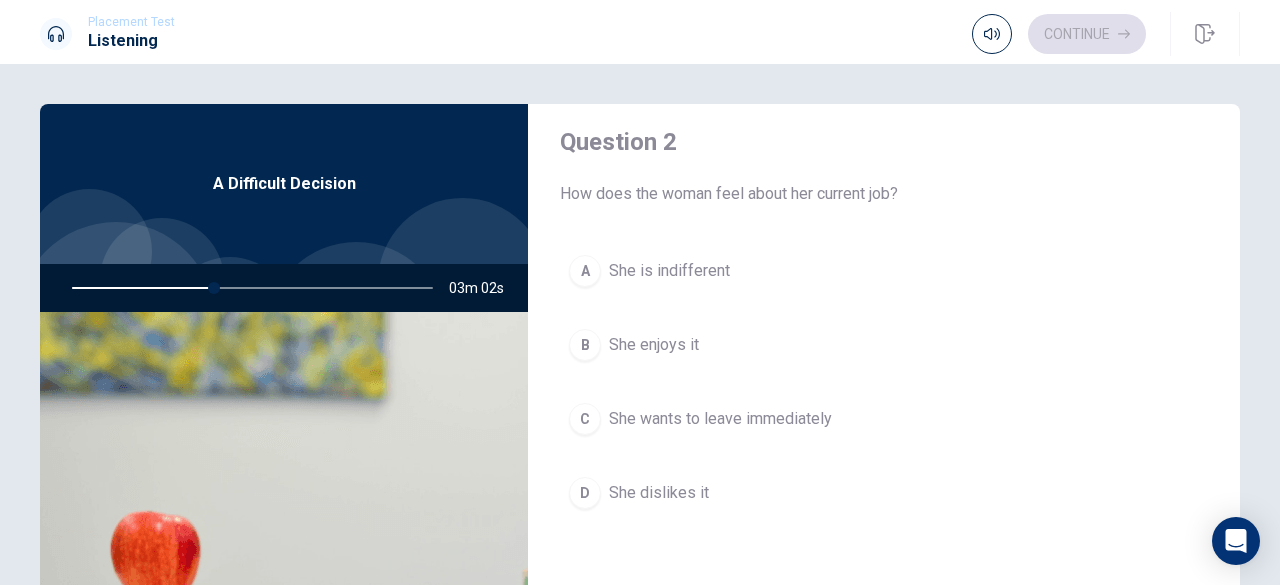 scroll, scrollTop: 500, scrollLeft: 0, axis: vertical 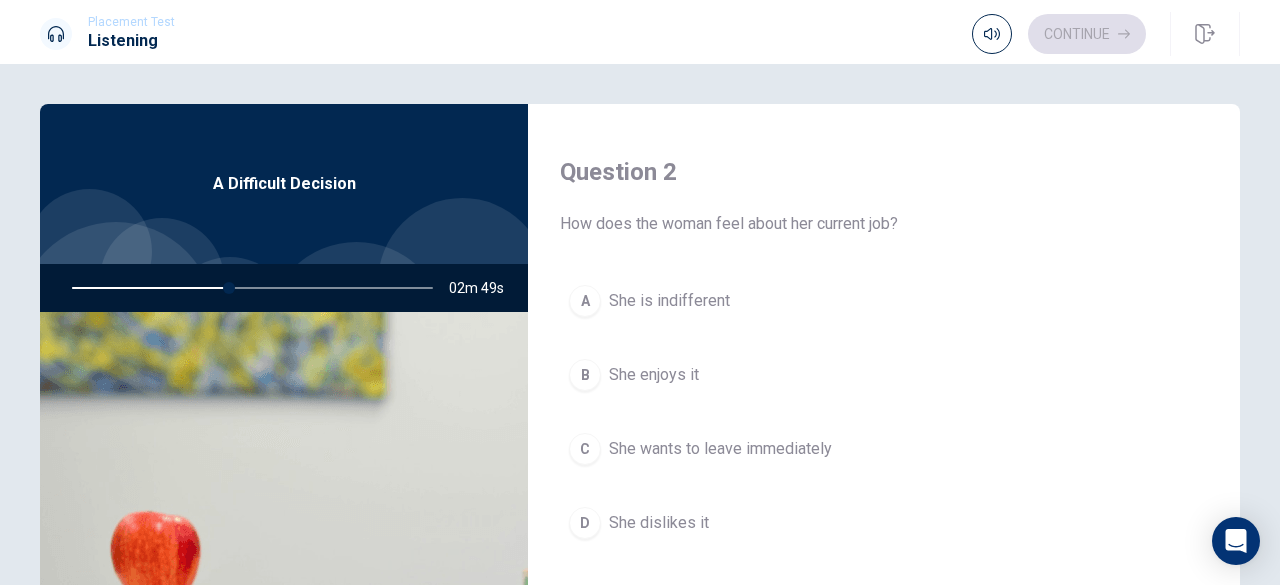 click on "She enjoys it" at bounding box center (654, 375) 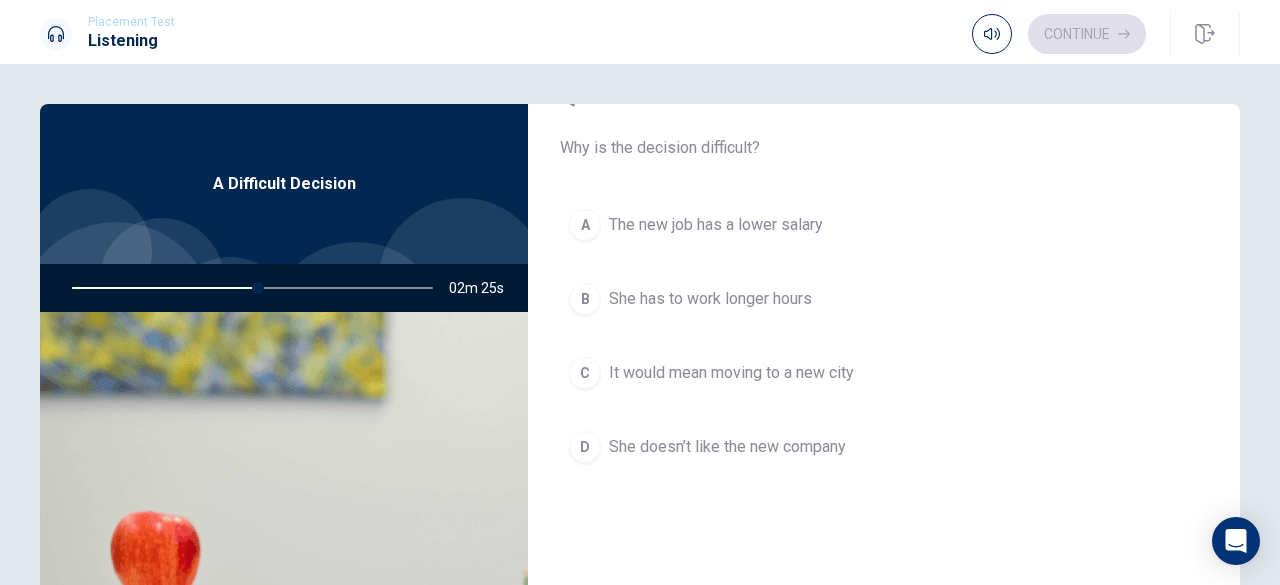 scroll, scrollTop: 1500, scrollLeft: 0, axis: vertical 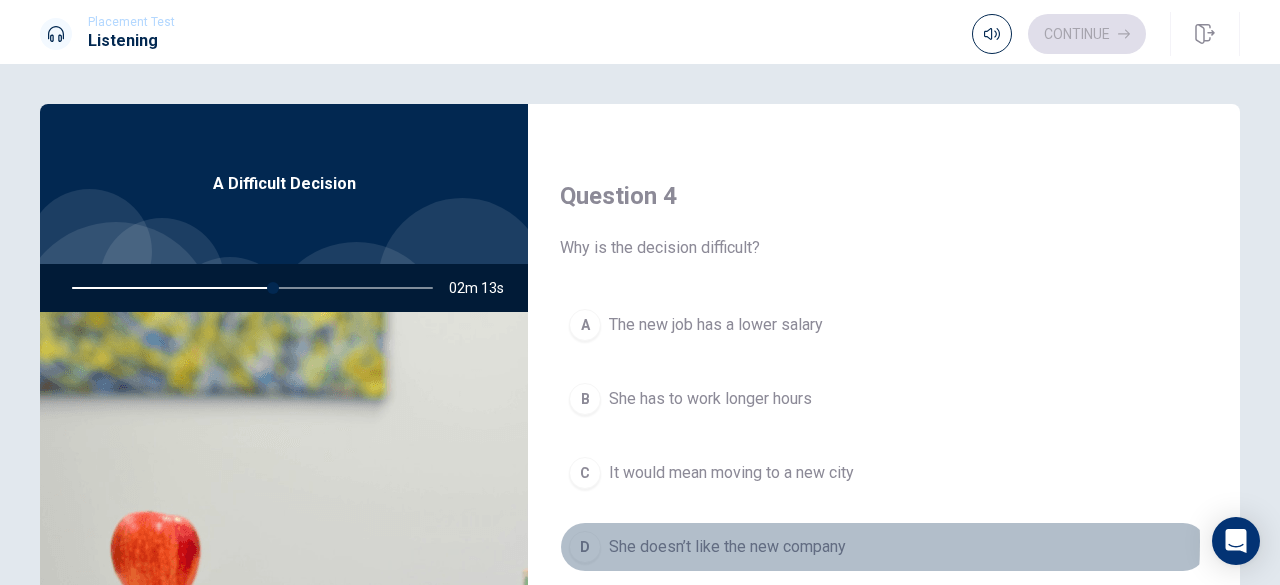 click on "She doesn’t like the new company" at bounding box center [727, 547] 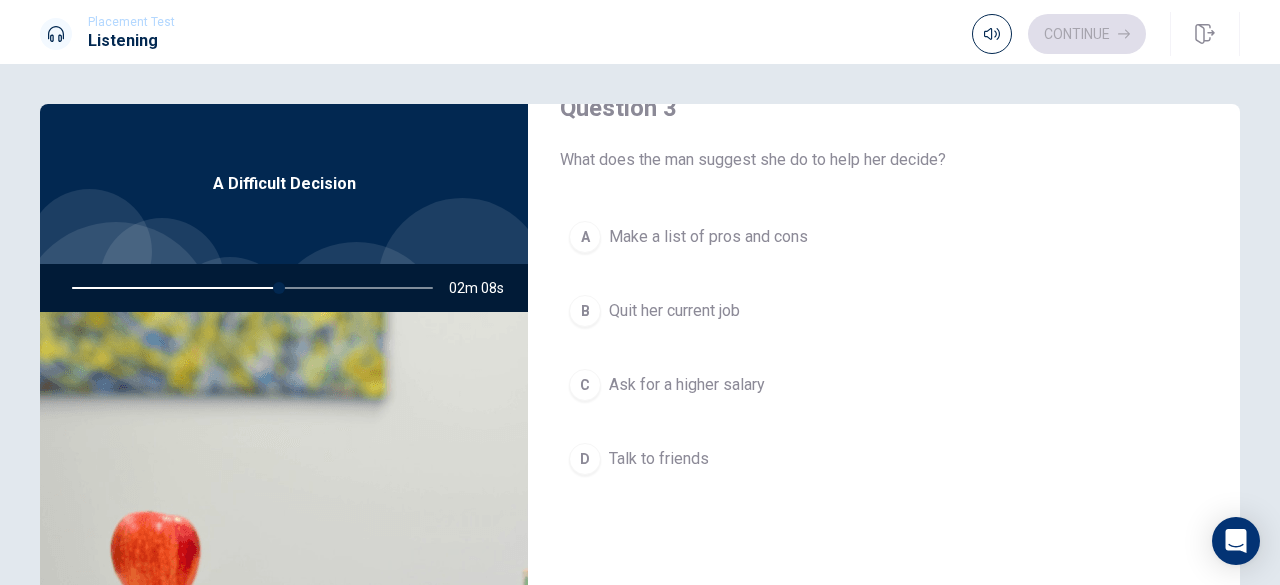 scroll, scrollTop: 1100, scrollLeft: 0, axis: vertical 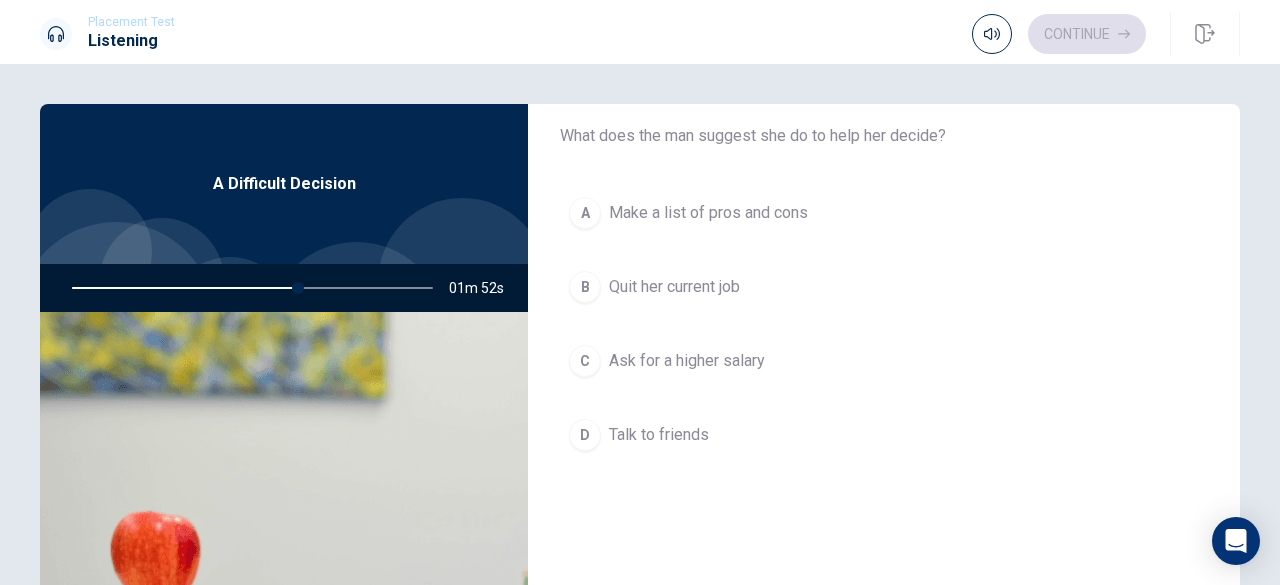click on "Make a list of pros and cons" at bounding box center [708, 213] 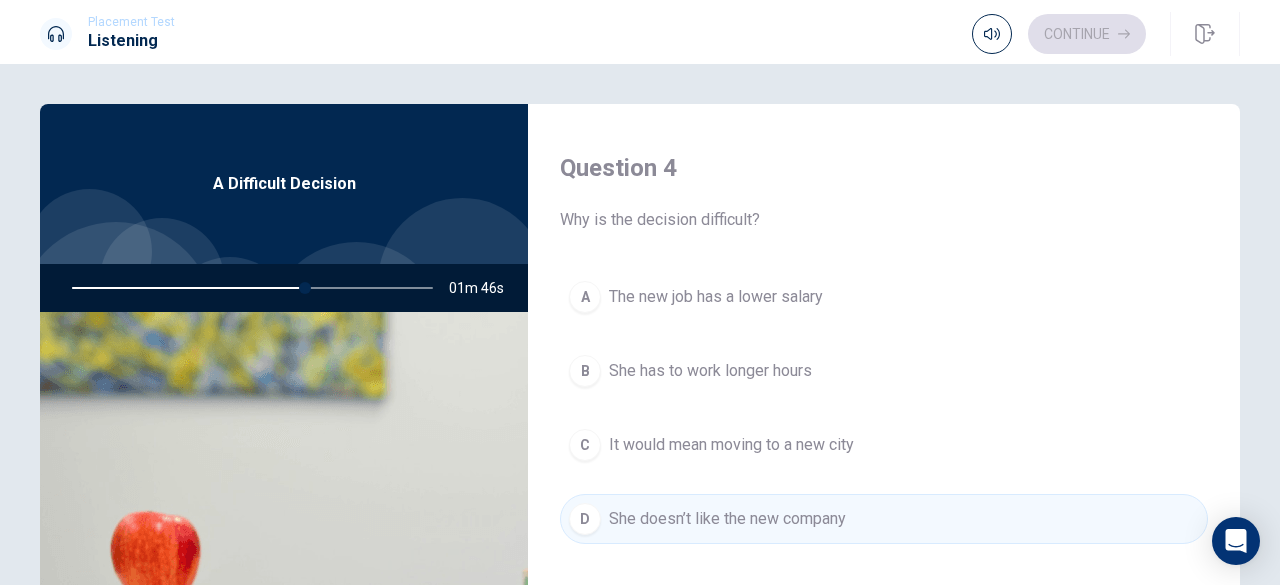 scroll, scrollTop: 1851, scrollLeft: 0, axis: vertical 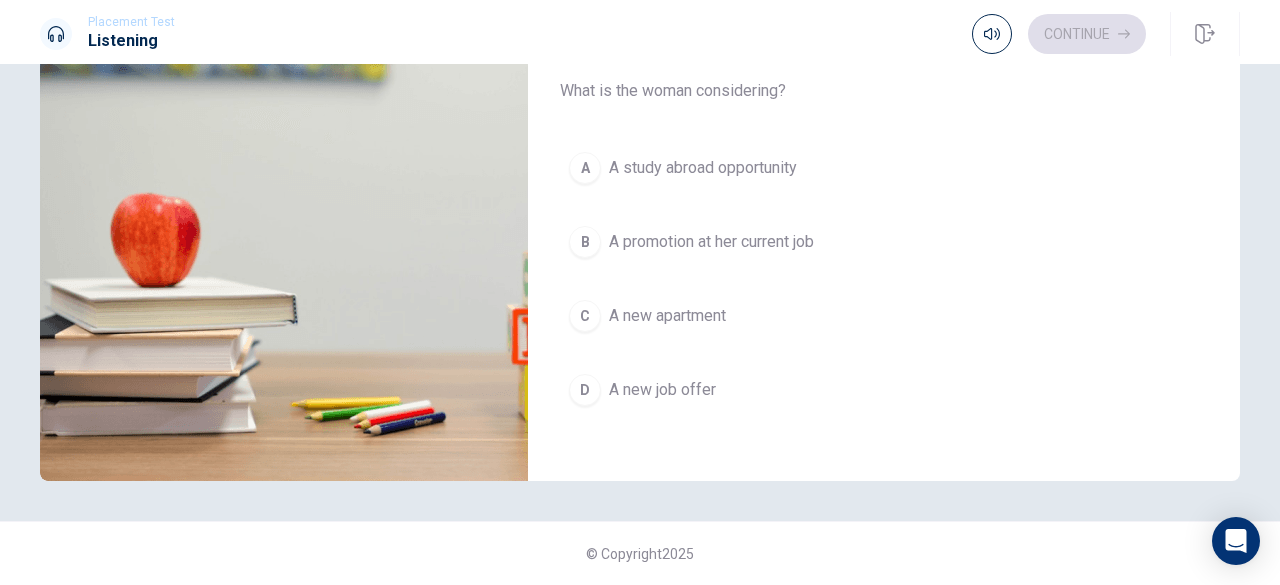 click on "D A new job offer" at bounding box center (884, 390) 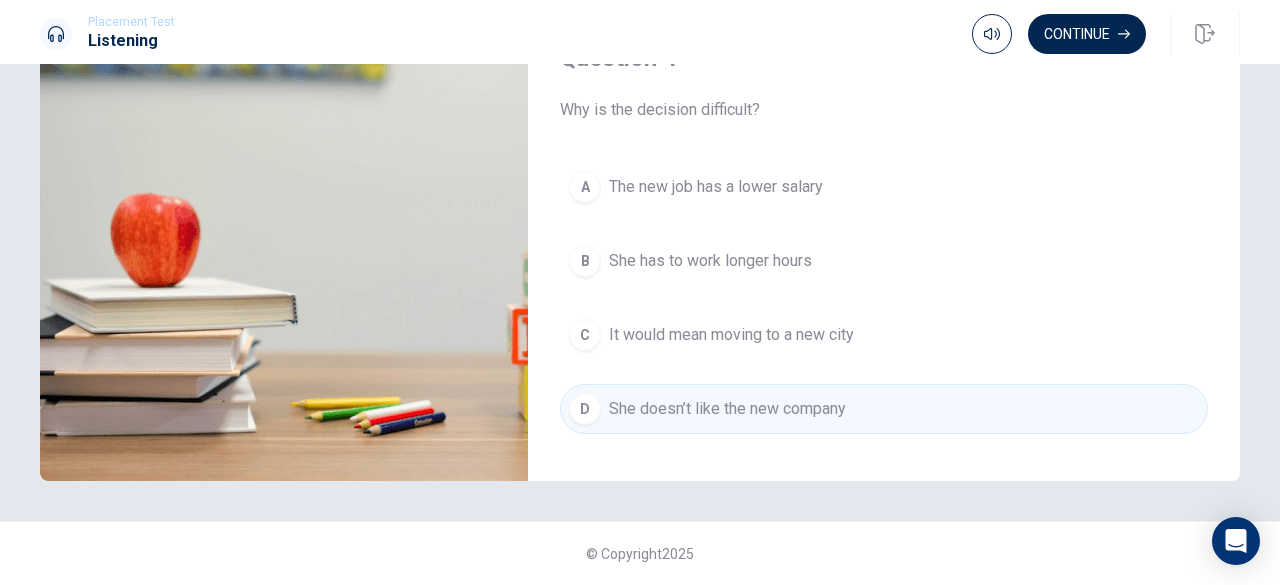 scroll, scrollTop: 1351, scrollLeft: 0, axis: vertical 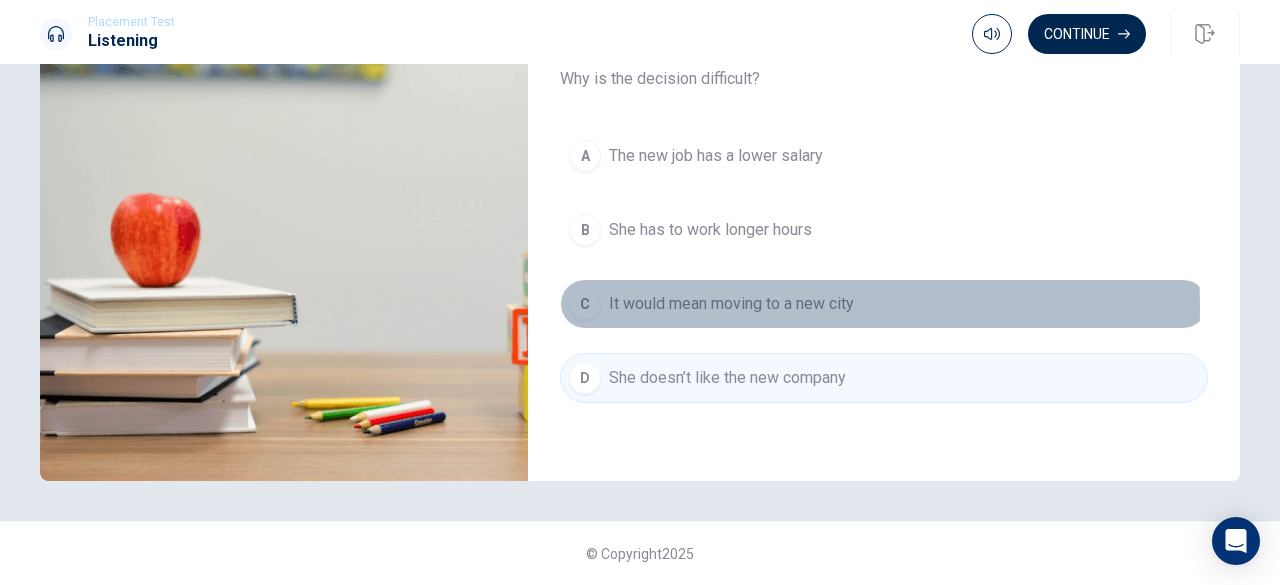 click on "It would mean moving to a new city" at bounding box center [731, 304] 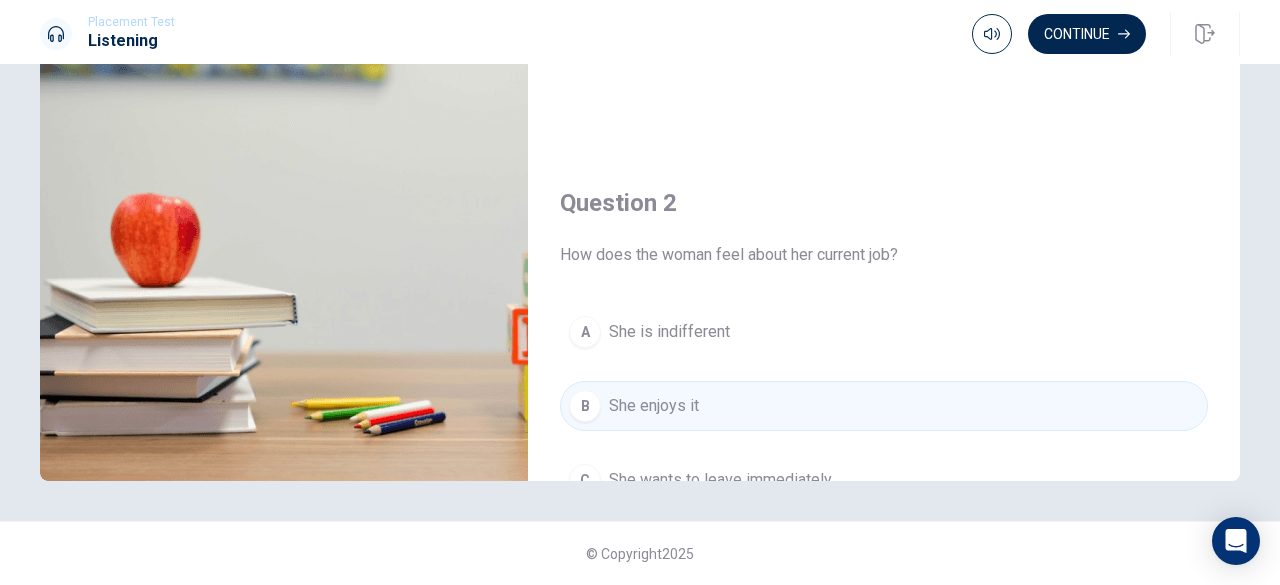 scroll, scrollTop: 0, scrollLeft: 0, axis: both 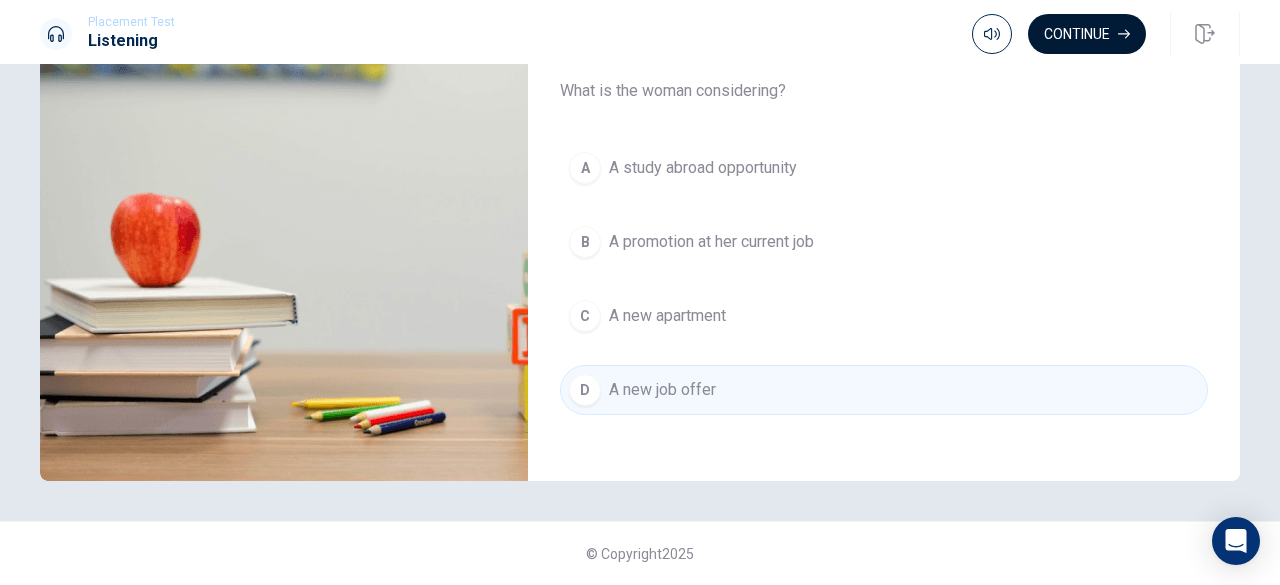 click on "Continue" at bounding box center [1087, 34] 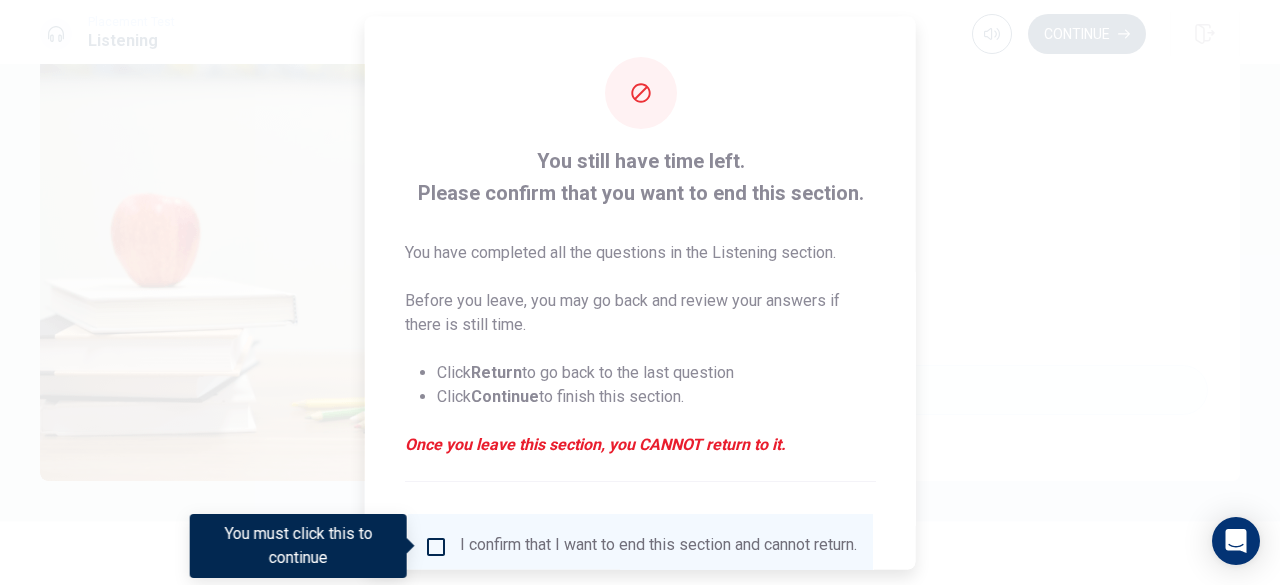 click at bounding box center (436, 546) 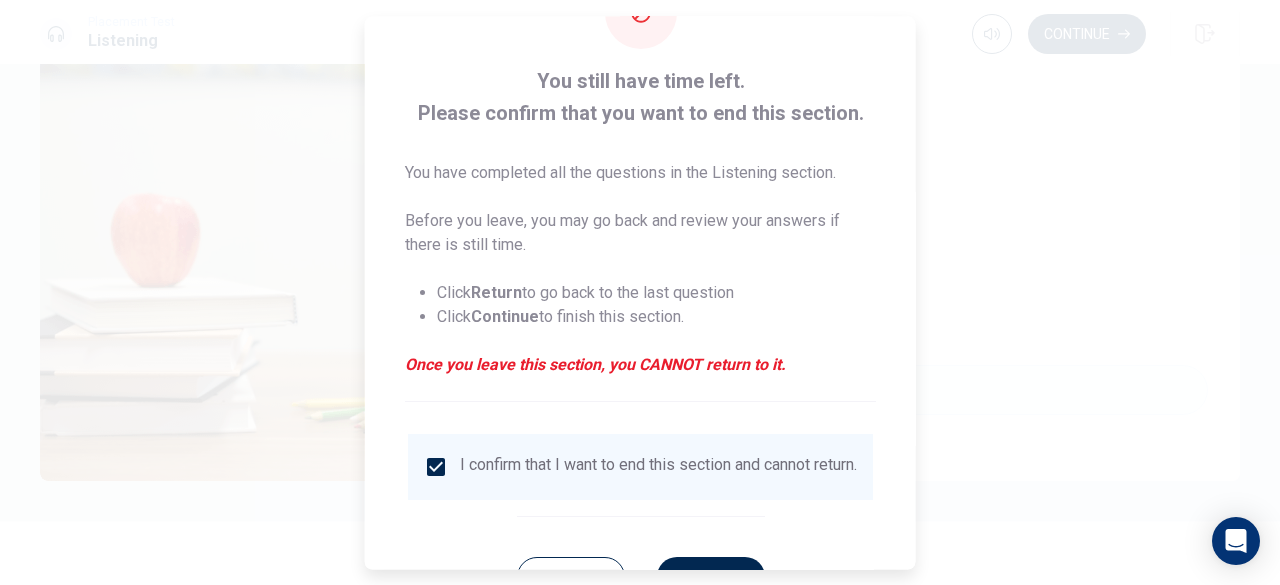 scroll, scrollTop: 160, scrollLeft: 0, axis: vertical 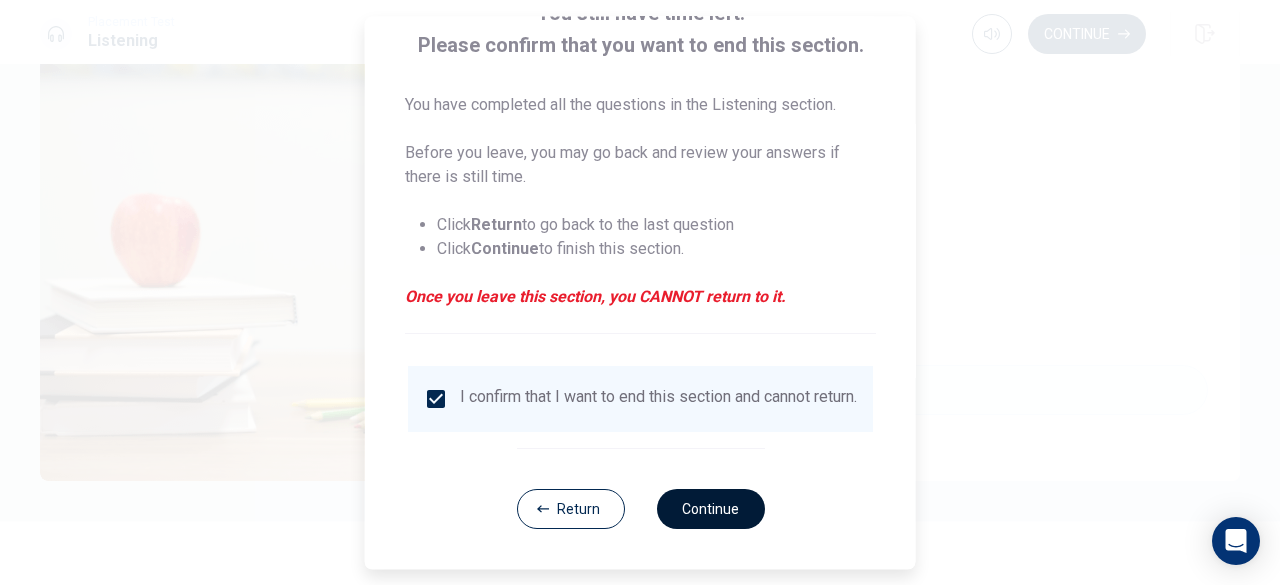 click on "Continue" at bounding box center (710, 509) 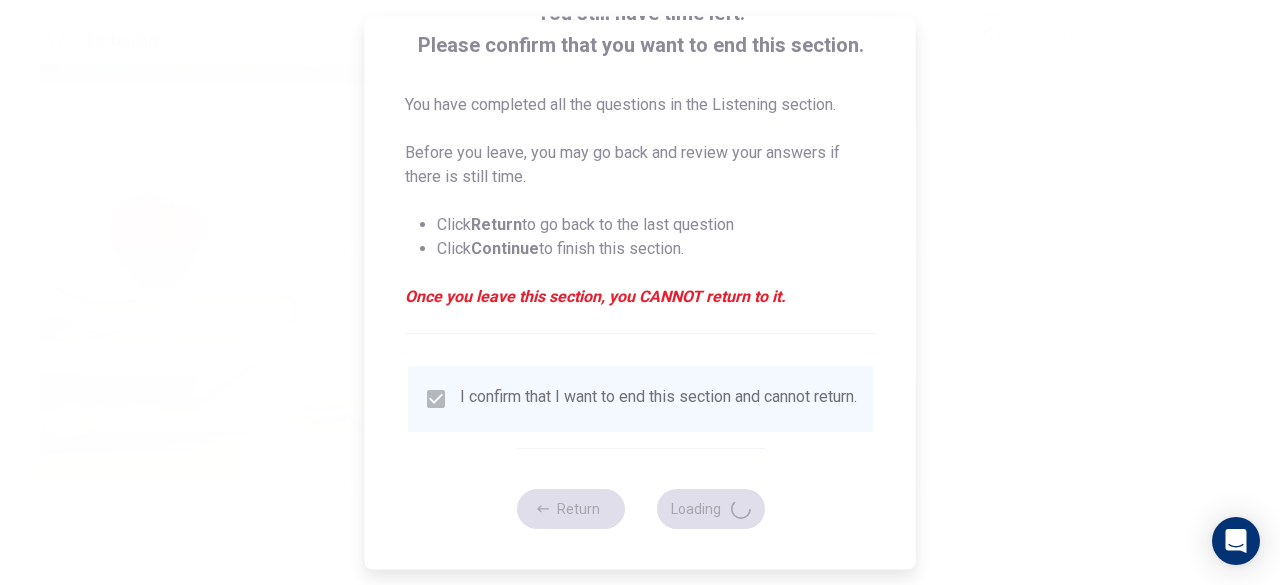 type on "92" 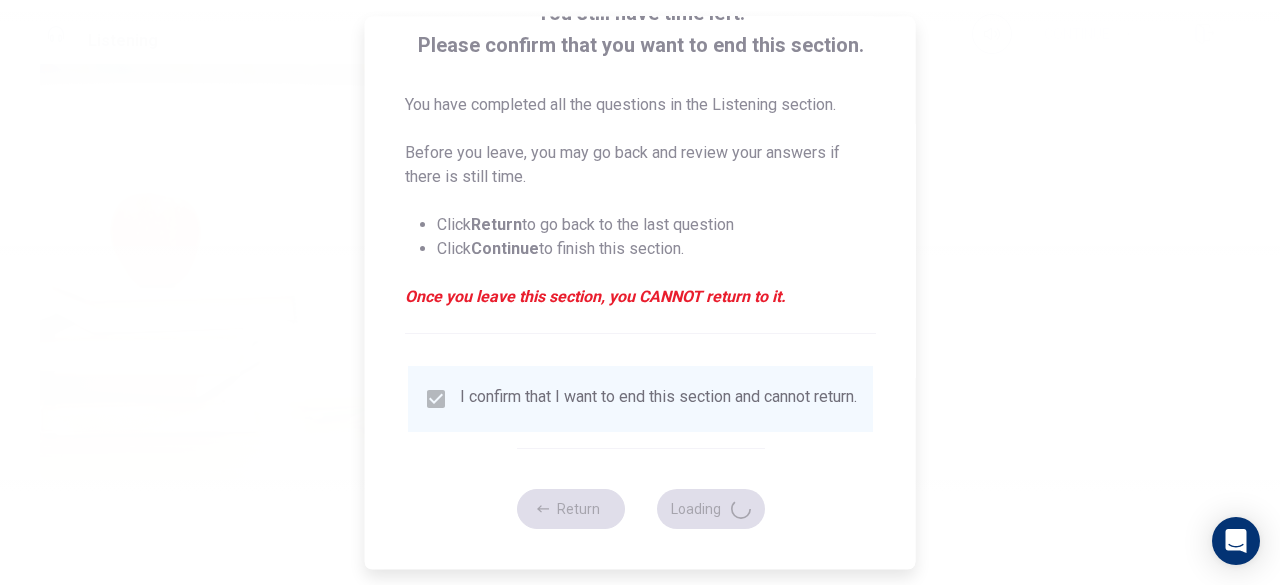 scroll, scrollTop: 0, scrollLeft: 0, axis: both 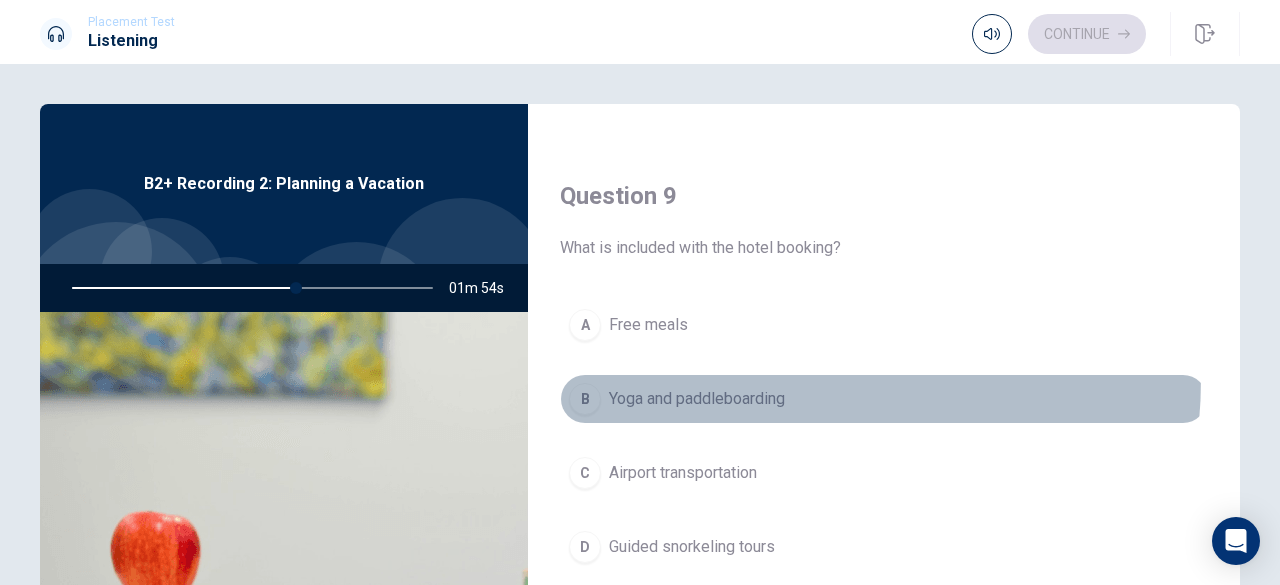 drag, startPoint x: 704, startPoint y: 369, endPoint x: 697, endPoint y: 391, distance: 23.086792 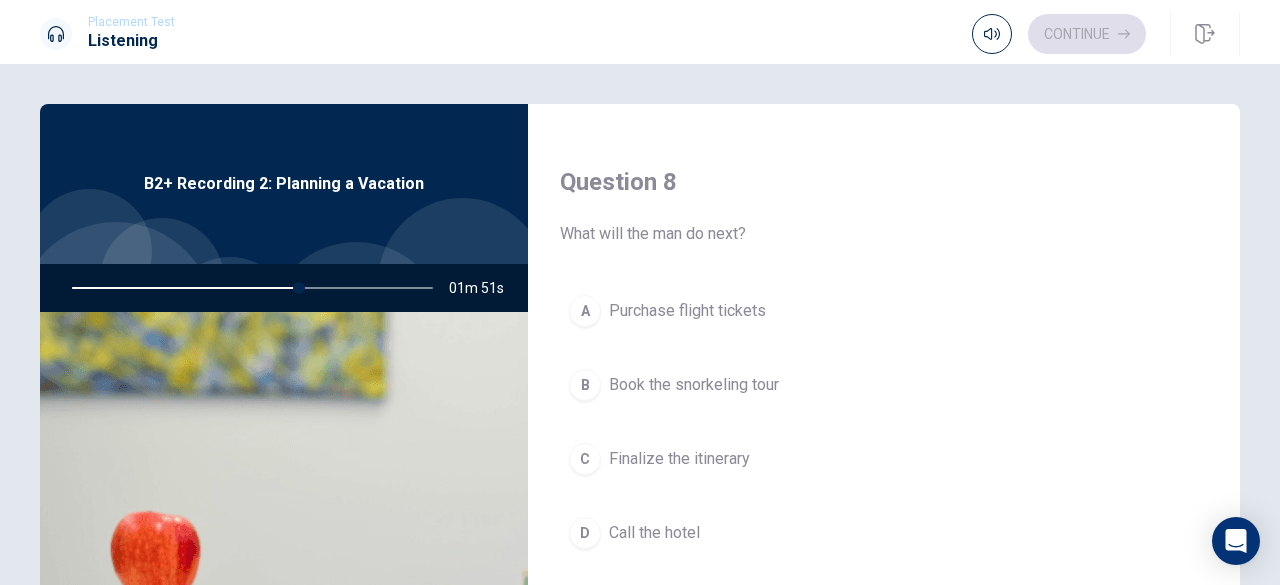 scroll, scrollTop: 1000, scrollLeft: 0, axis: vertical 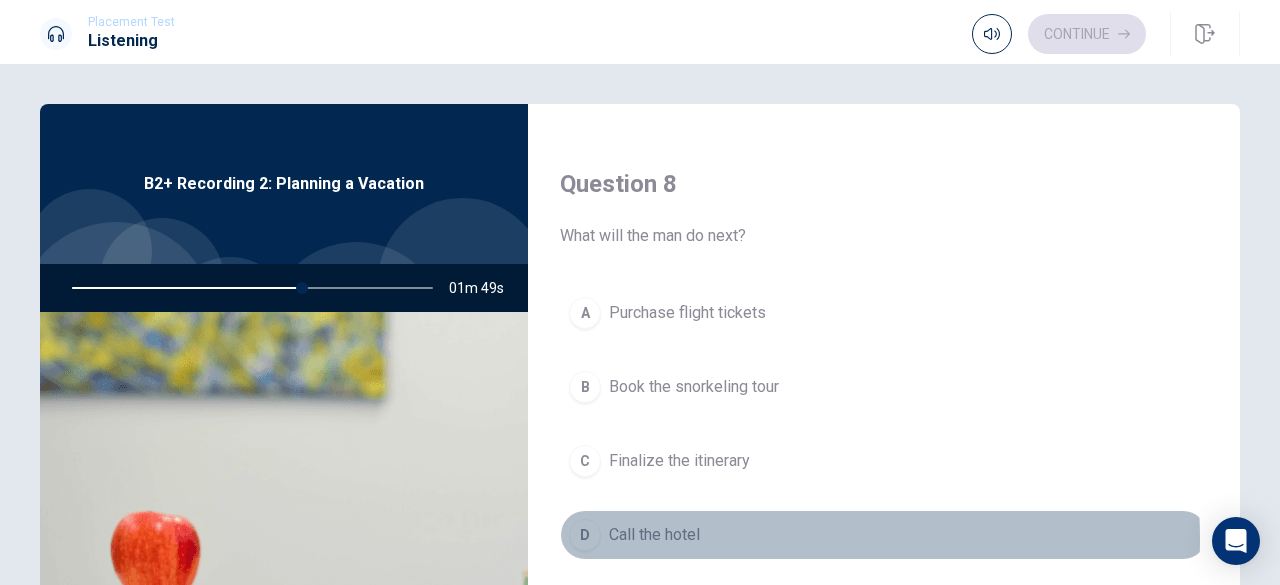 click on "Call the hotel" at bounding box center [654, 535] 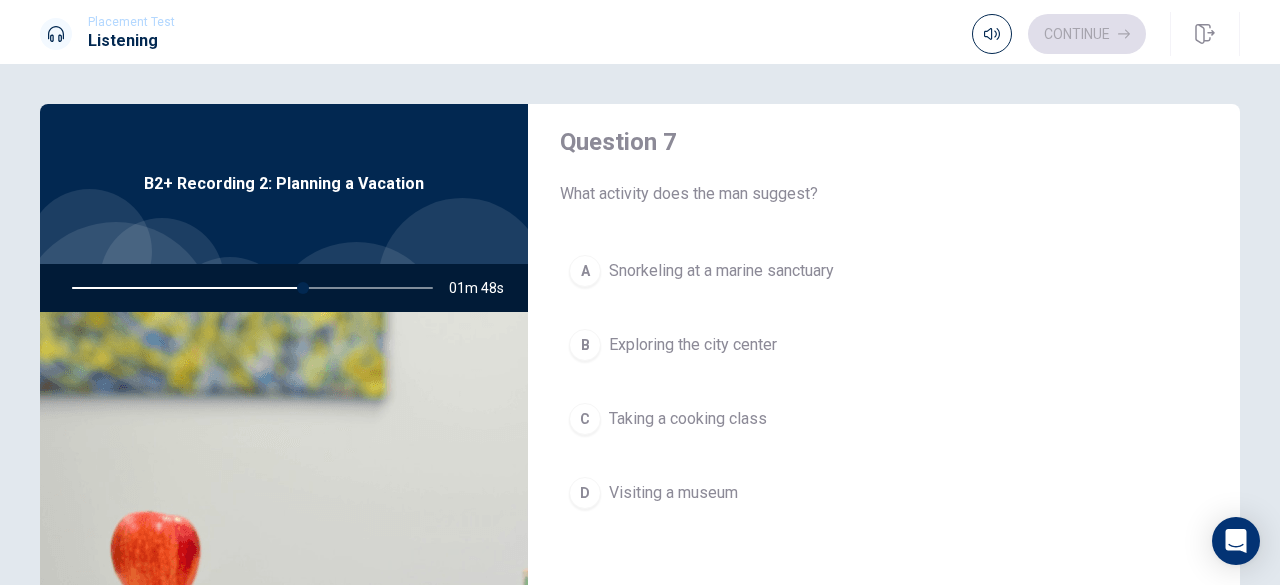 scroll, scrollTop: 500, scrollLeft: 0, axis: vertical 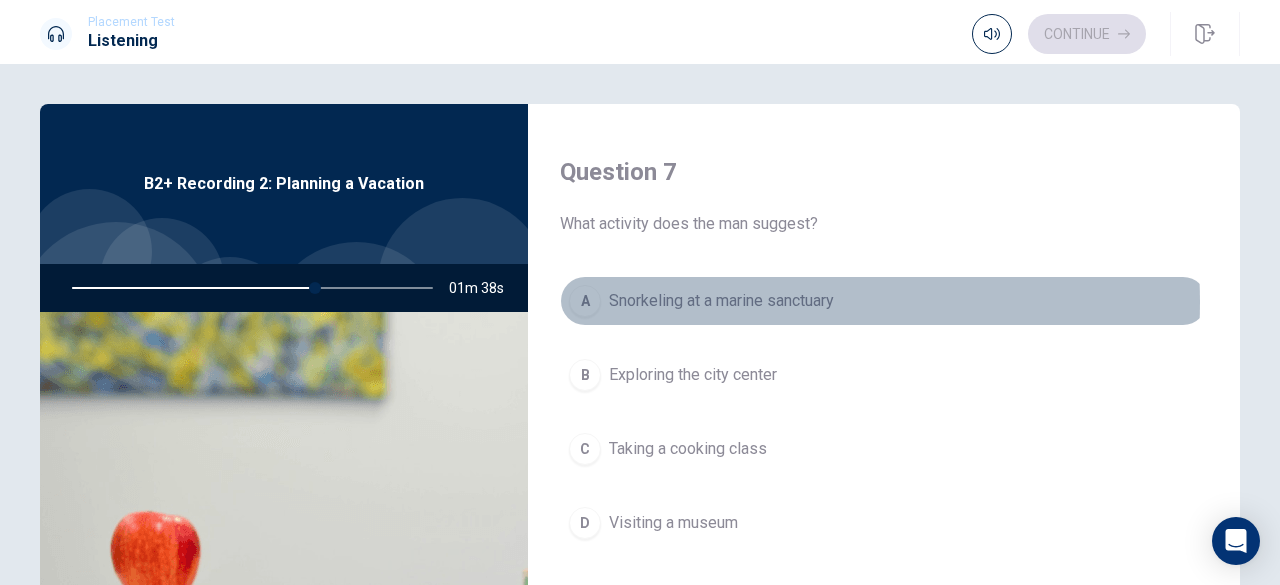 click on "Snorkeling at a marine sanctuary" at bounding box center [721, 301] 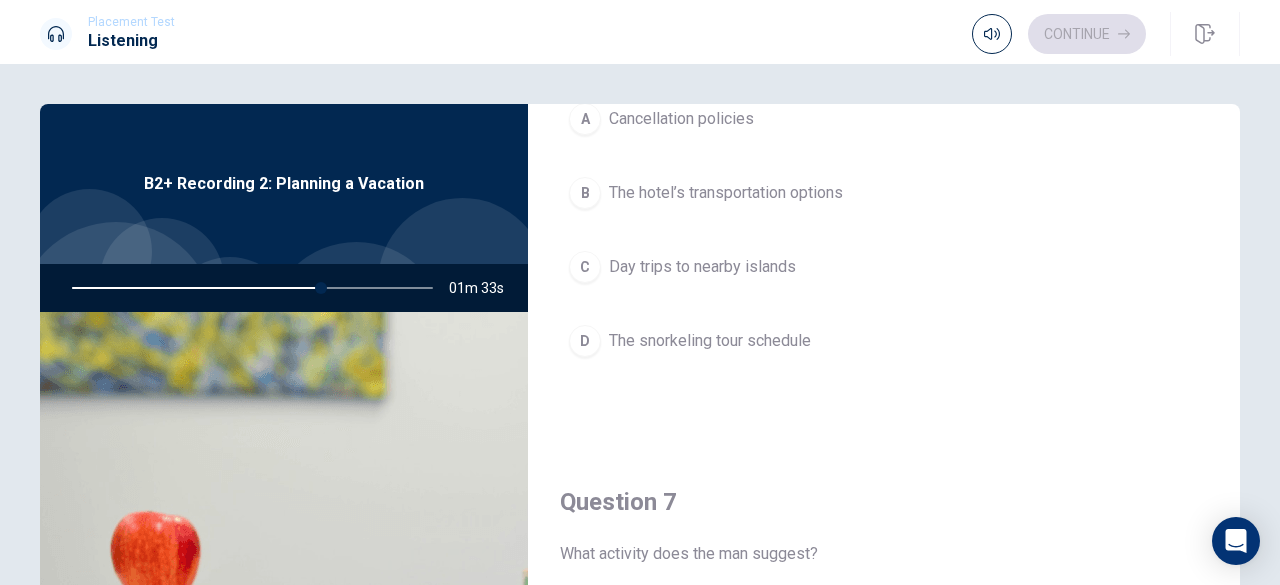 scroll, scrollTop: 0, scrollLeft: 0, axis: both 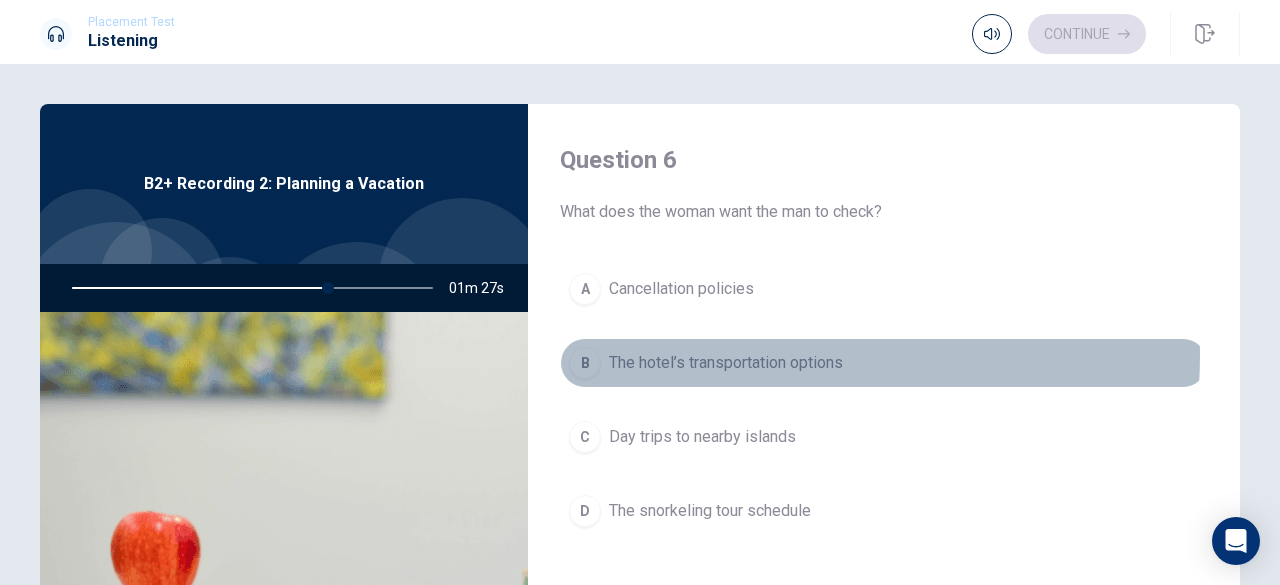 click on "The hotel’s transportation options" at bounding box center (726, 363) 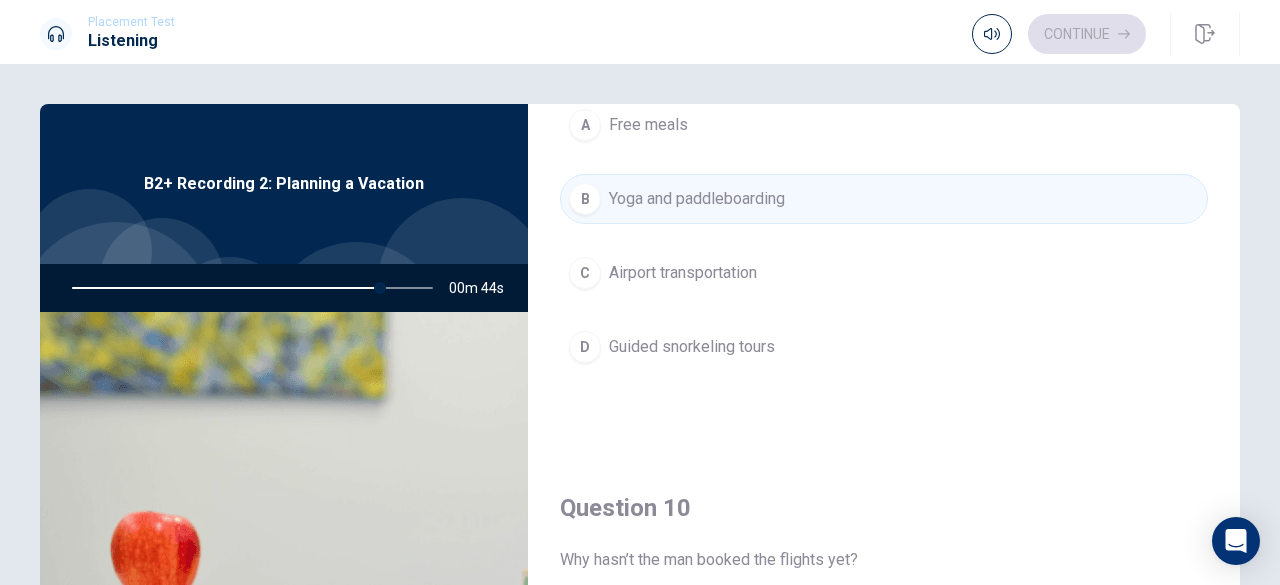 scroll, scrollTop: 1851, scrollLeft: 0, axis: vertical 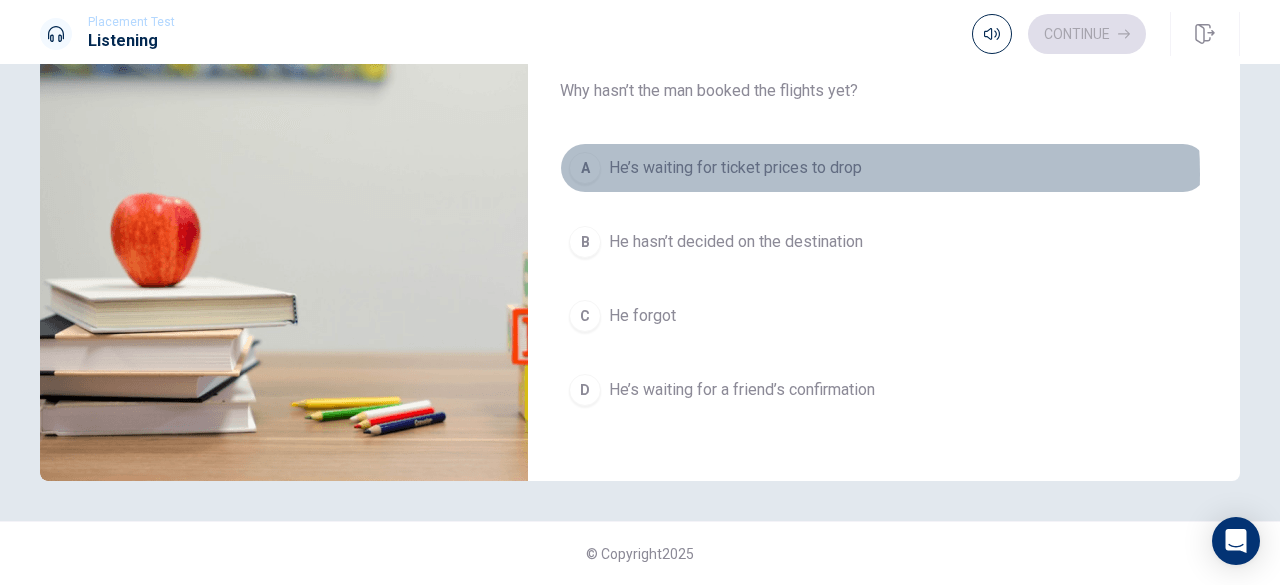 drag, startPoint x: 779, startPoint y: 163, endPoint x: 746, endPoint y: 188, distance: 41.400482 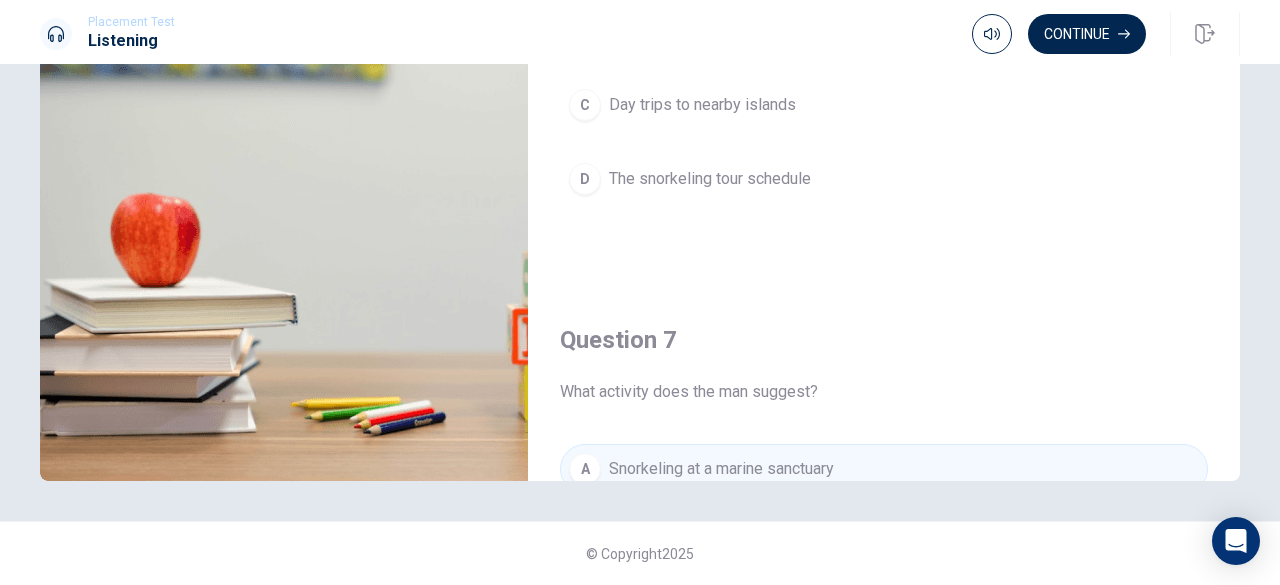 scroll, scrollTop: 0, scrollLeft: 0, axis: both 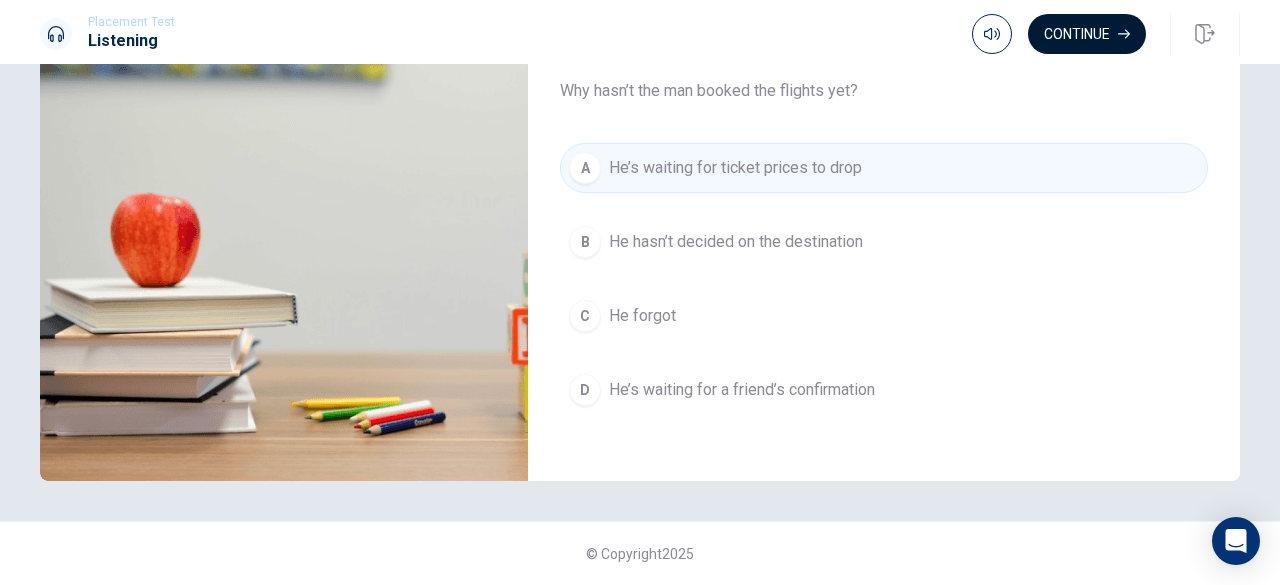click on "Continue" at bounding box center (1087, 34) 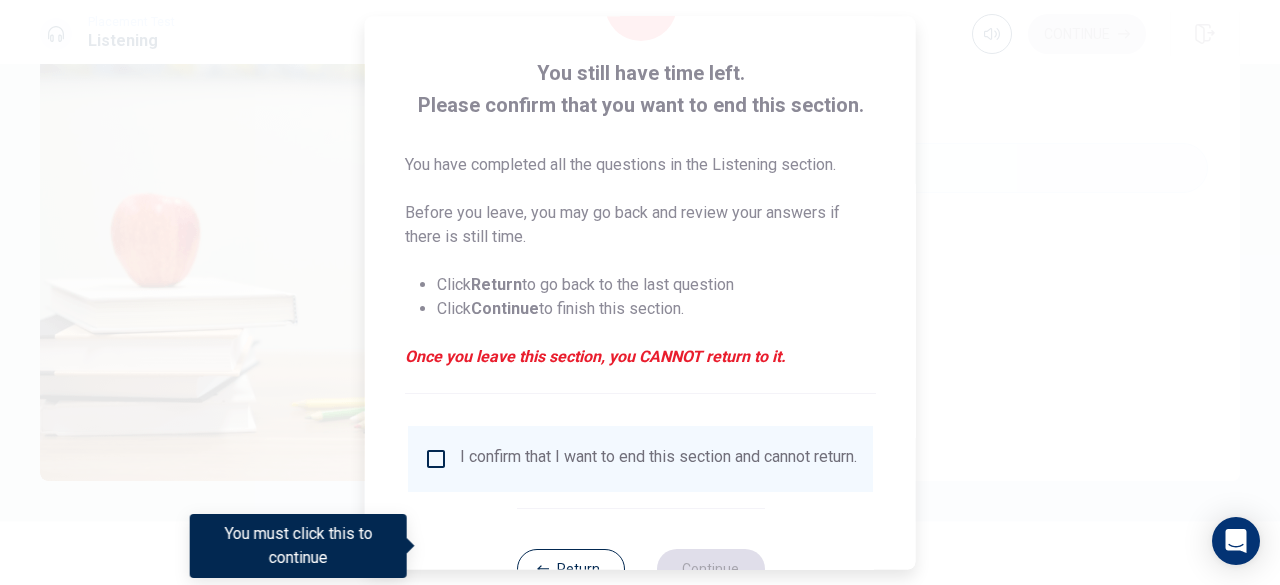 scroll, scrollTop: 160, scrollLeft: 0, axis: vertical 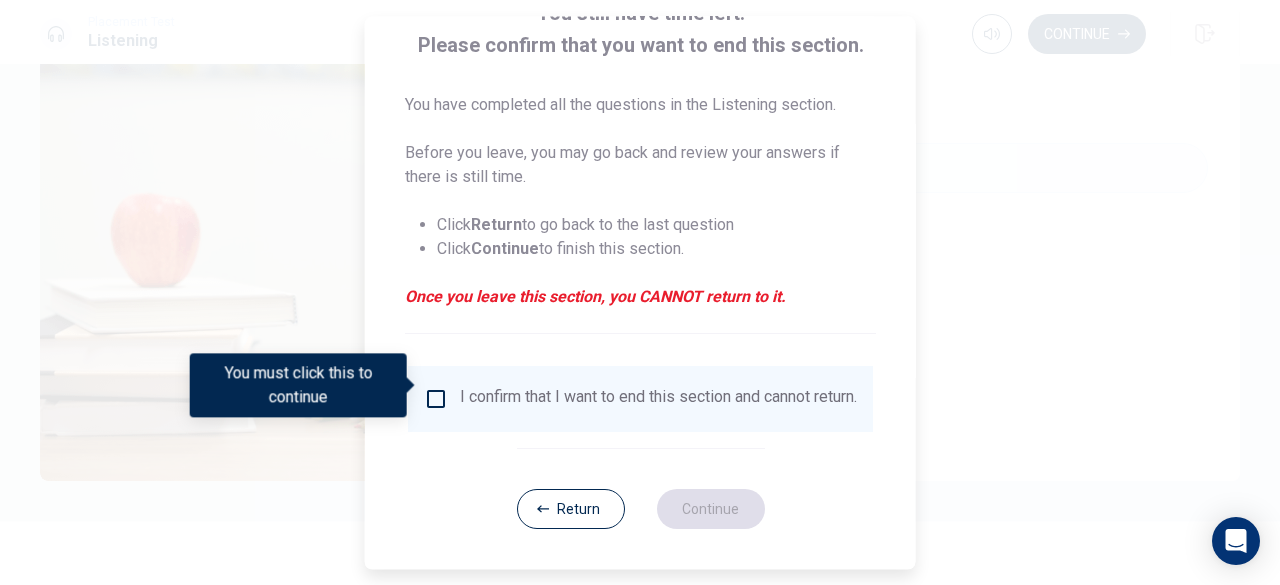 click on "I confirm that I want to end this section and cannot return." at bounding box center (658, 399) 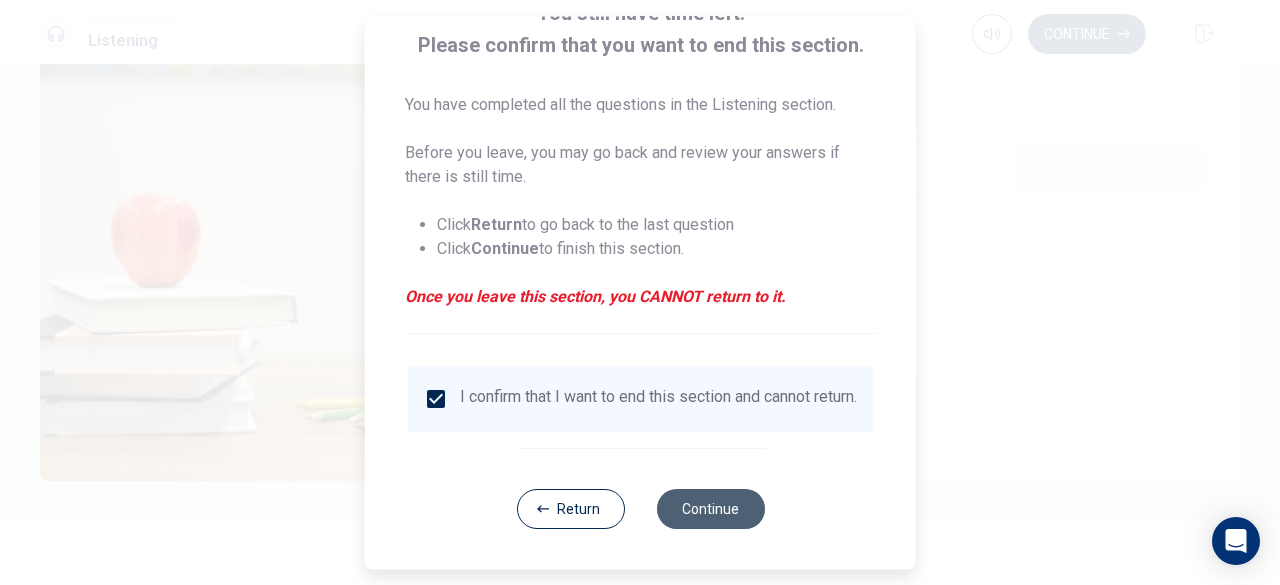 click on "Continue" at bounding box center [710, 509] 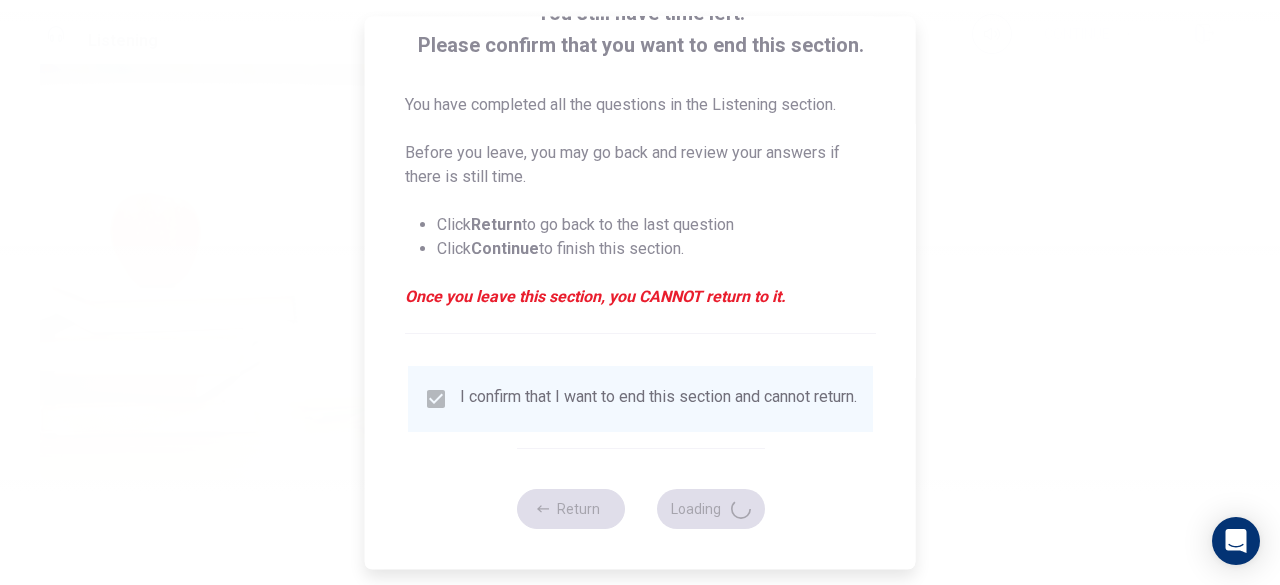type on "95" 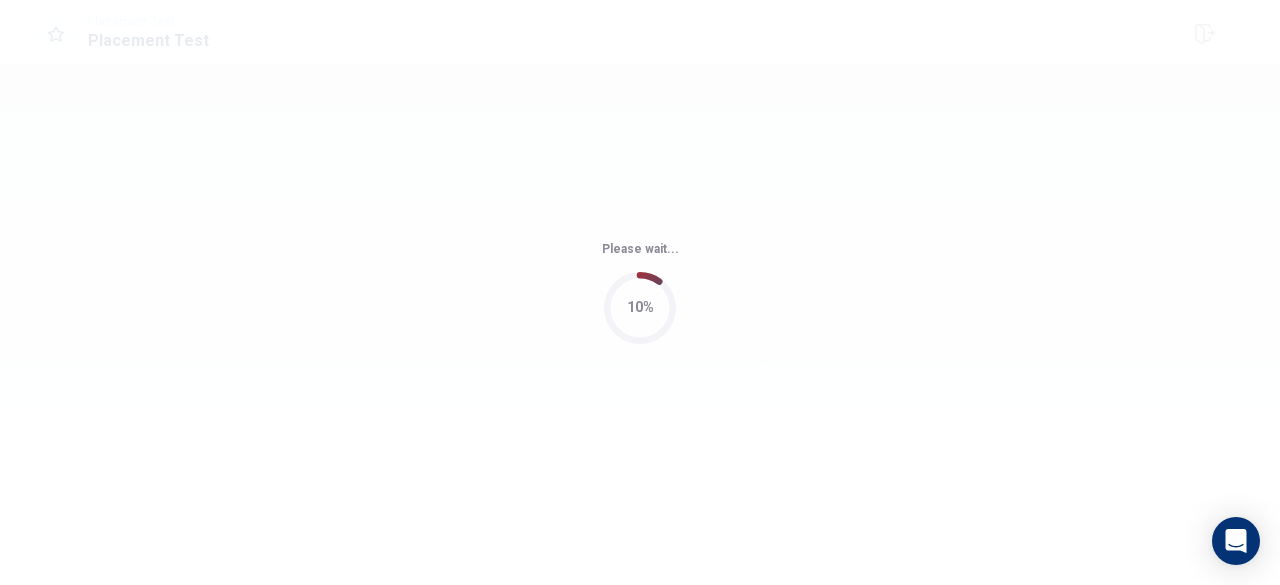 scroll, scrollTop: 0, scrollLeft: 0, axis: both 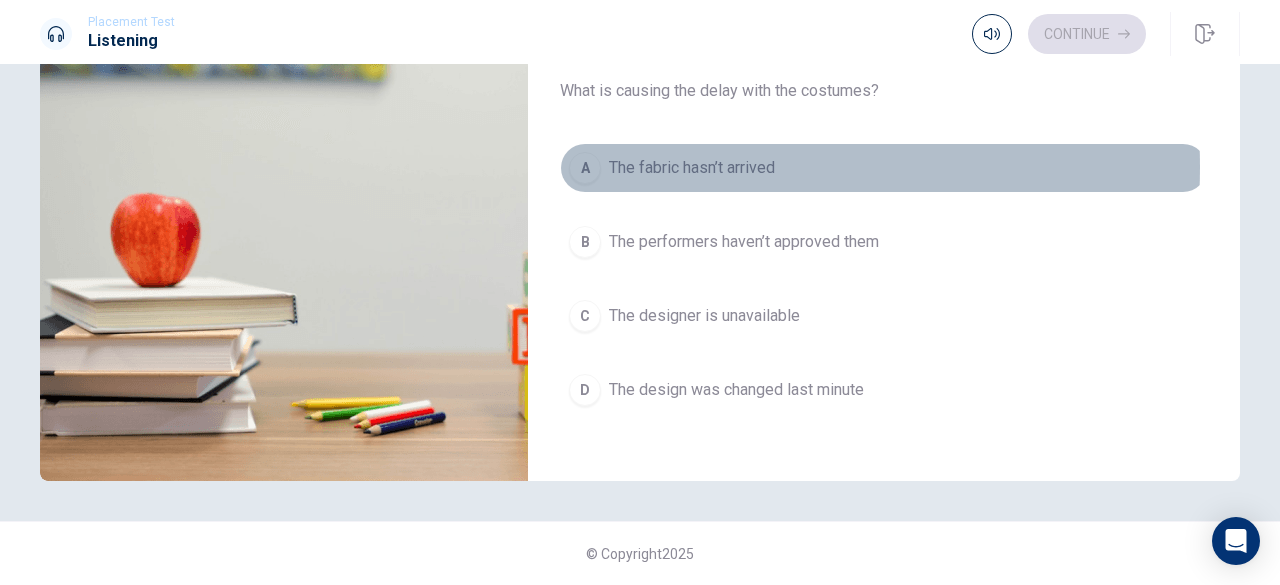 click on "The fabric hasn’t arrived" at bounding box center [692, 168] 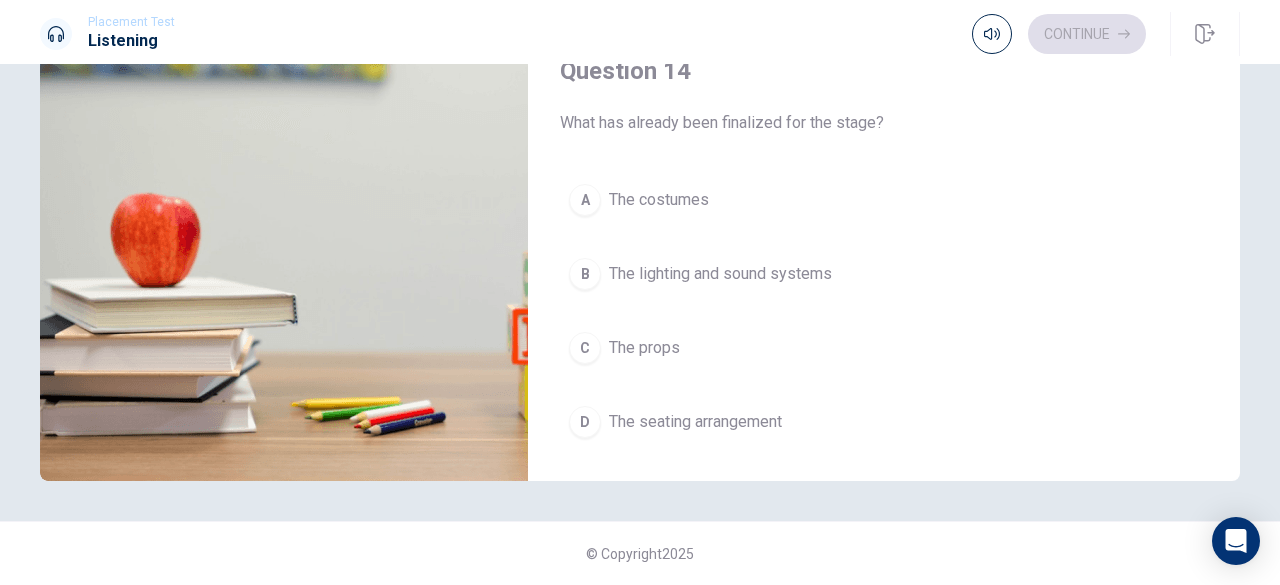 scroll, scrollTop: 1351, scrollLeft: 0, axis: vertical 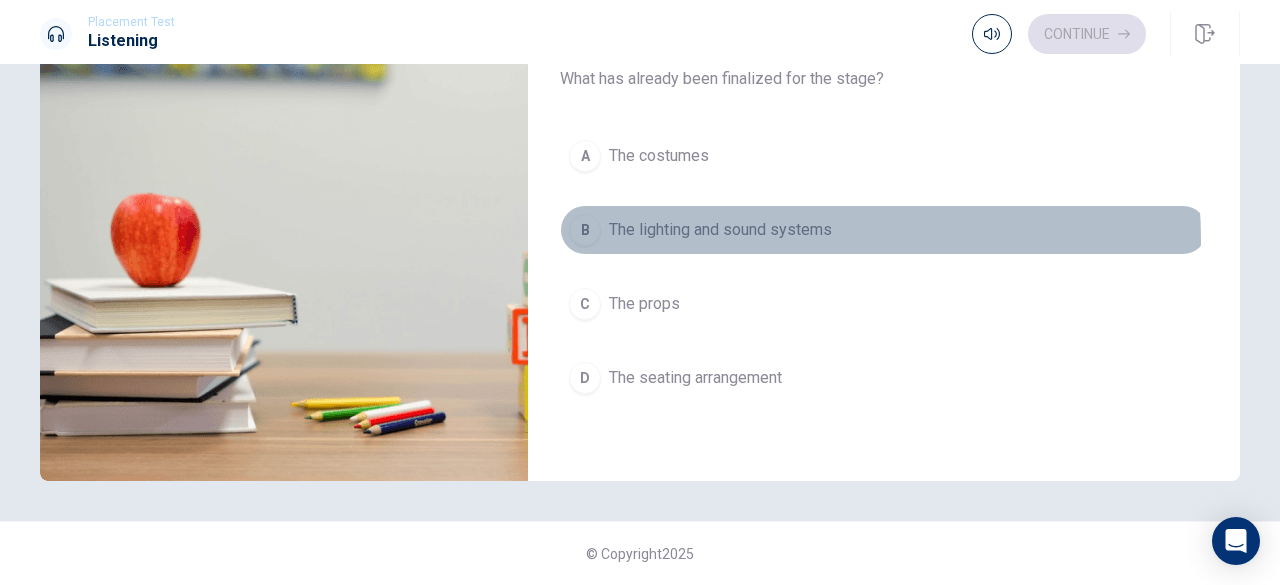click on "The lighting and sound systems" at bounding box center (720, 230) 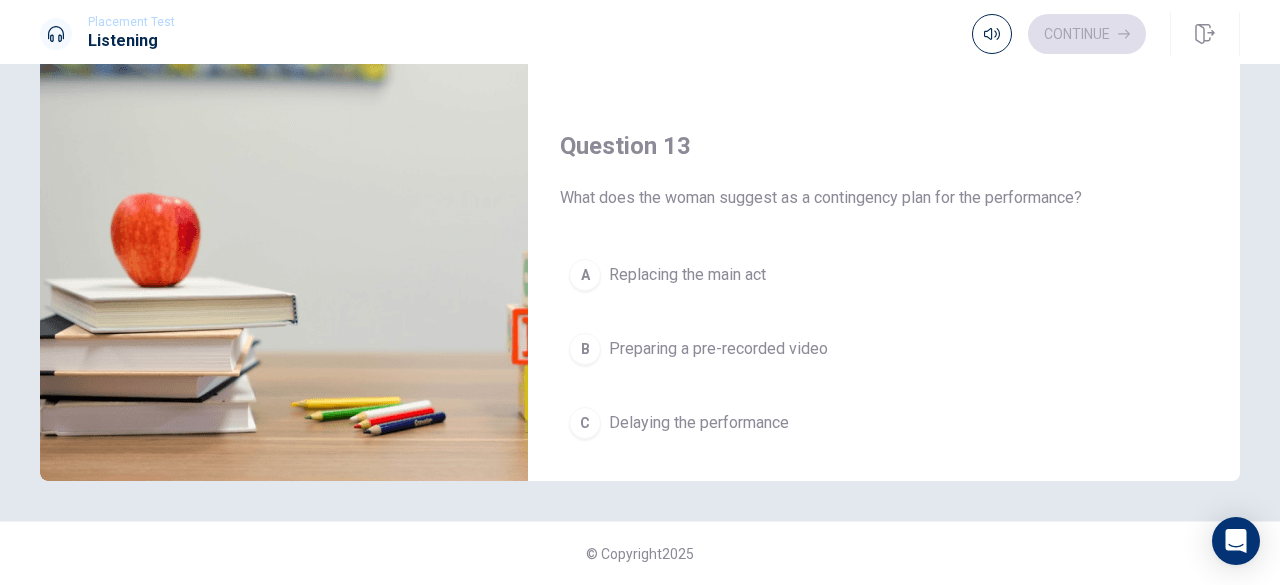 scroll, scrollTop: 751, scrollLeft: 0, axis: vertical 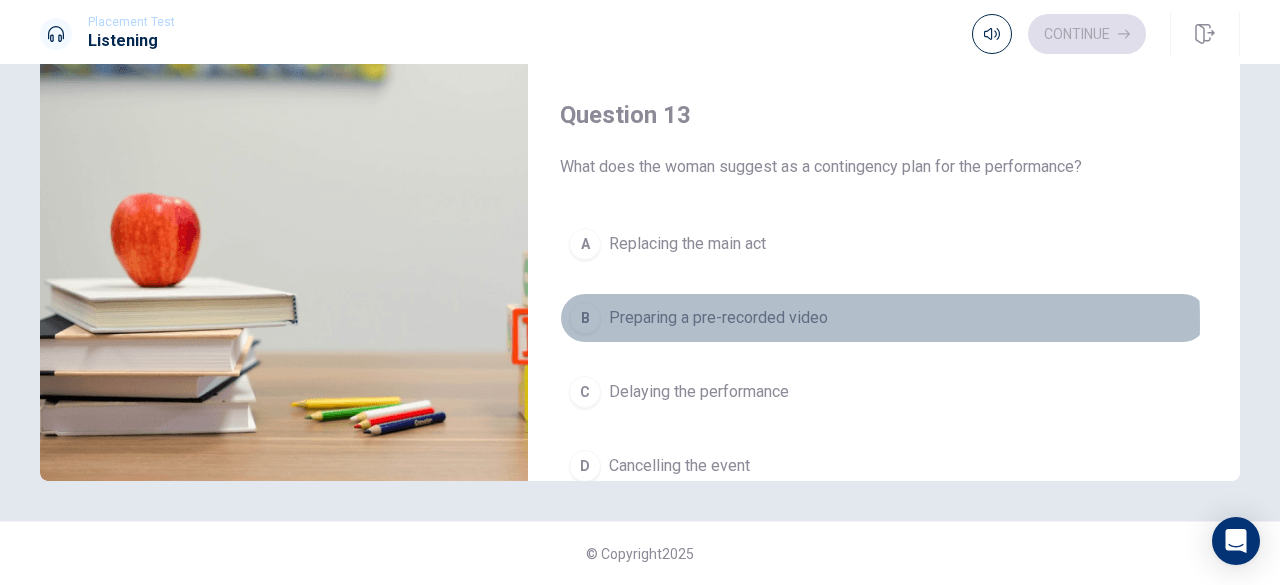 click on "Preparing a pre-recorded video" at bounding box center [718, 318] 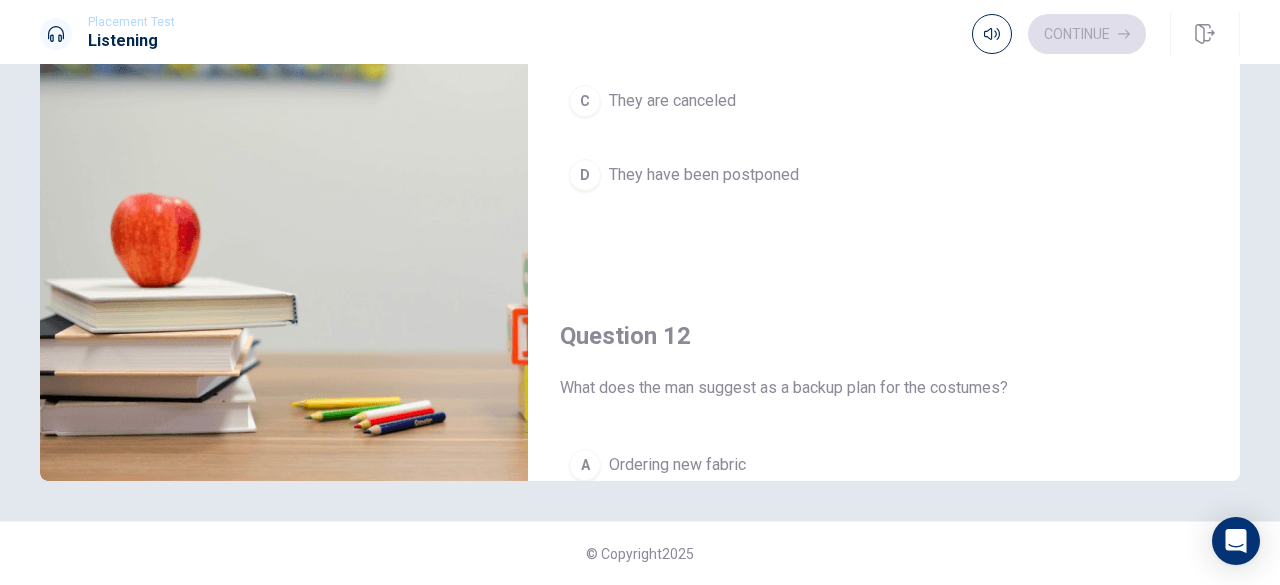 scroll, scrollTop: 0, scrollLeft: 0, axis: both 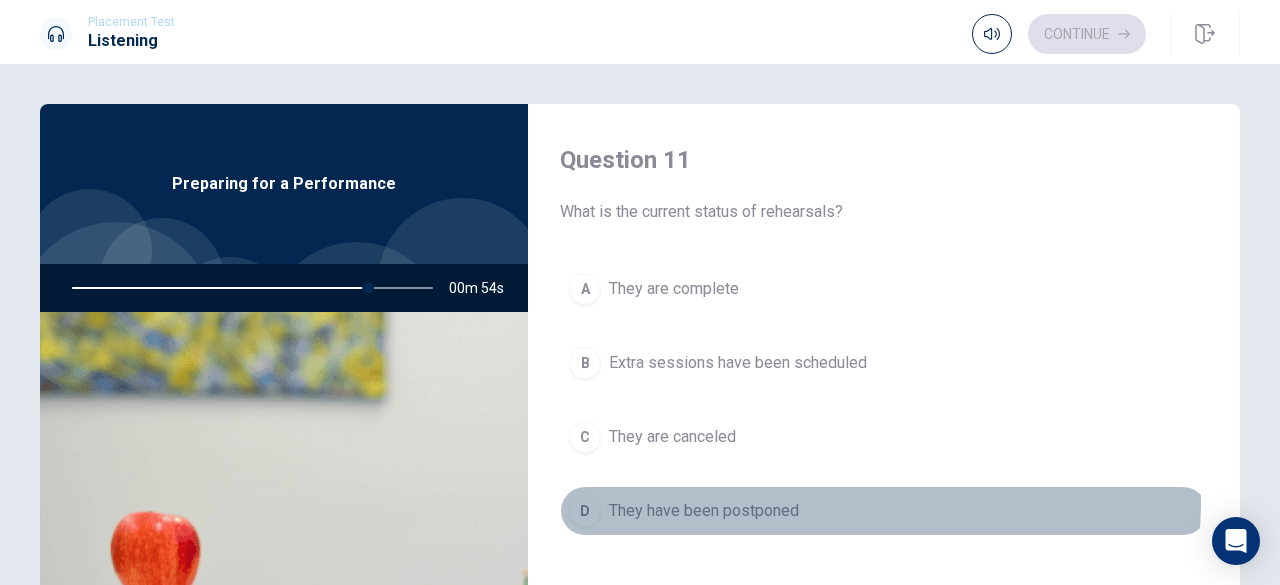 click on "They have been postponed" at bounding box center (704, 511) 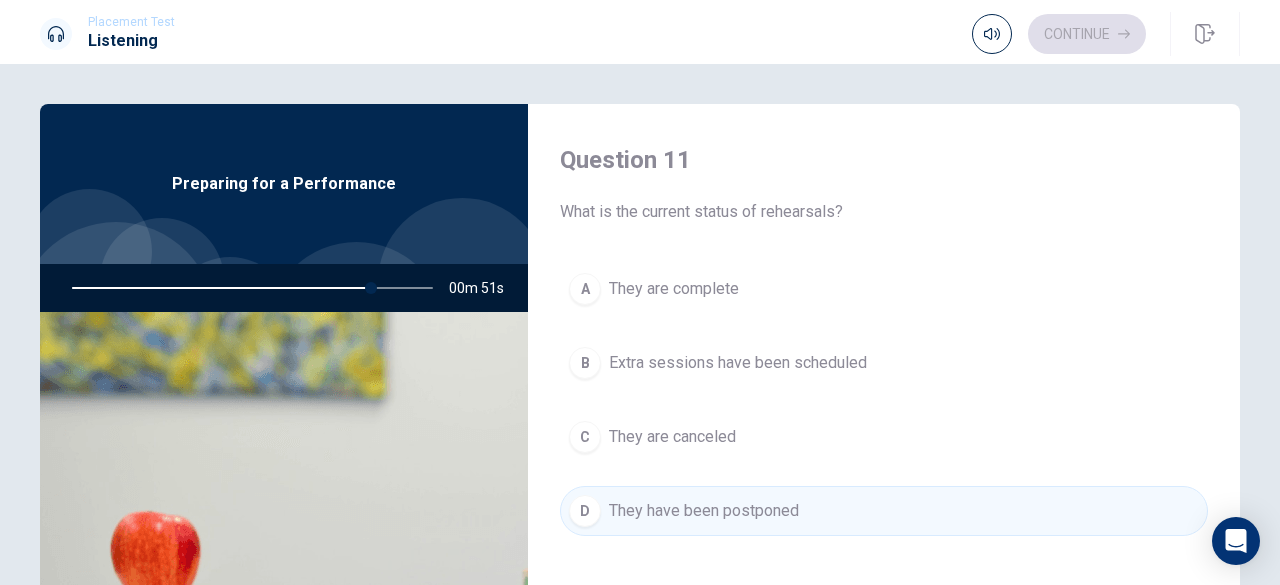 click on "Extra sessions have been scheduled" at bounding box center (738, 363) 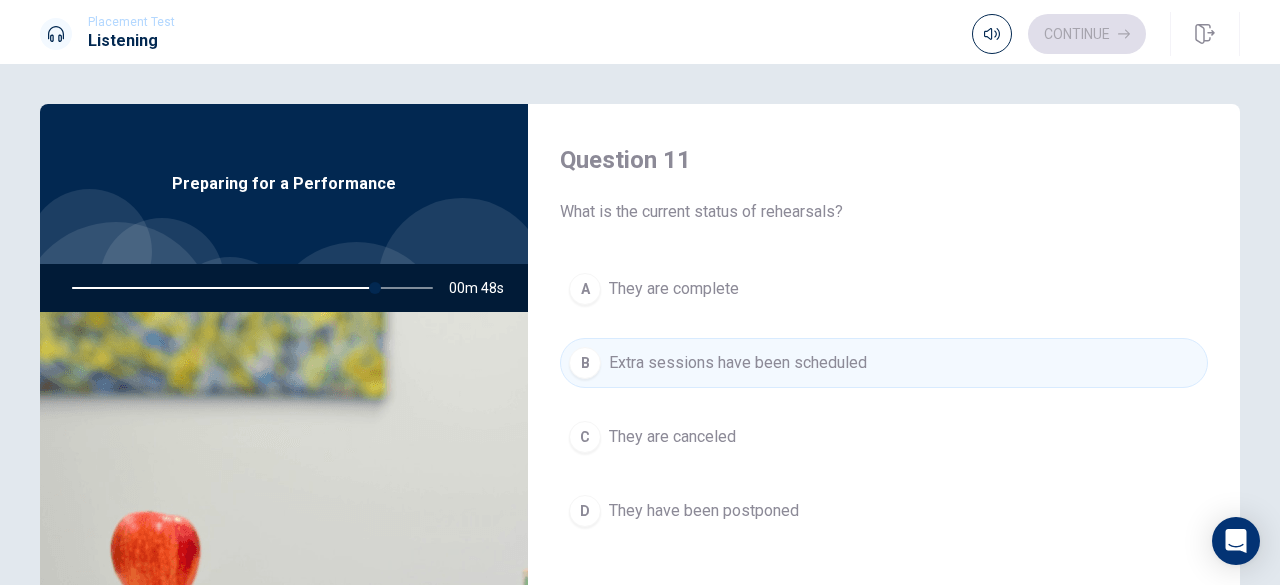 scroll, scrollTop: 500, scrollLeft: 0, axis: vertical 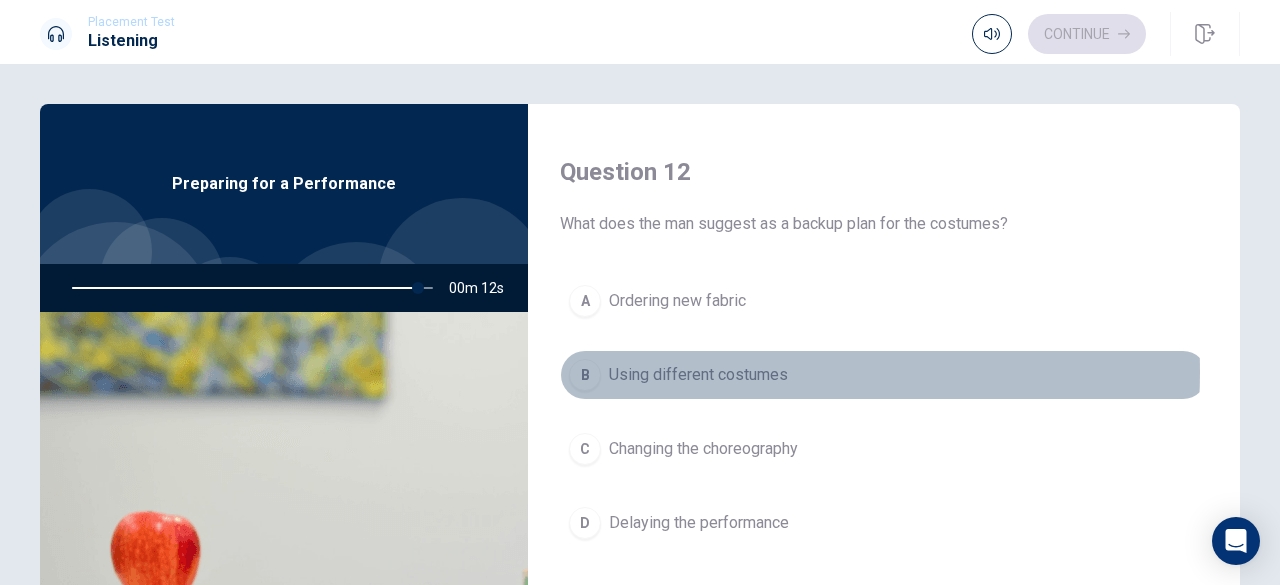 click on "Using different costumes" at bounding box center [698, 375] 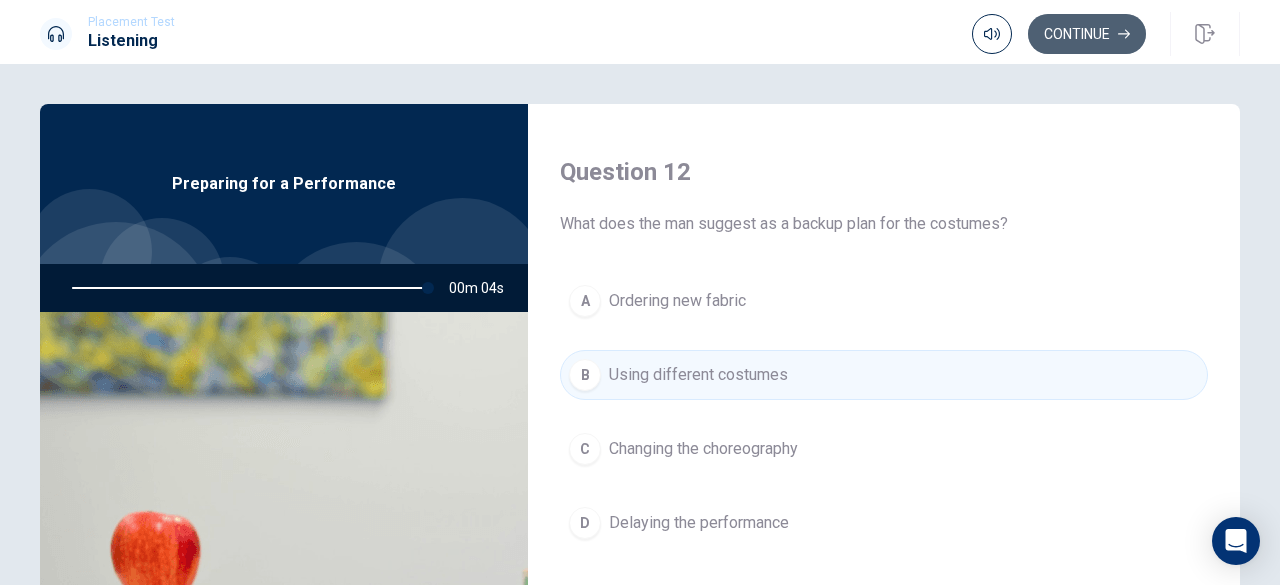 click on "Continue" at bounding box center (1087, 34) 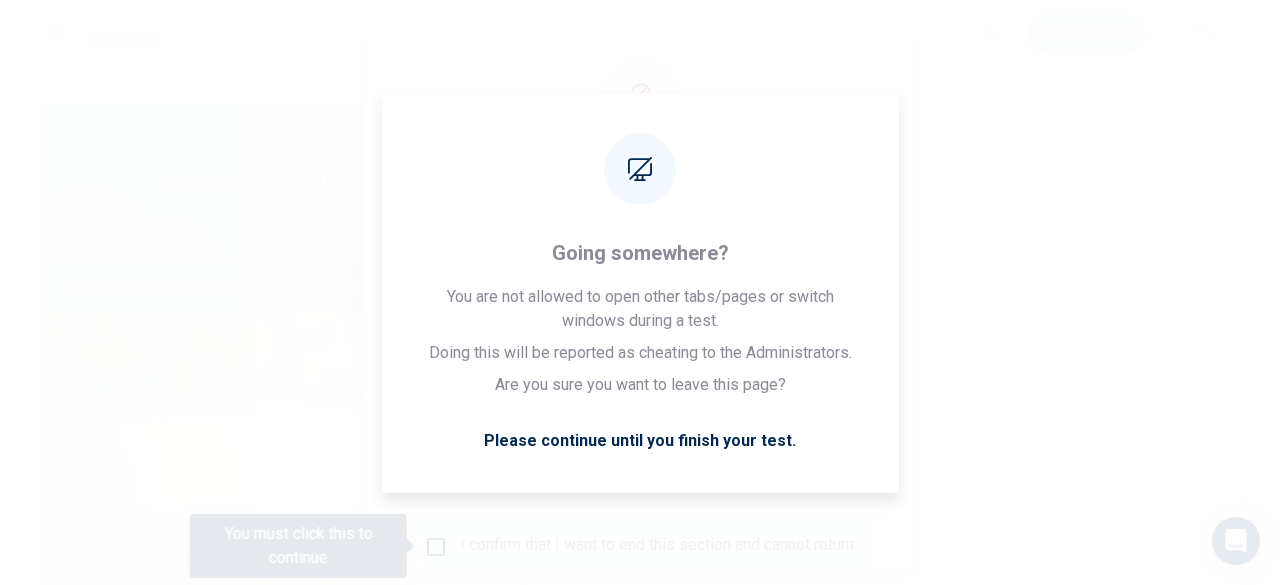 scroll, scrollTop: 160, scrollLeft: 0, axis: vertical 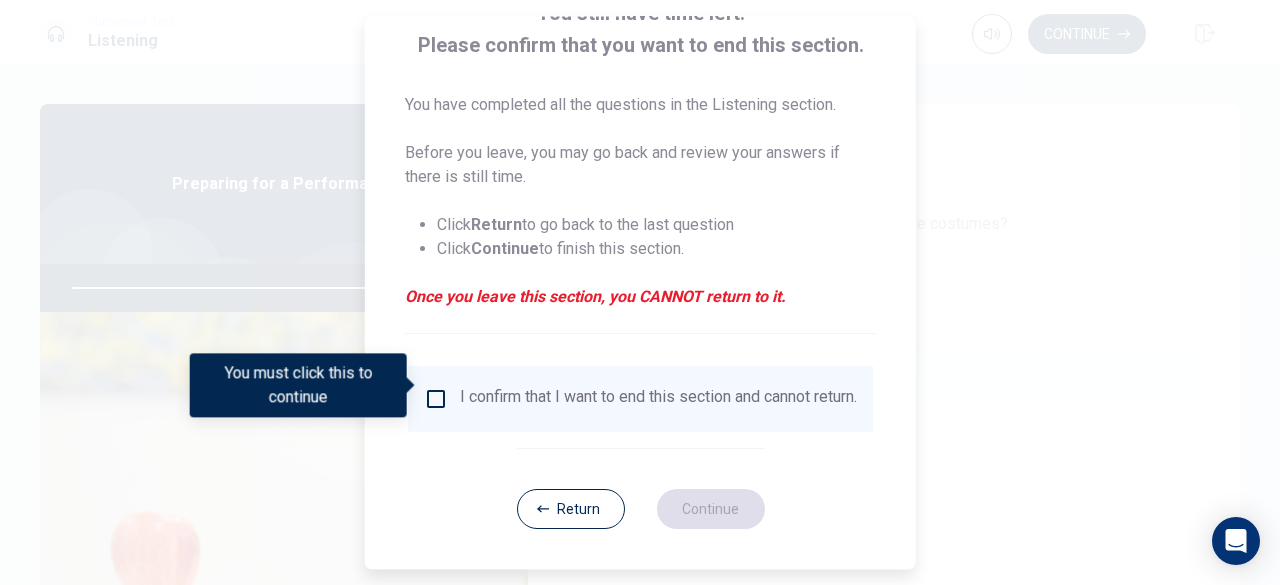 click at bounding box center [436, 399] 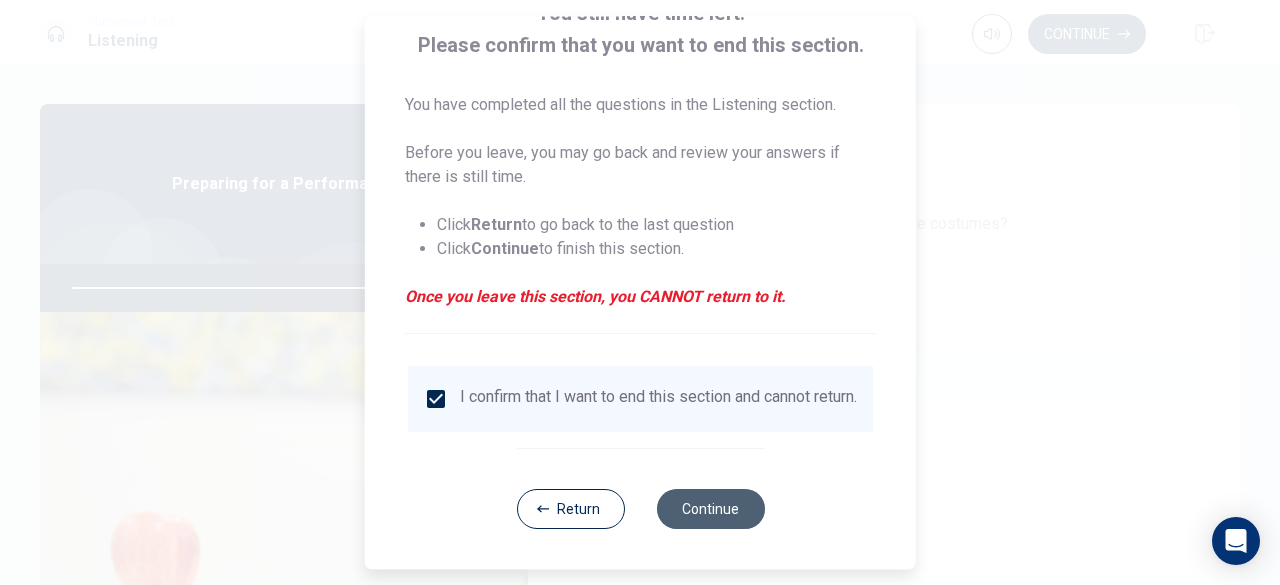 click on "Continue" at bounding box center (710, 509) 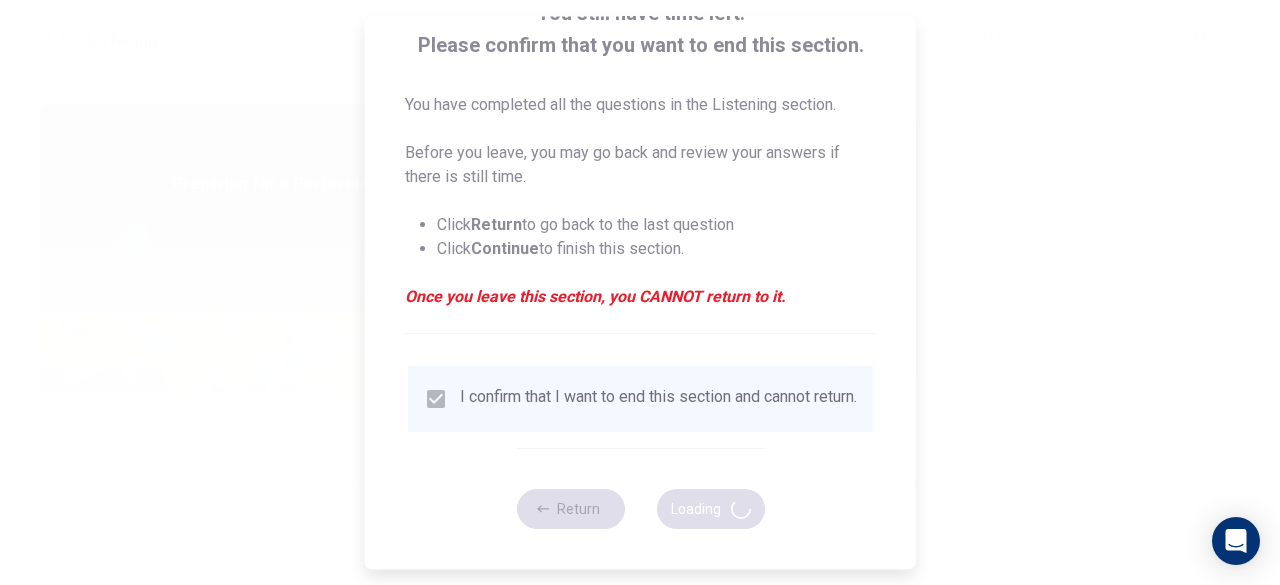 type on "0" 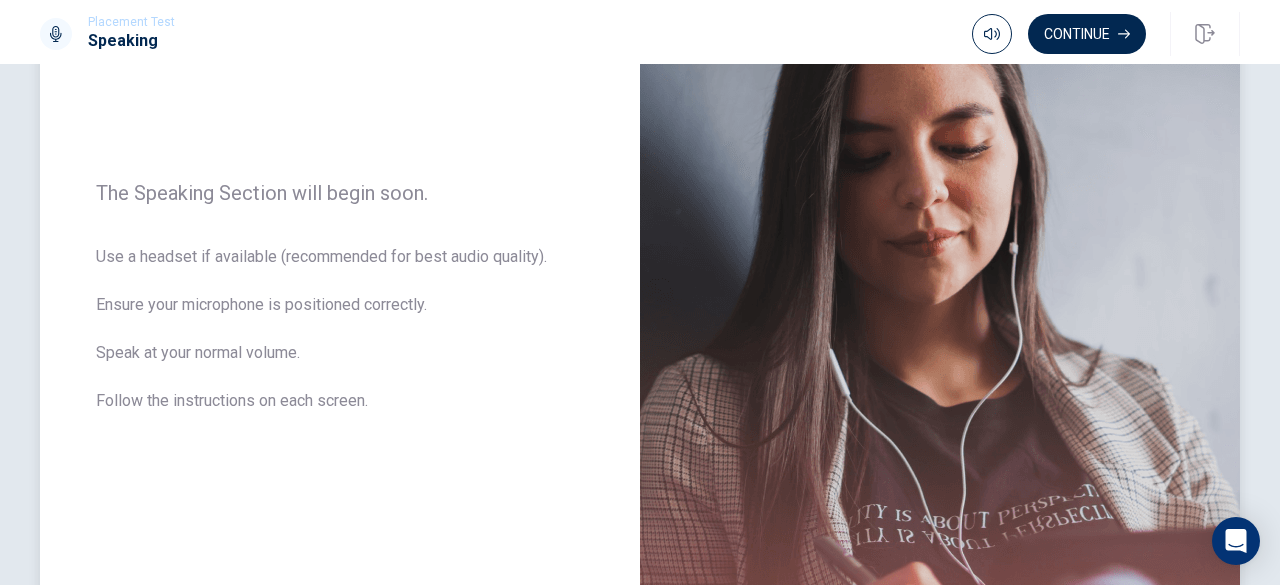 scroll, scrollTop: 200, scrollLeft: 0, axis: vertical 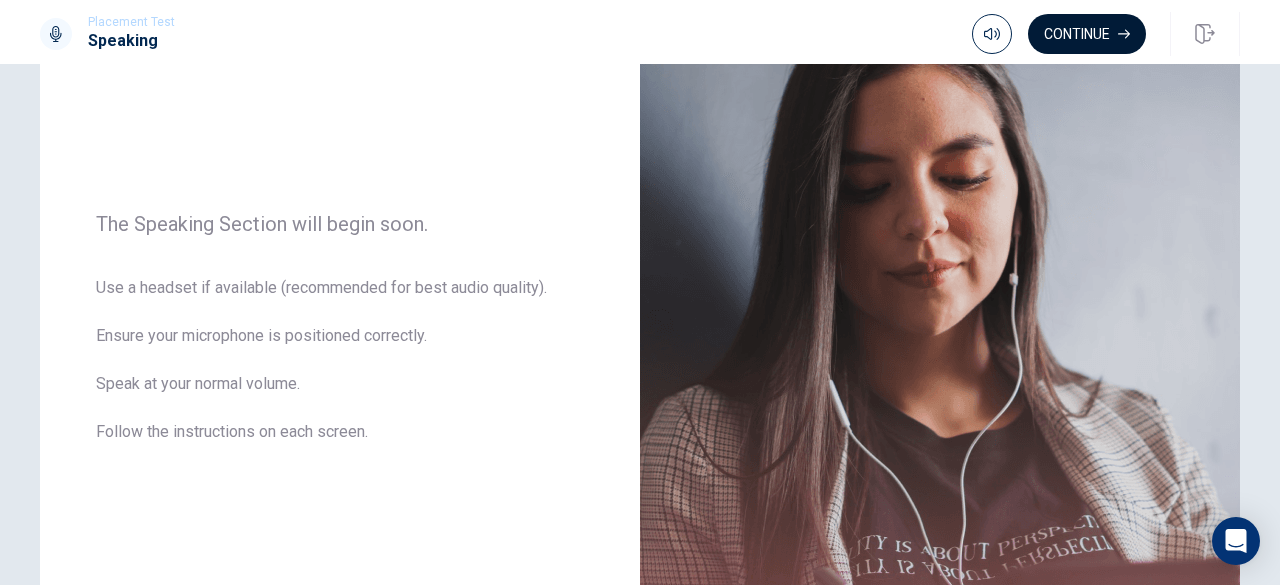click on "Continue" at bounding box center (1087, 34) 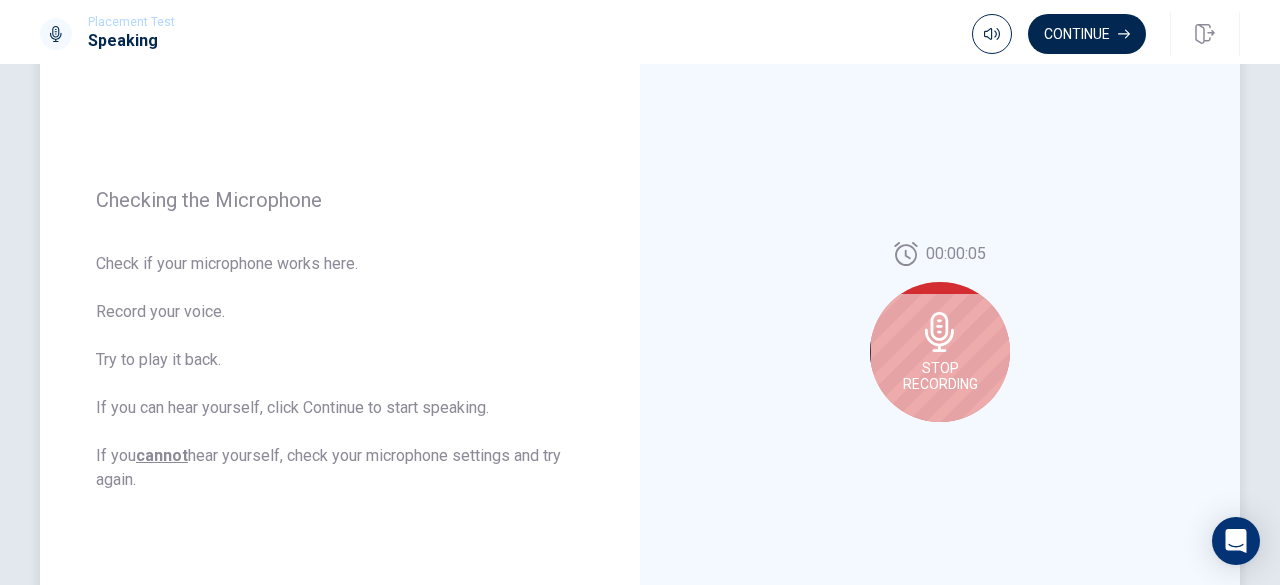 click on "Stop   Recording" at bounding box center [940, 352] 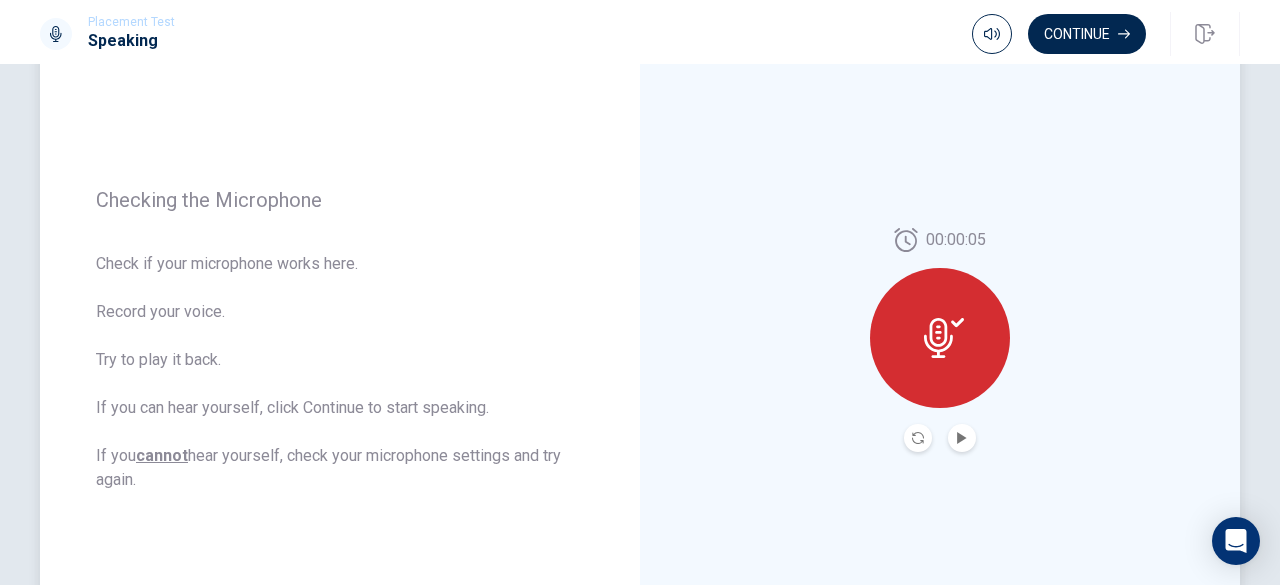 click at bounding box center (962, 438) 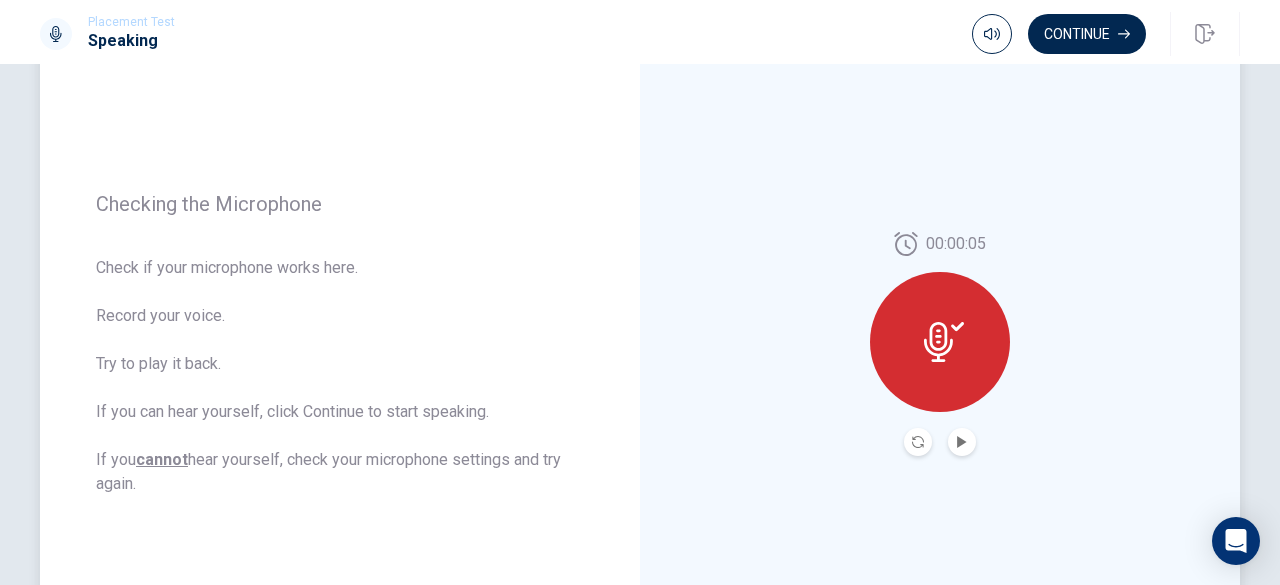scroll, scrollTop: 94, scrollLeft: 0, axis: vertical 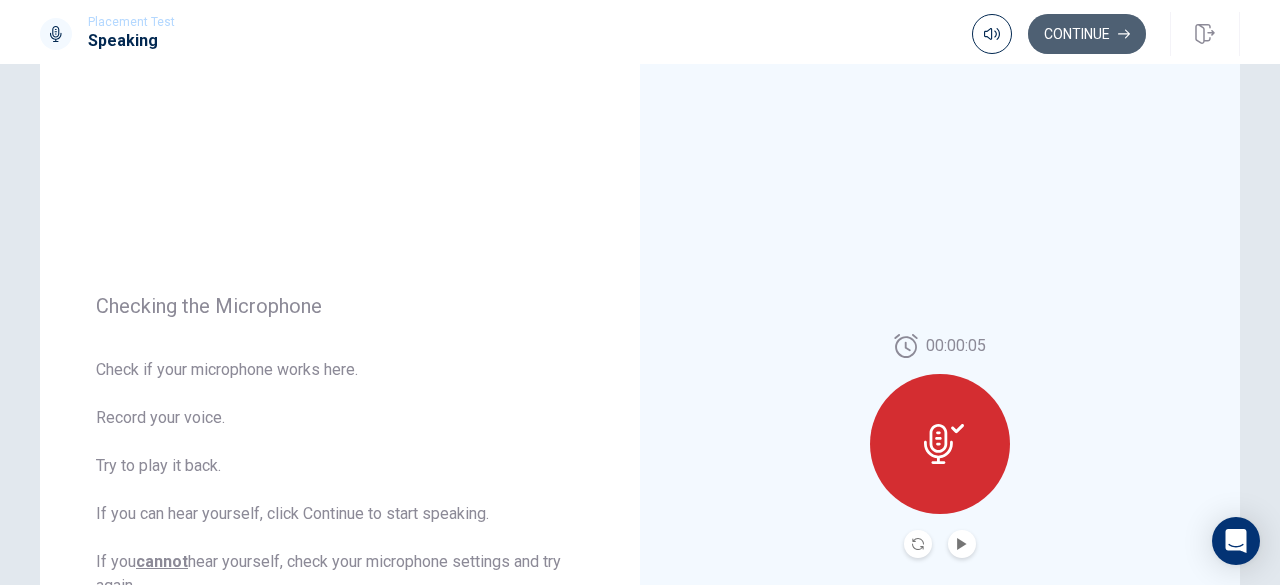 click on "Continue" at bounding box center [1087, 34] 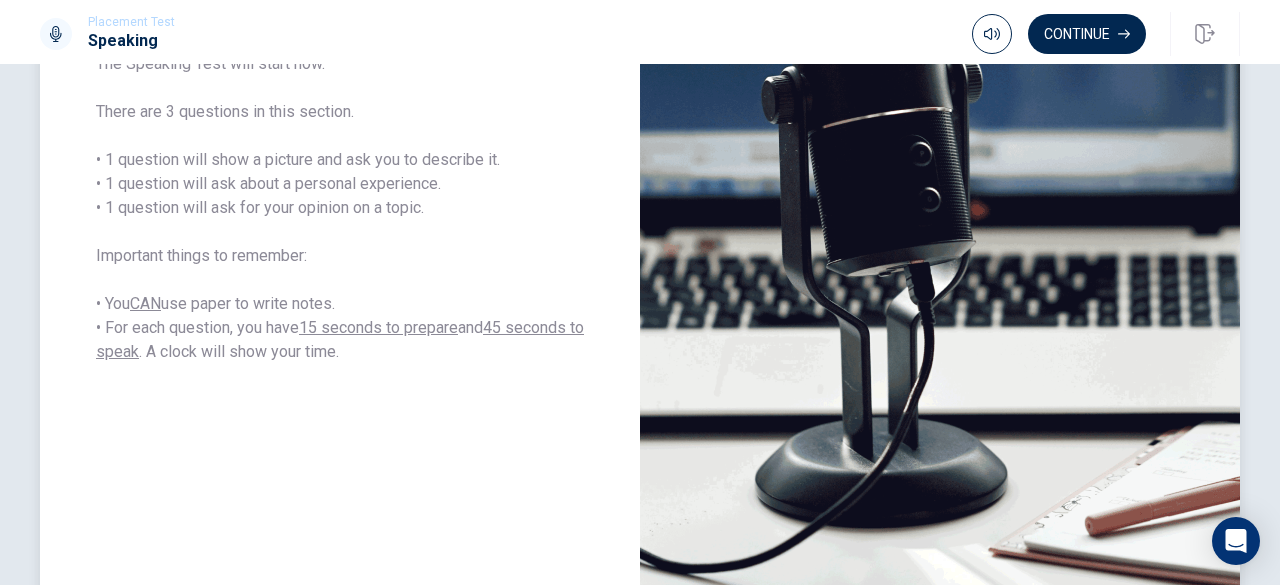 scroll, scrollTop: 394, scrollLeft: 0, axis: vertical 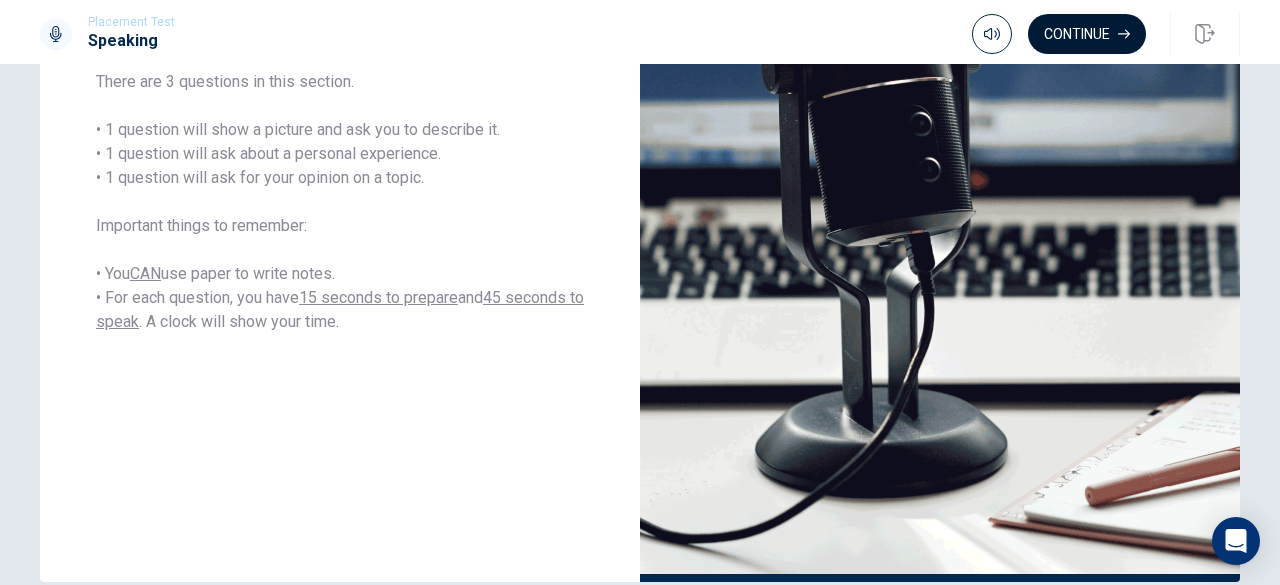 drag, startPoint x: 1045, startPoint y: 31, endPoint x: 1058, endPoint y: 31, distance: 13 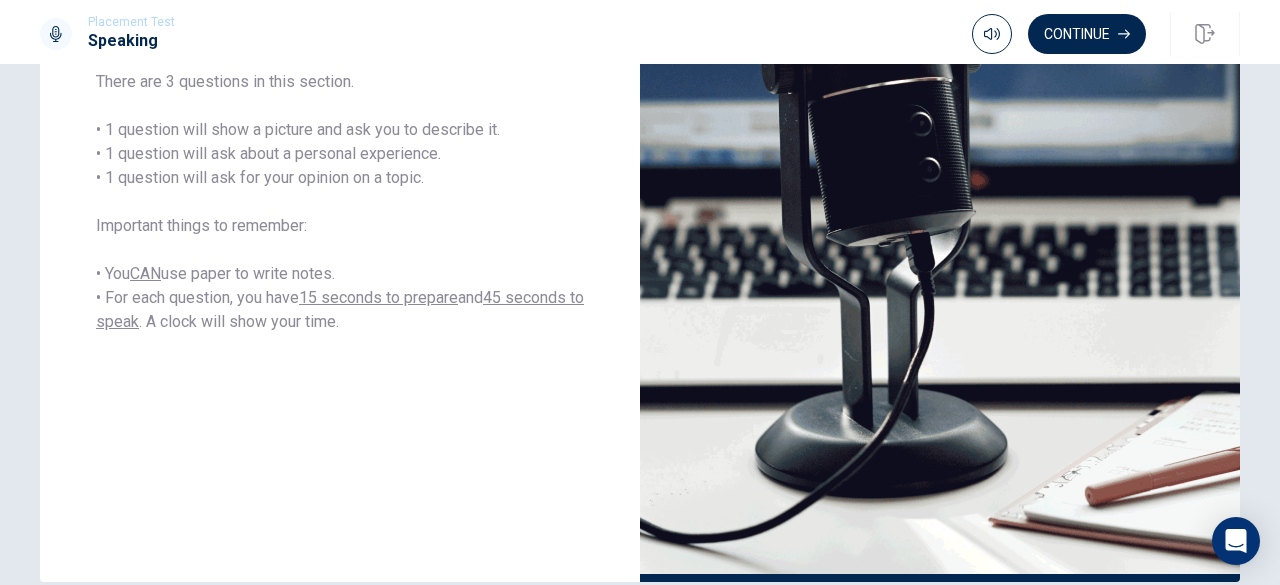 click on "Continue" at bounding box center (1087, 34) 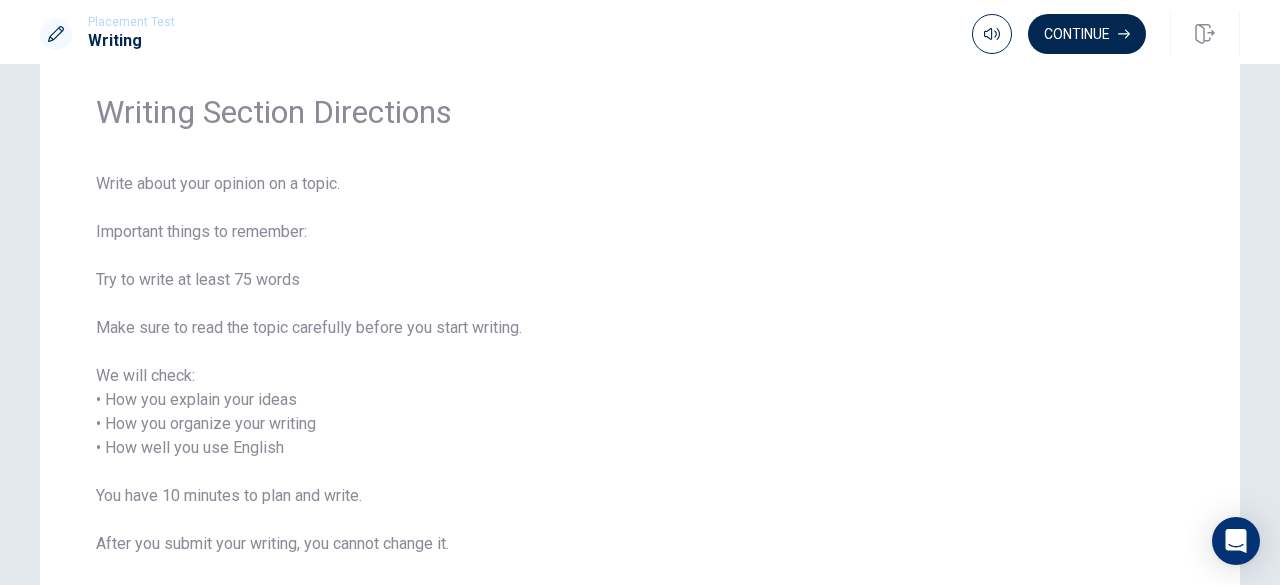 scroll, scrollTop: 100, scrollLeft: 0, axis: vertical 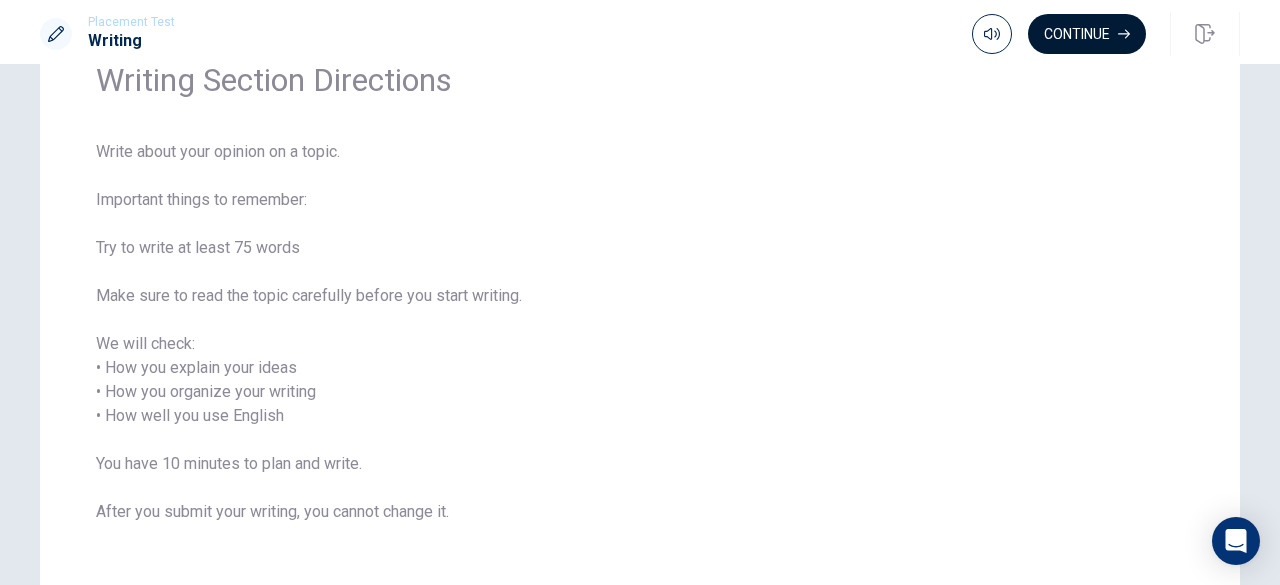 click on "Continue" at bounding box center (1087, 34) 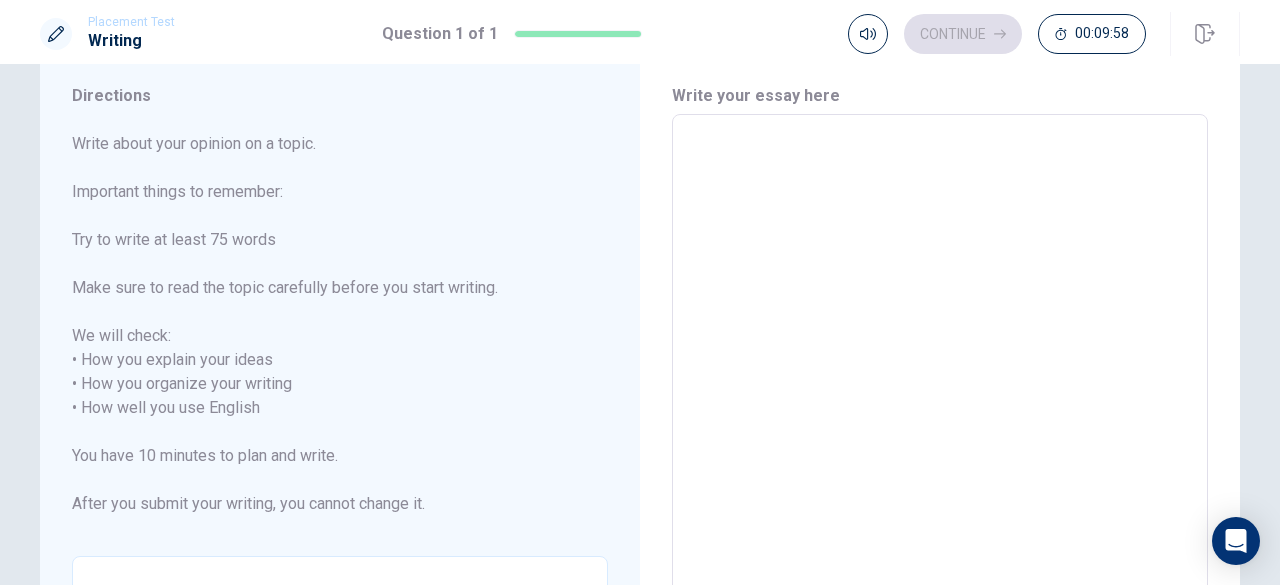 scroll, scrollTop: 0, scrollLeft: 0, axis: both 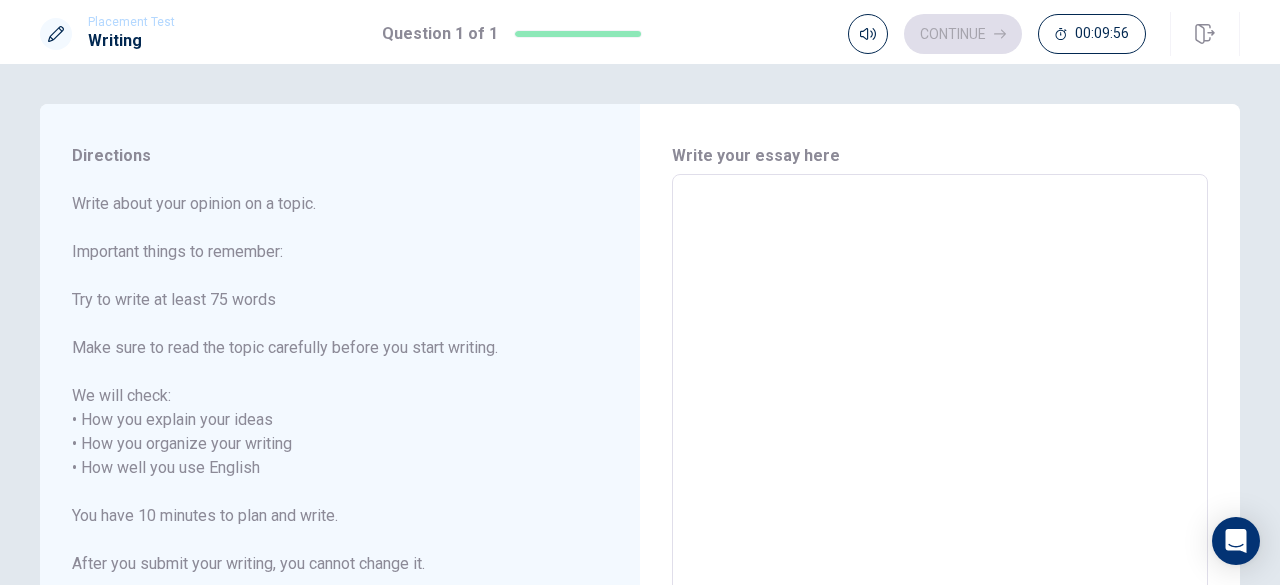click at bounding box center (940, 468) 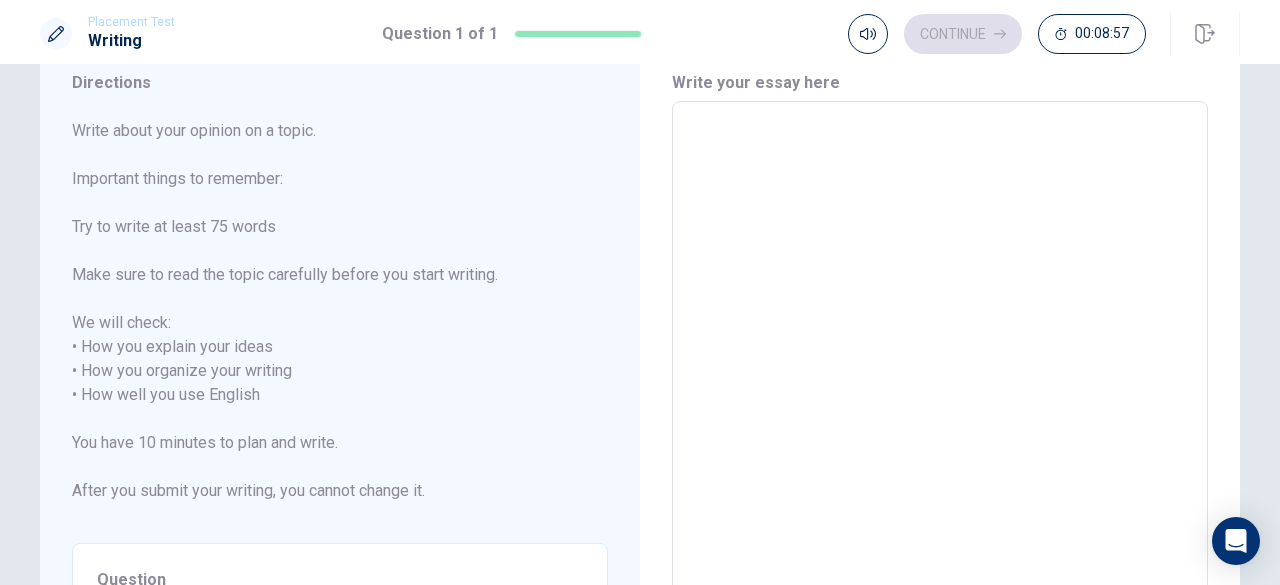 scroll, scrollTop: 100, scrollLeft: 0, axis: vertical 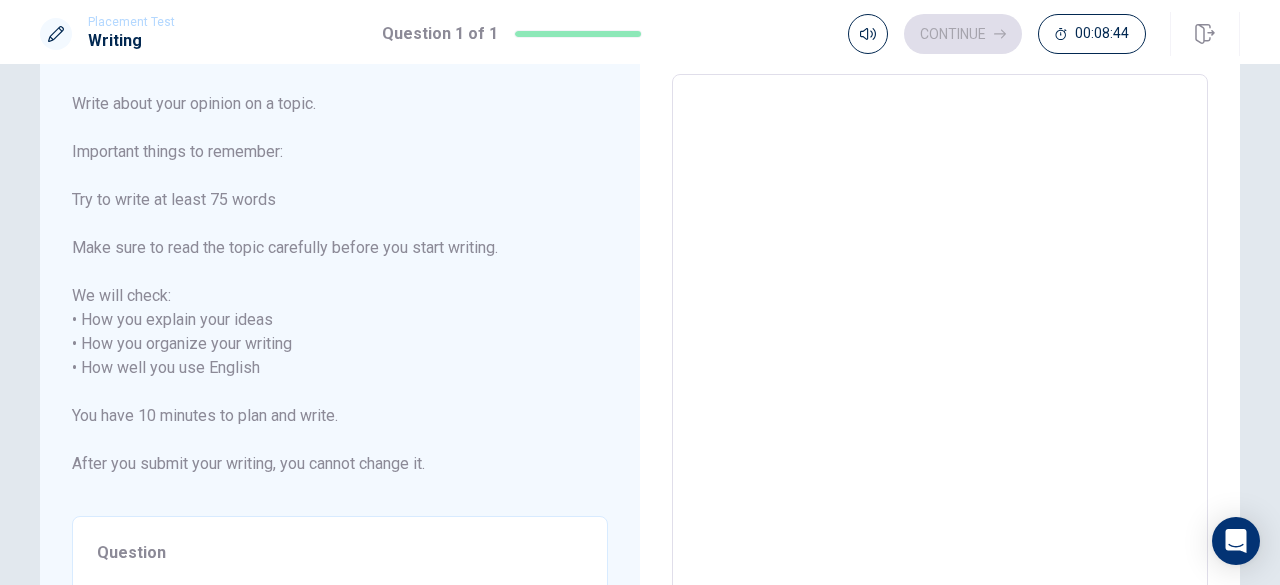 type on "I" 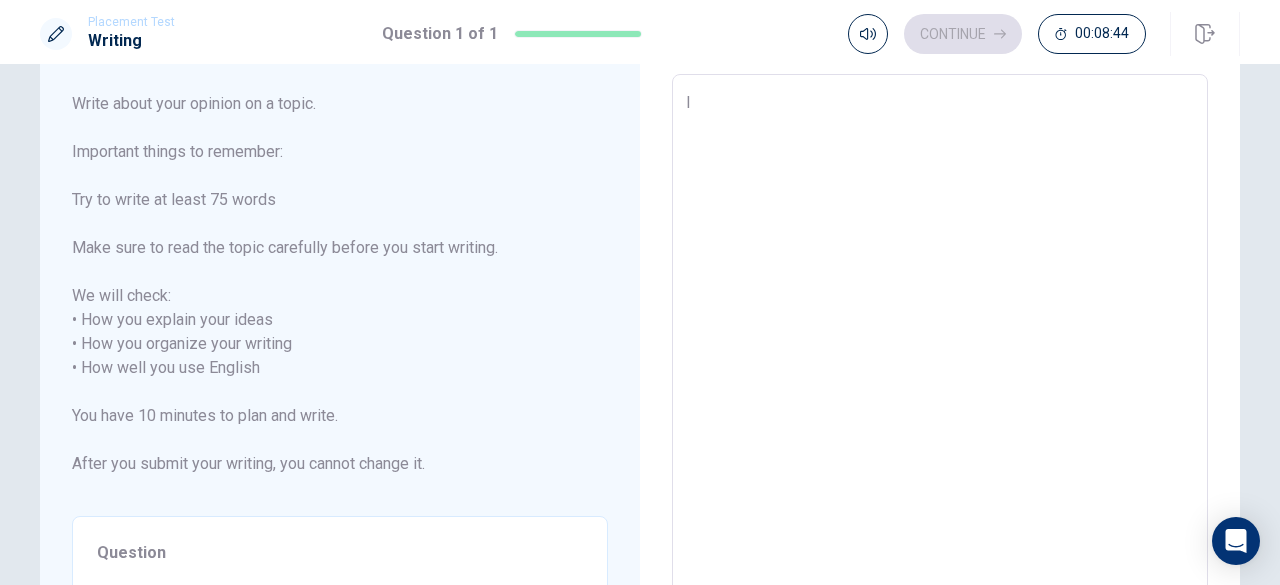 type on "x" 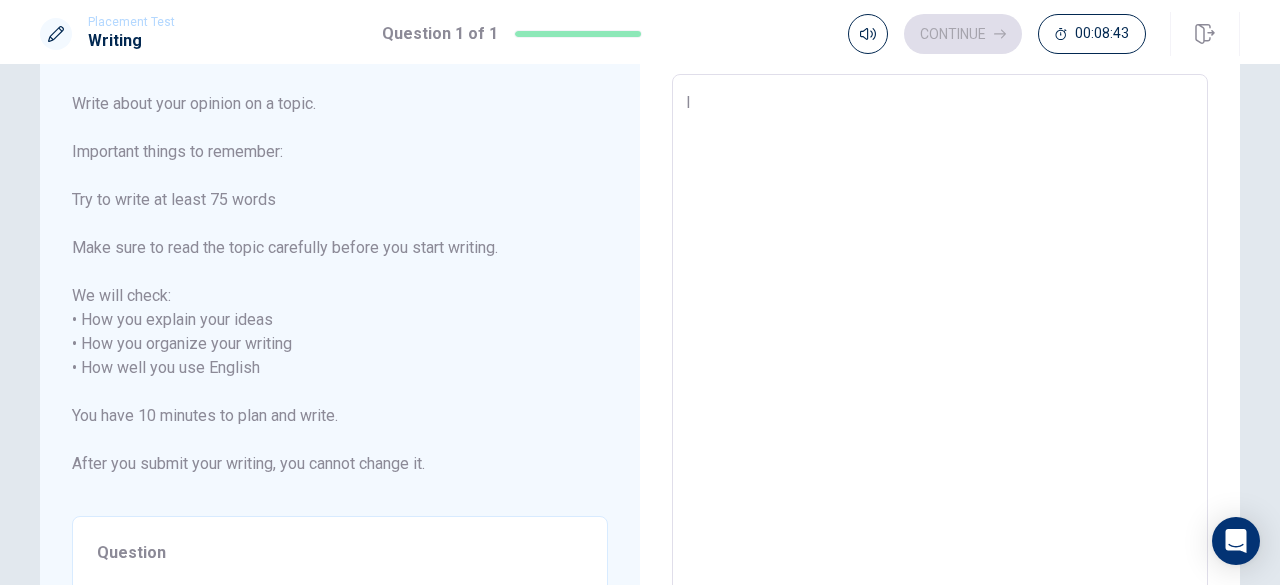 type on "I" 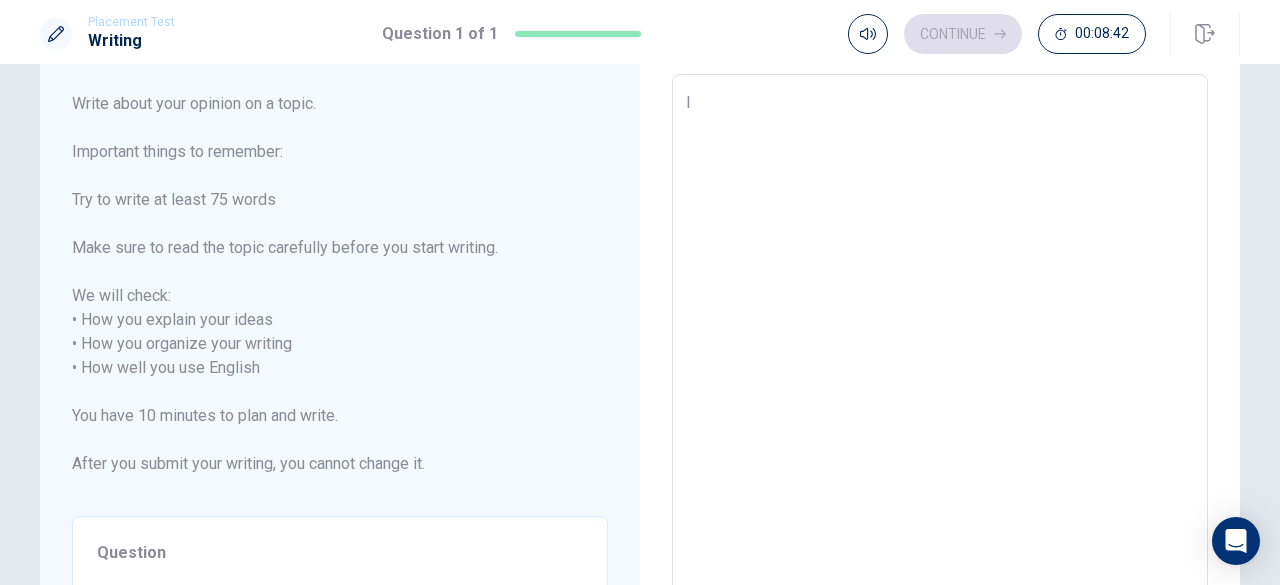 type on "I w" 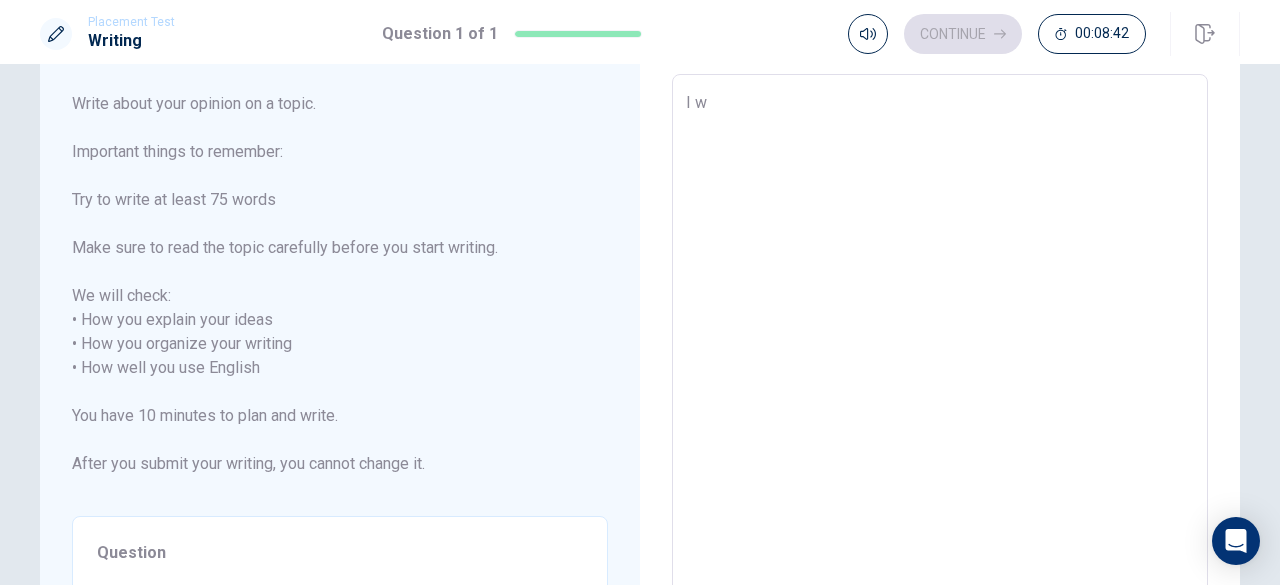 type on "x" 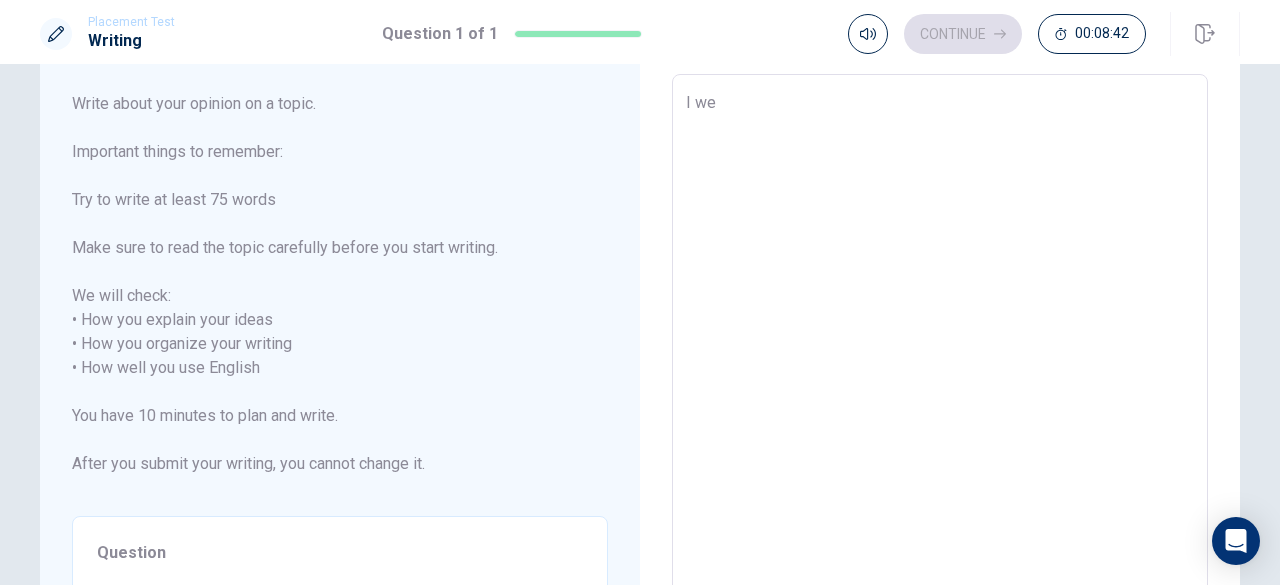 type on "x" 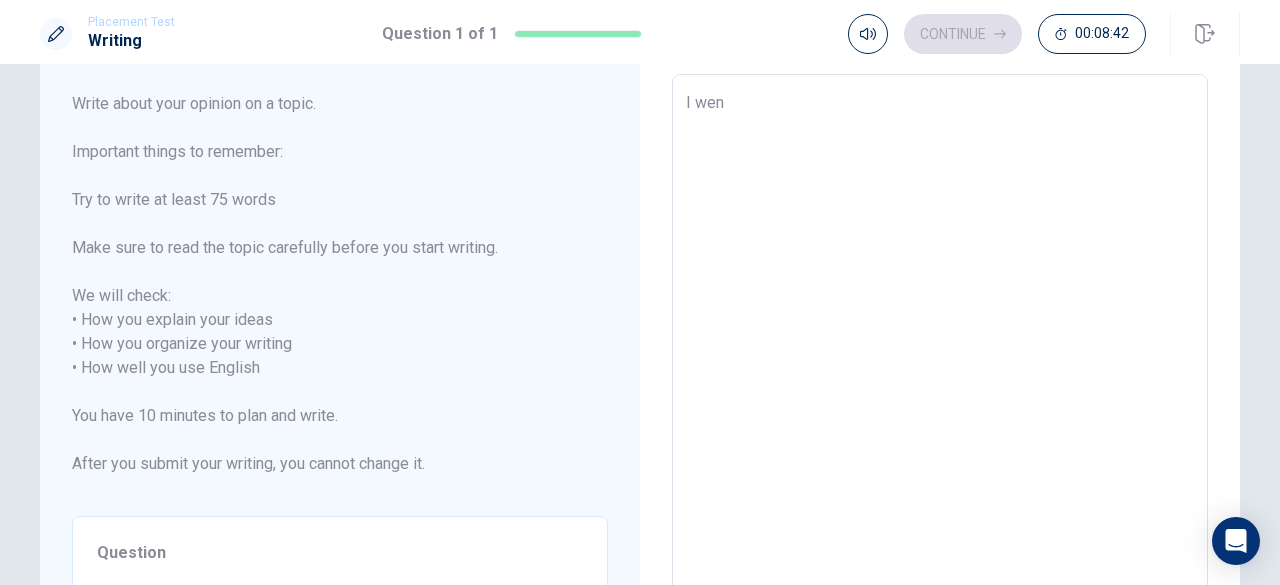 type on "x" 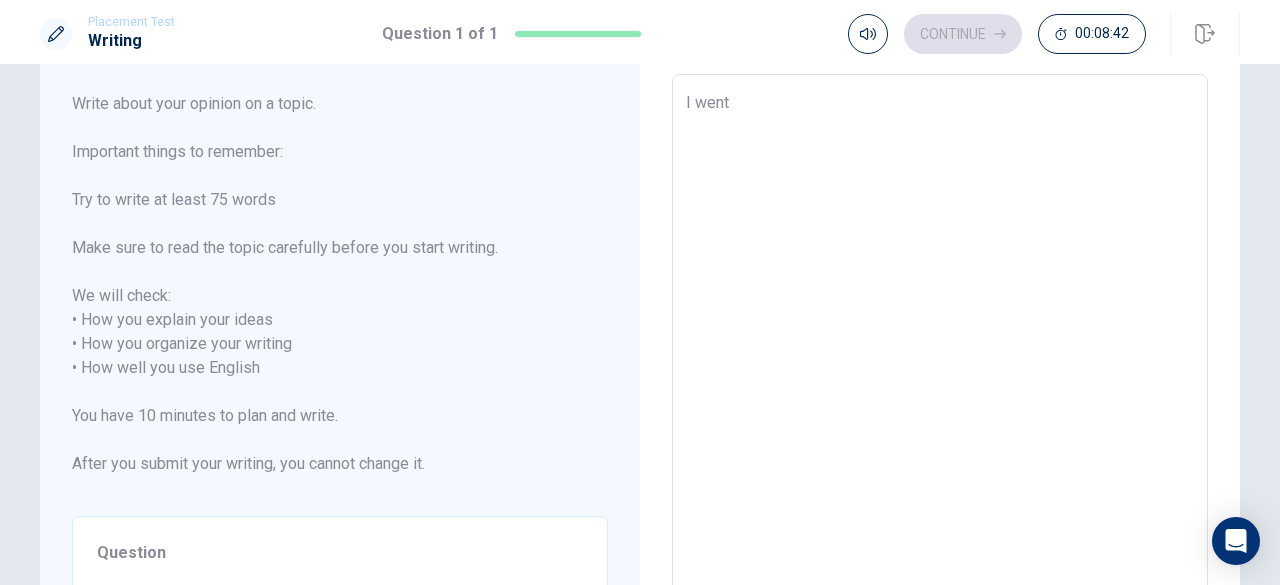 type on "x" 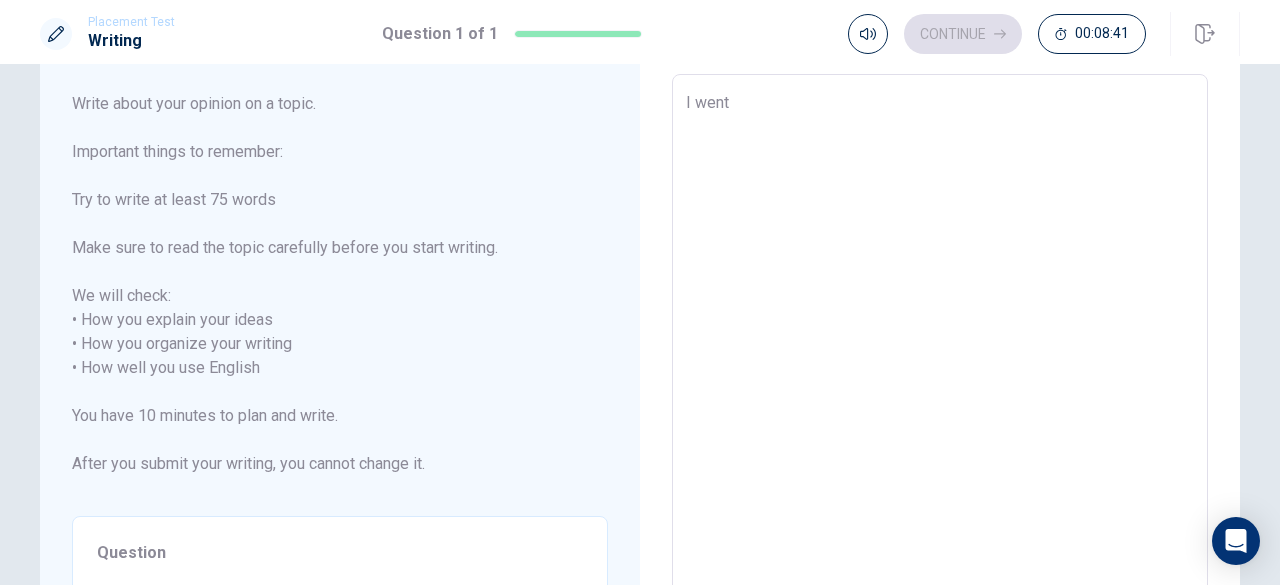 type on "I wen" 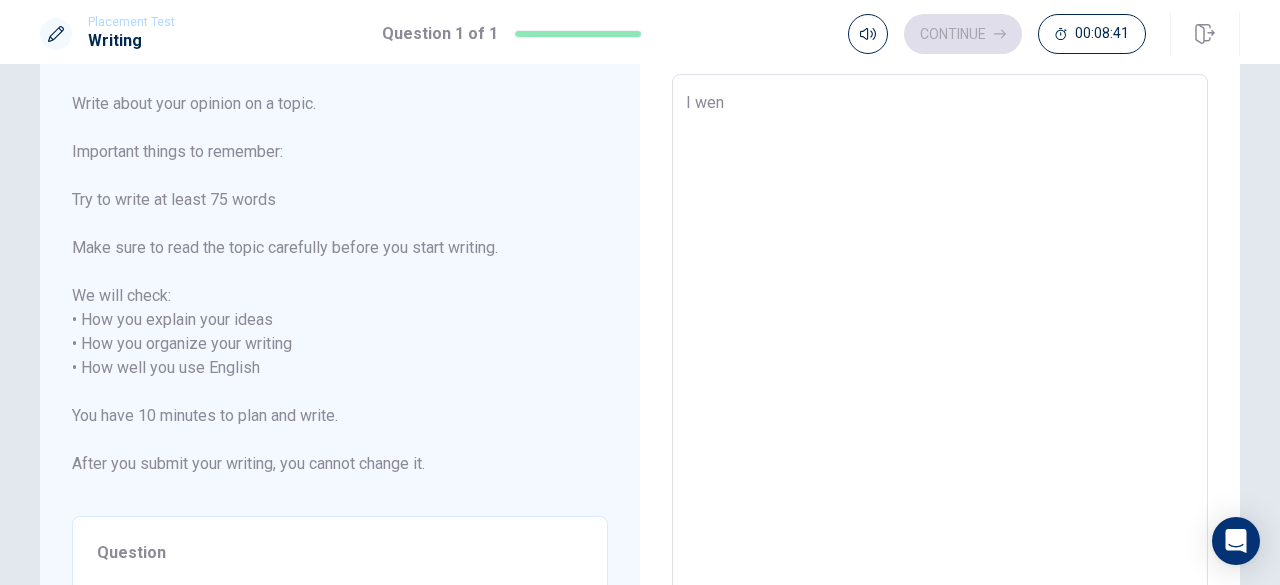 type on "x" 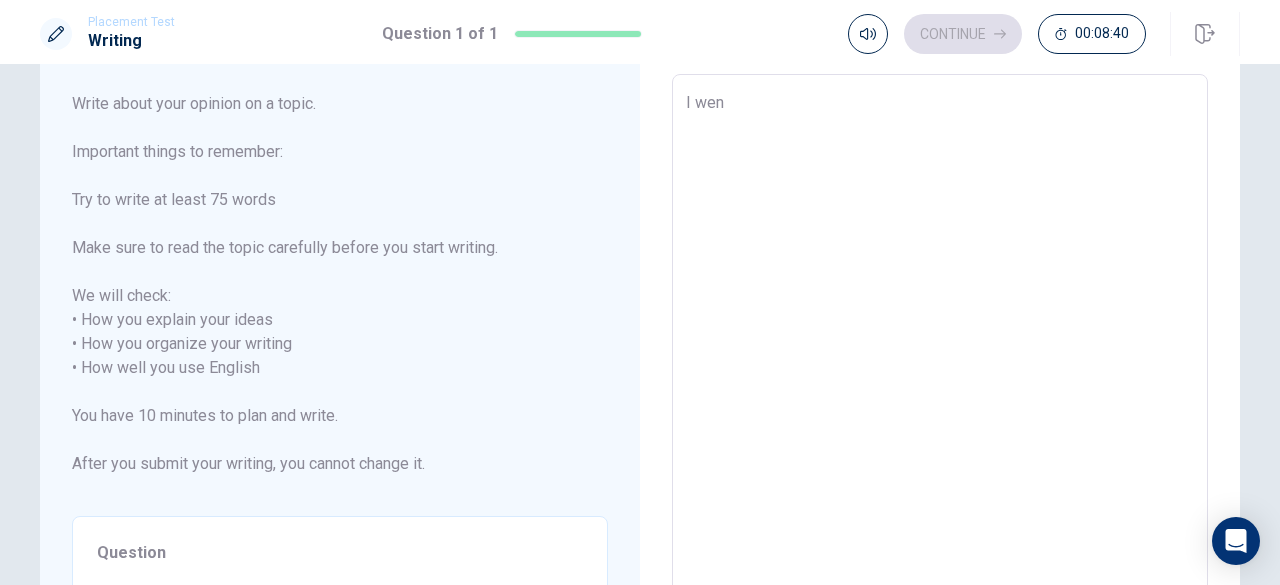 type on "I we" 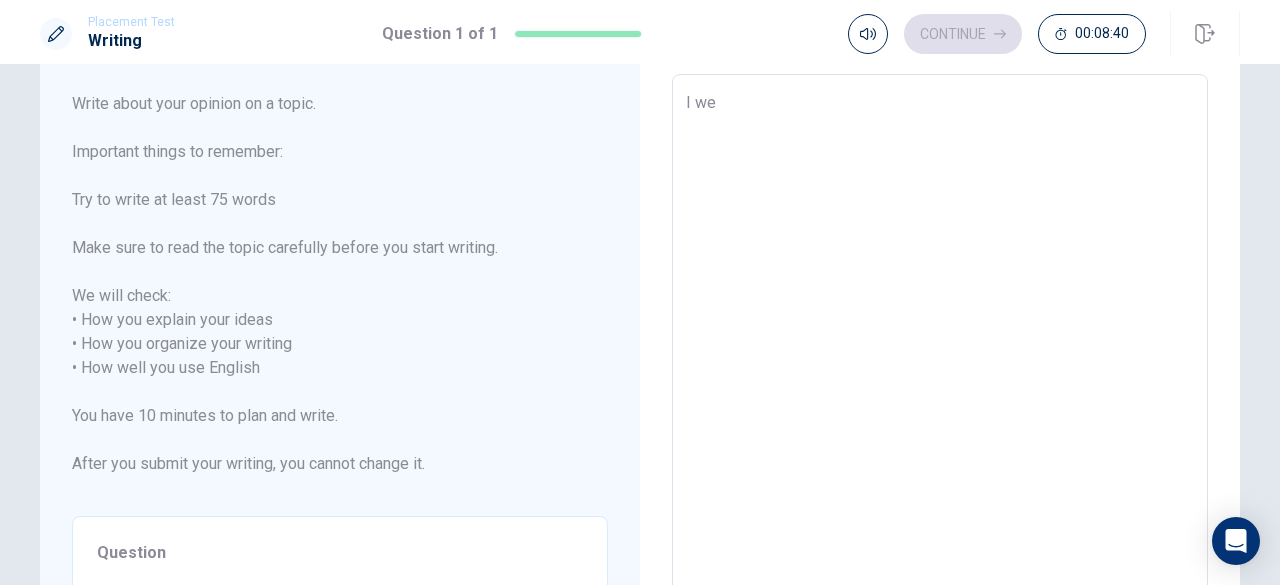 type on "x" 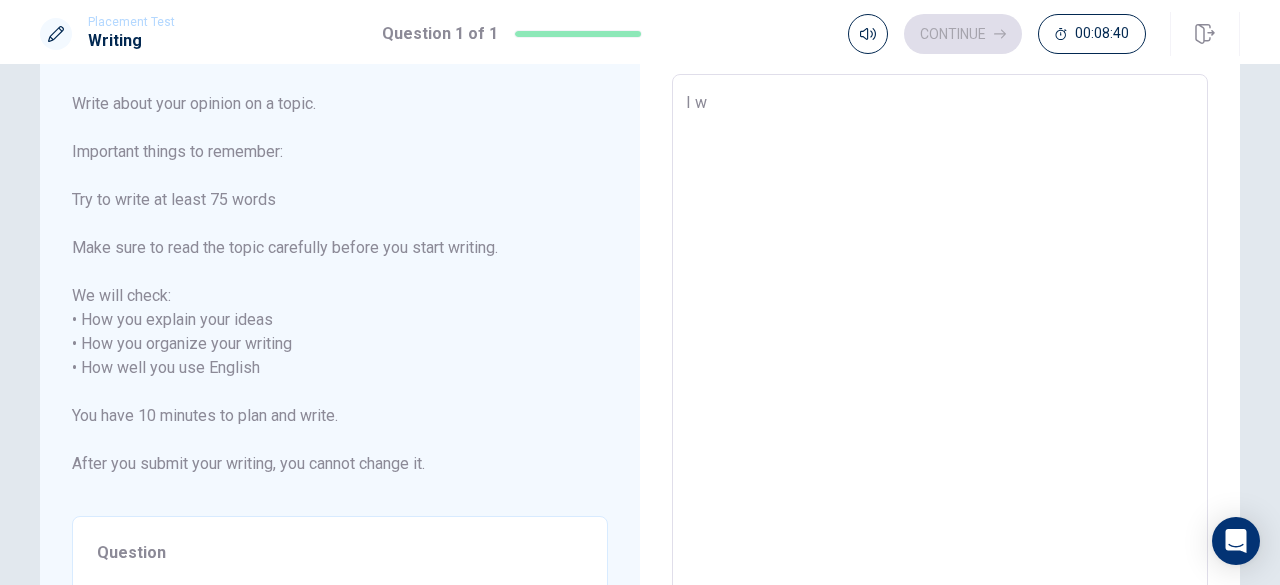 type on "I" 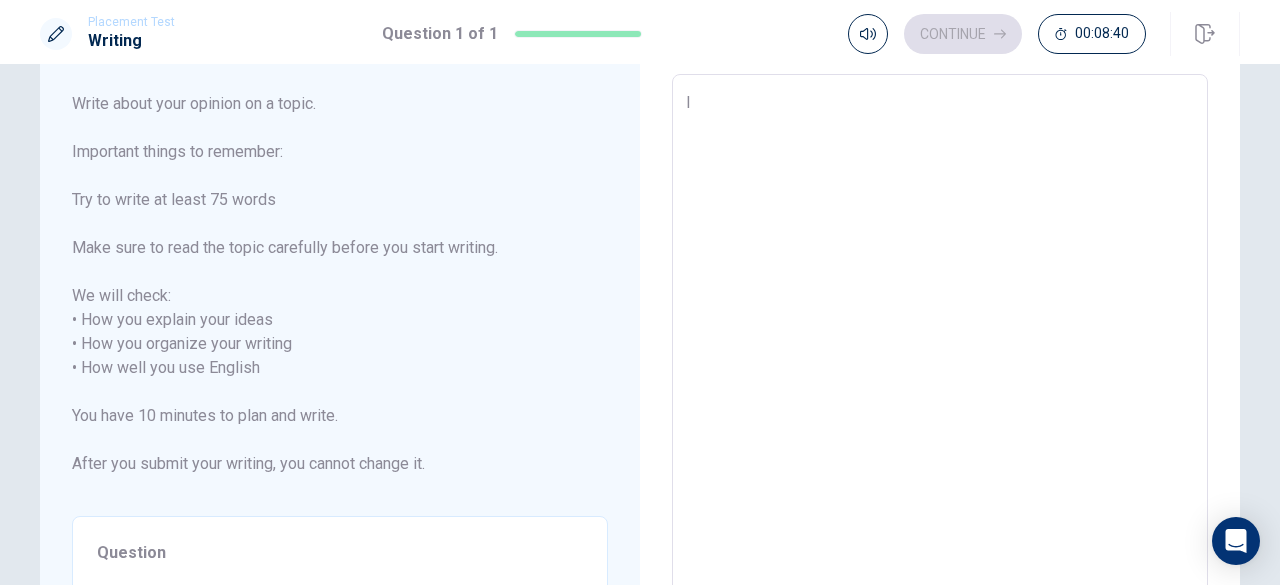 type on "x" 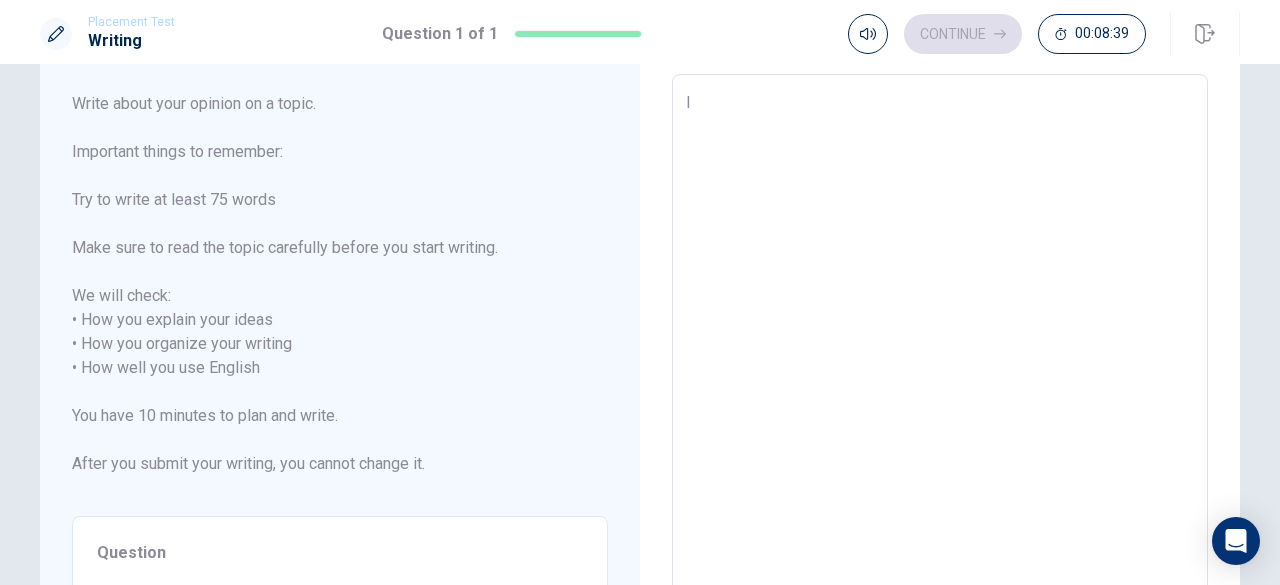 type on "I h" 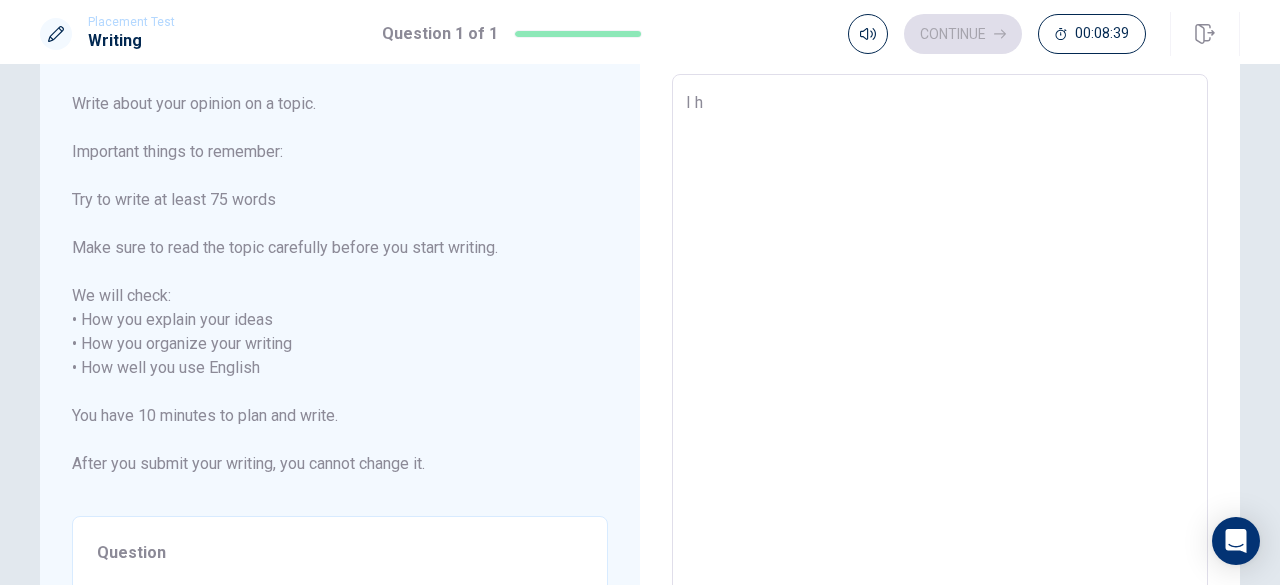 type on "x" 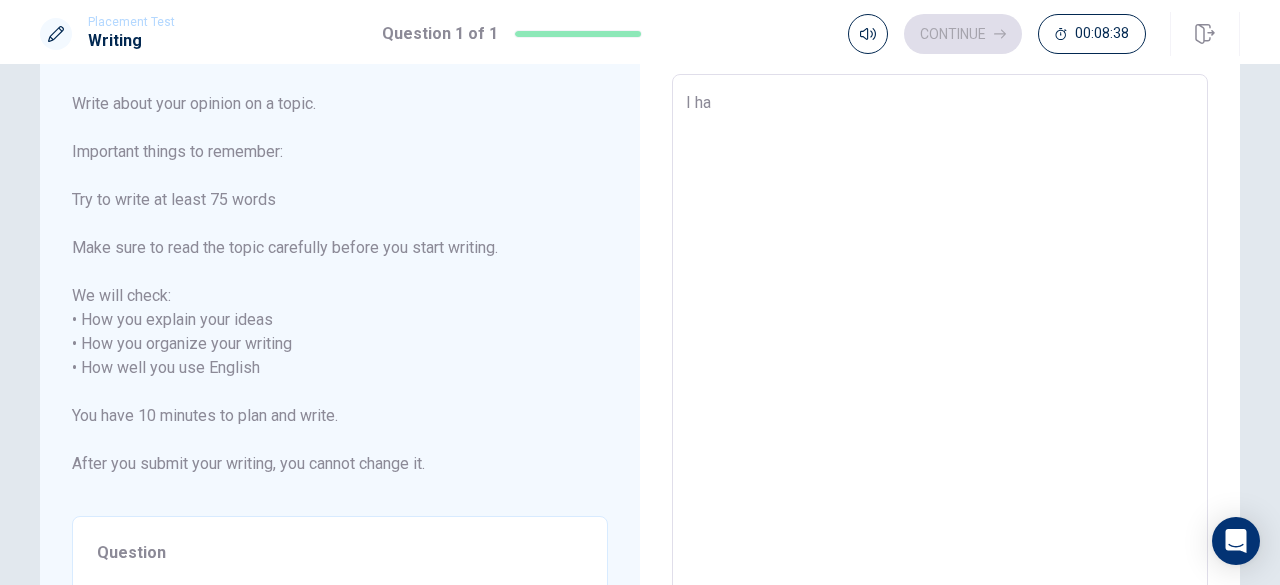 type on "x" 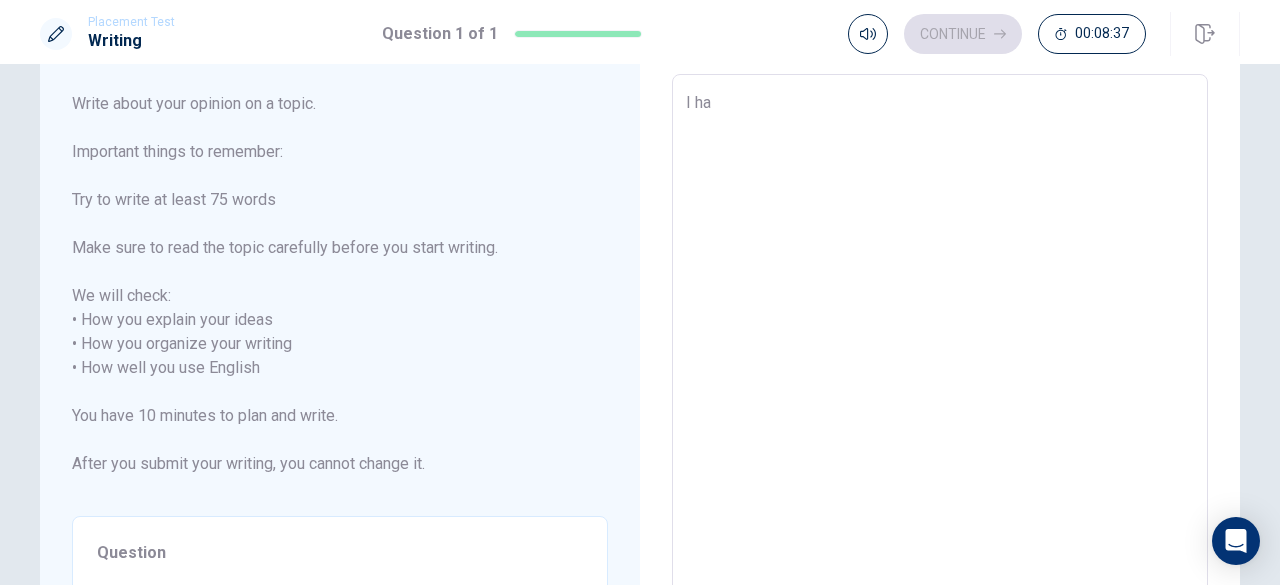 type on "I hav" 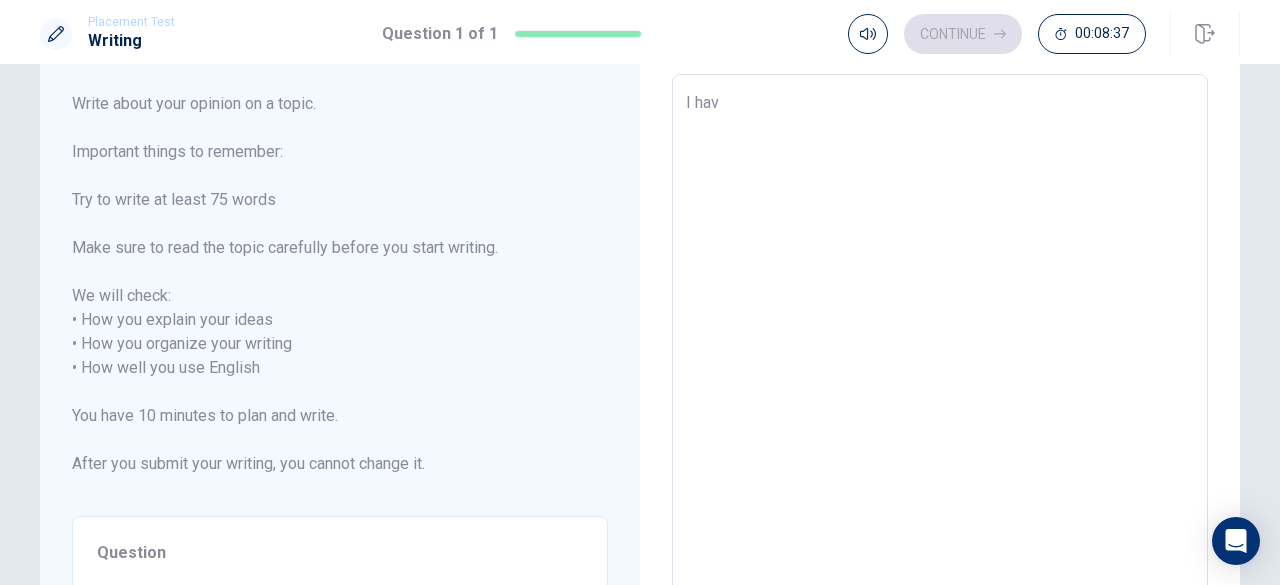 type on "x" 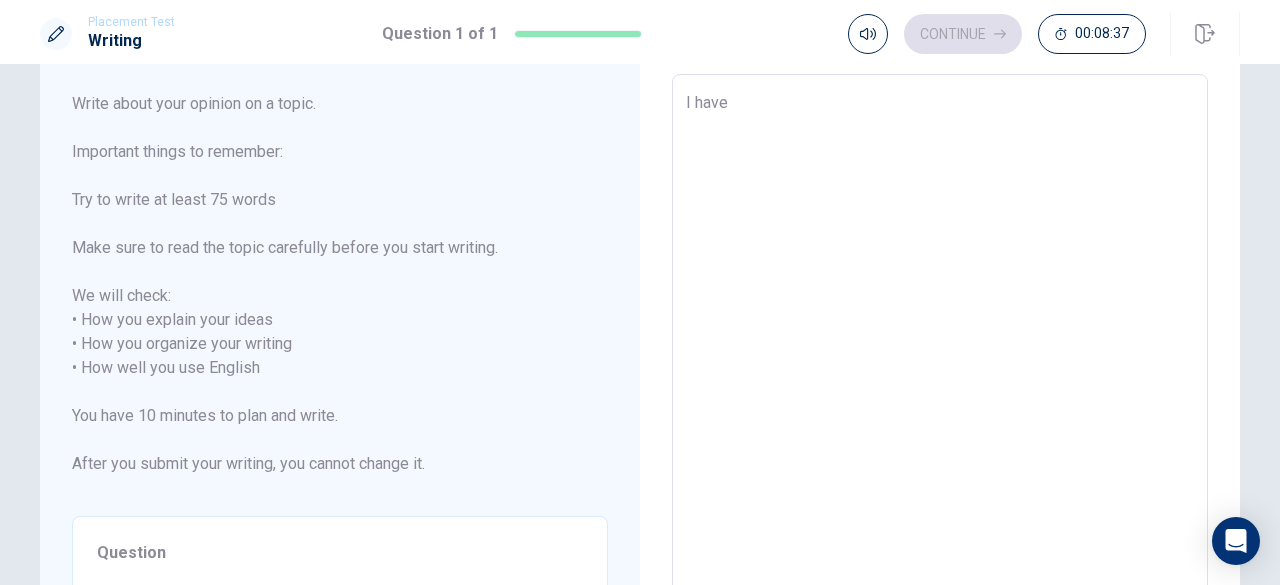 type on "x" 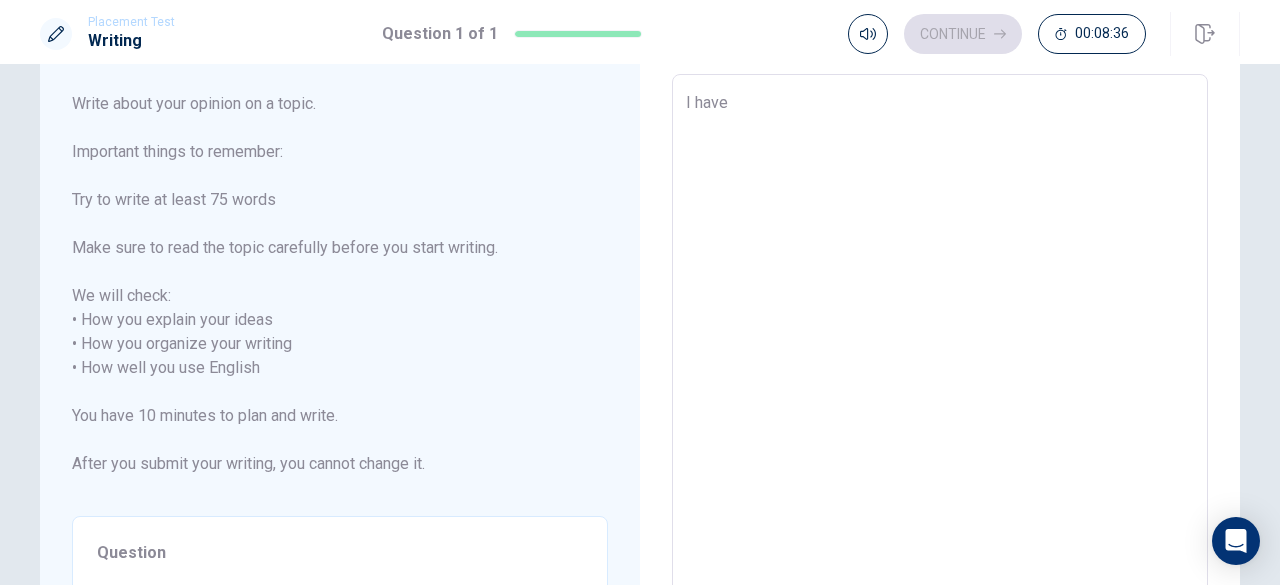 type on "I have b" 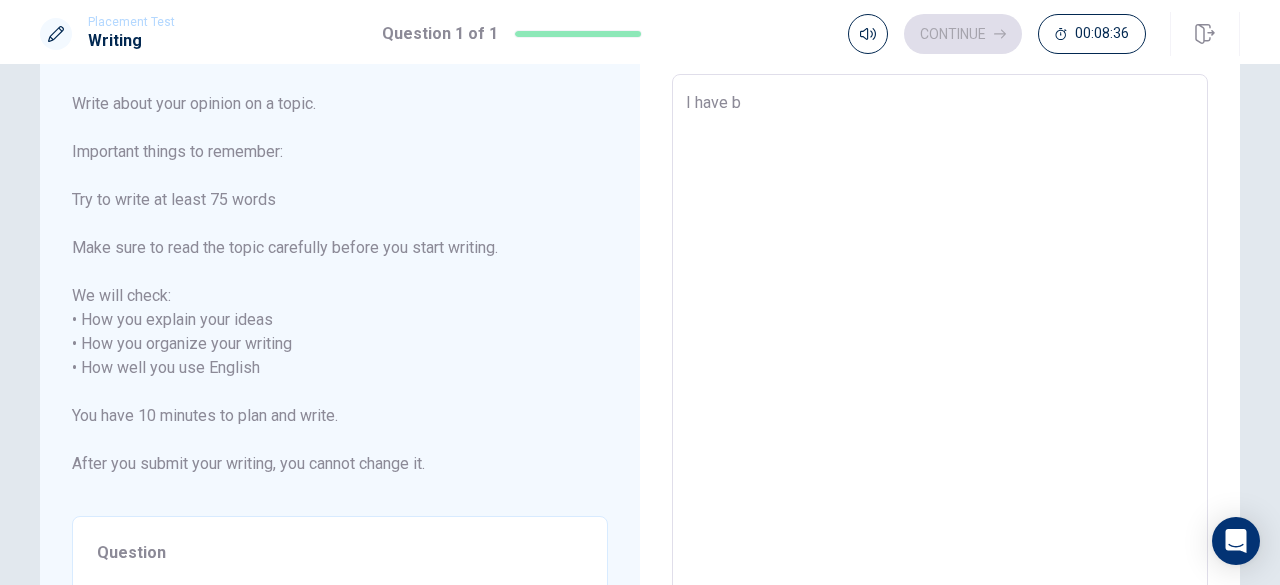 type on "x" 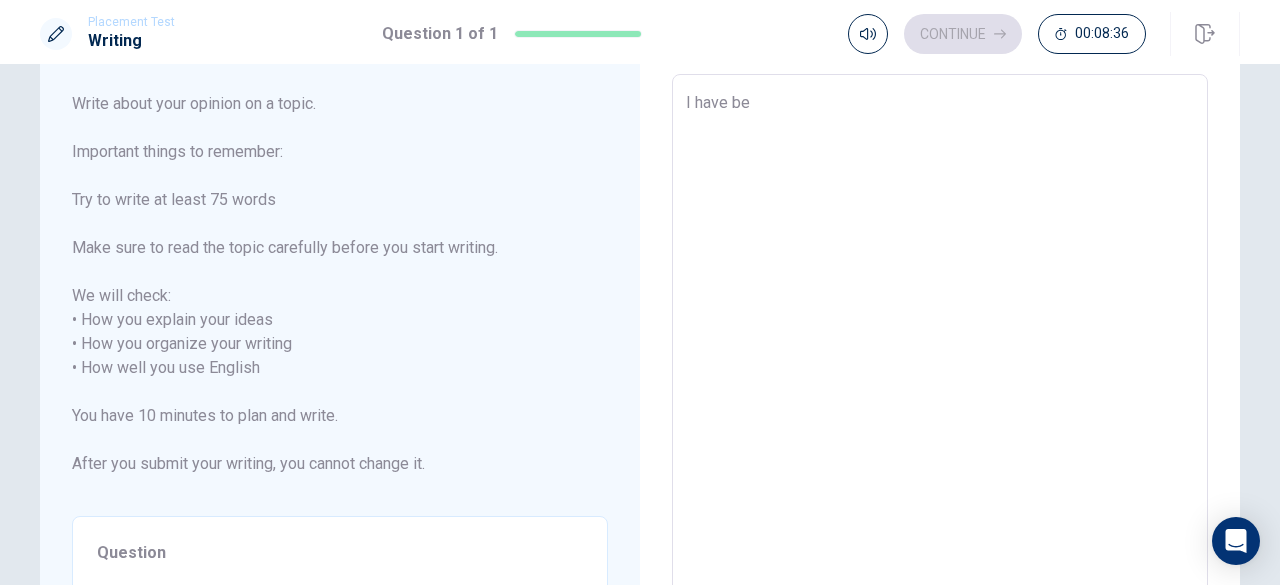 type on "x" 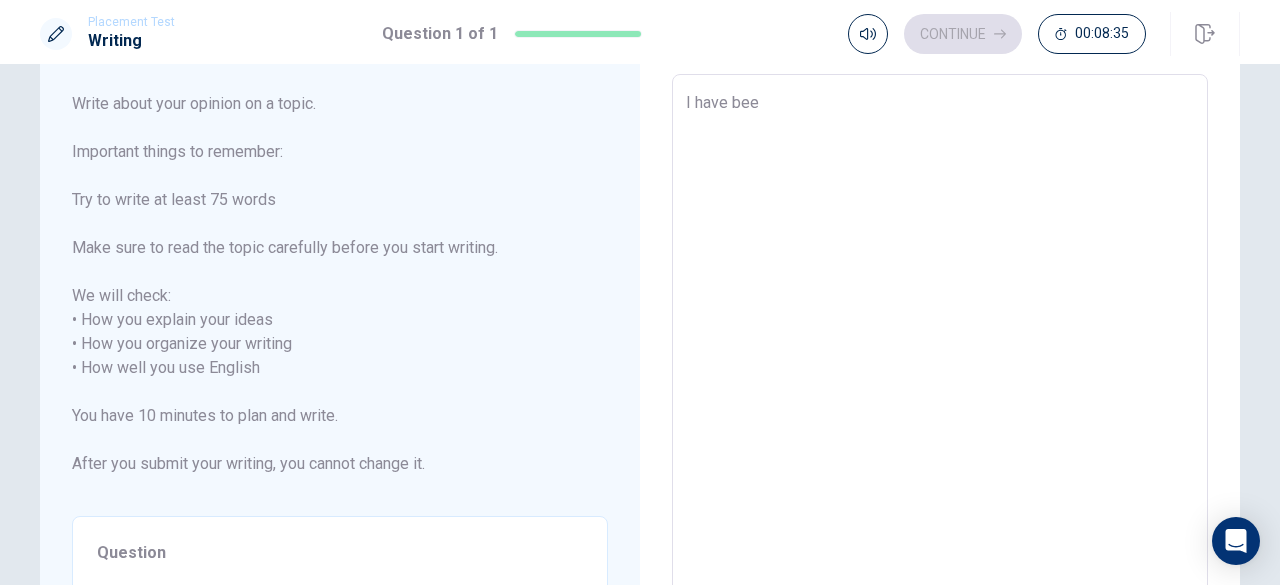 type on "x" 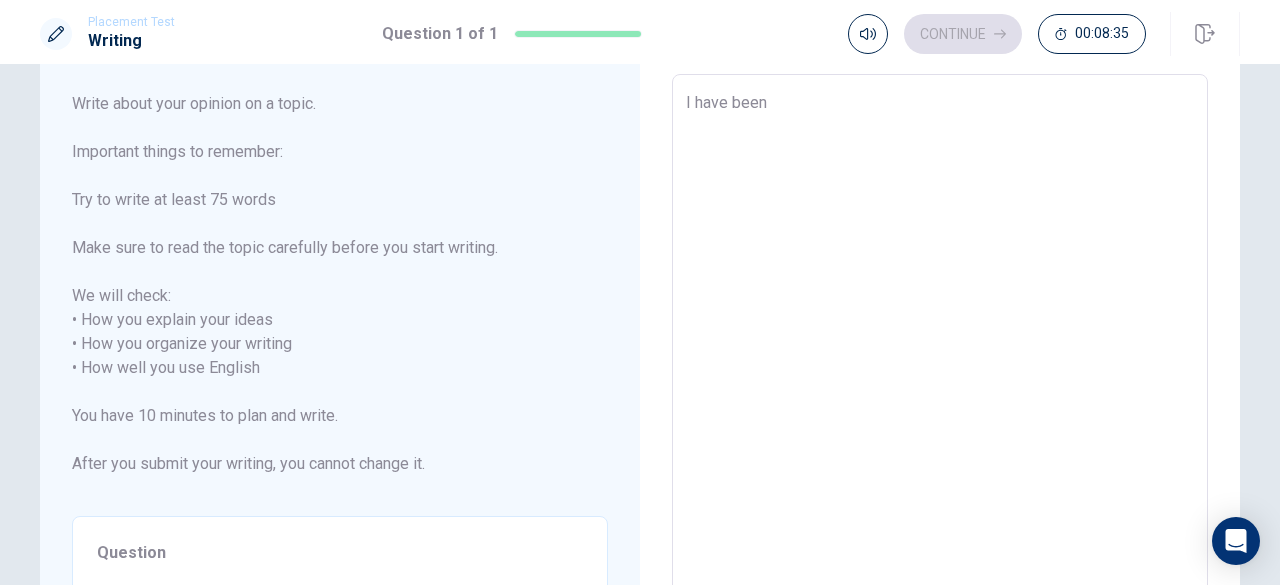 type on "I have been" 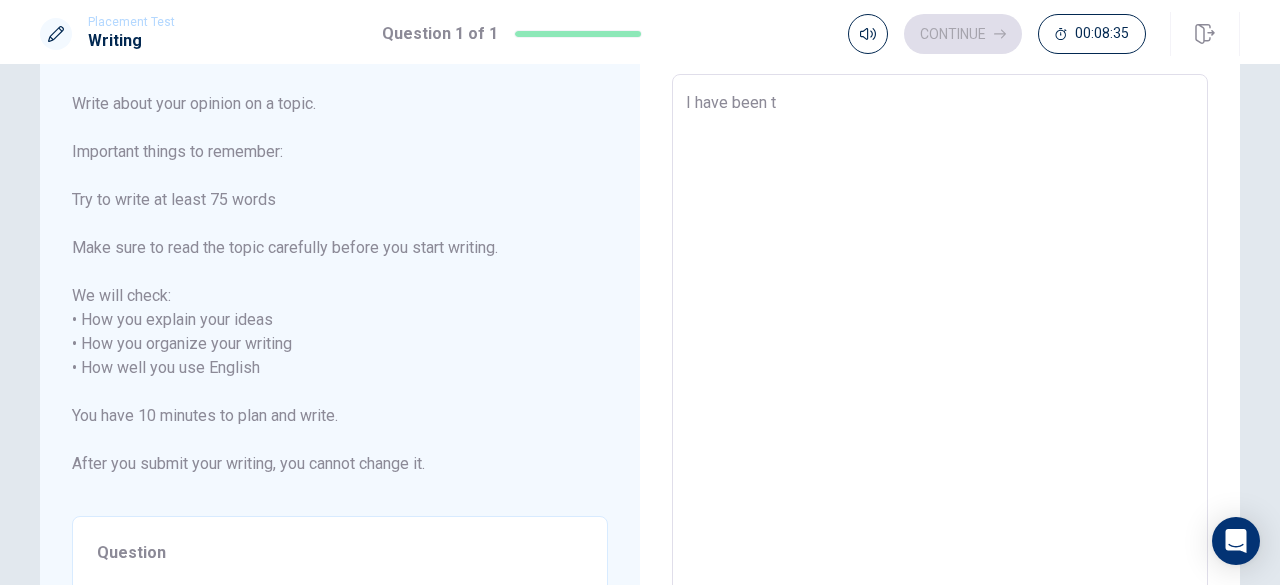 type on "x" 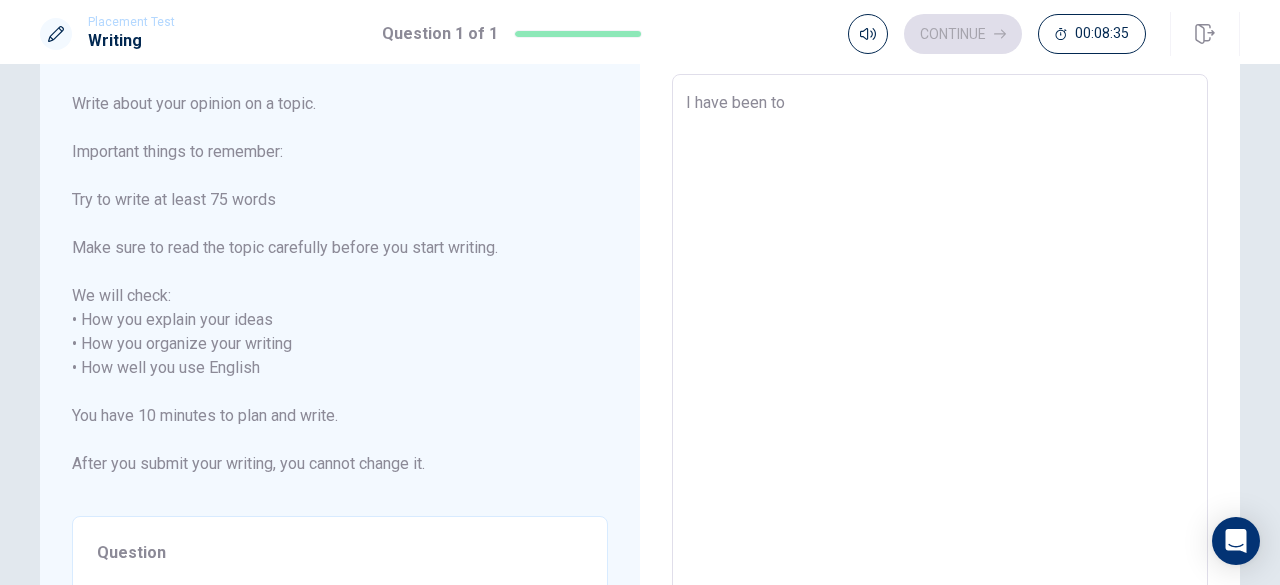 type on "x" 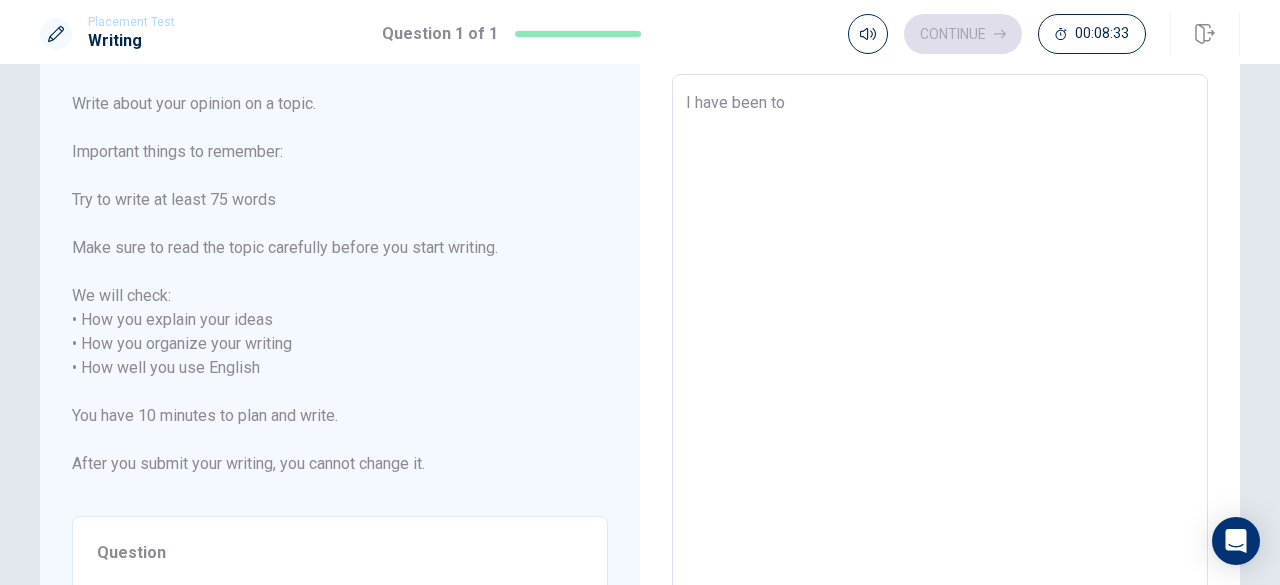 type on "x" 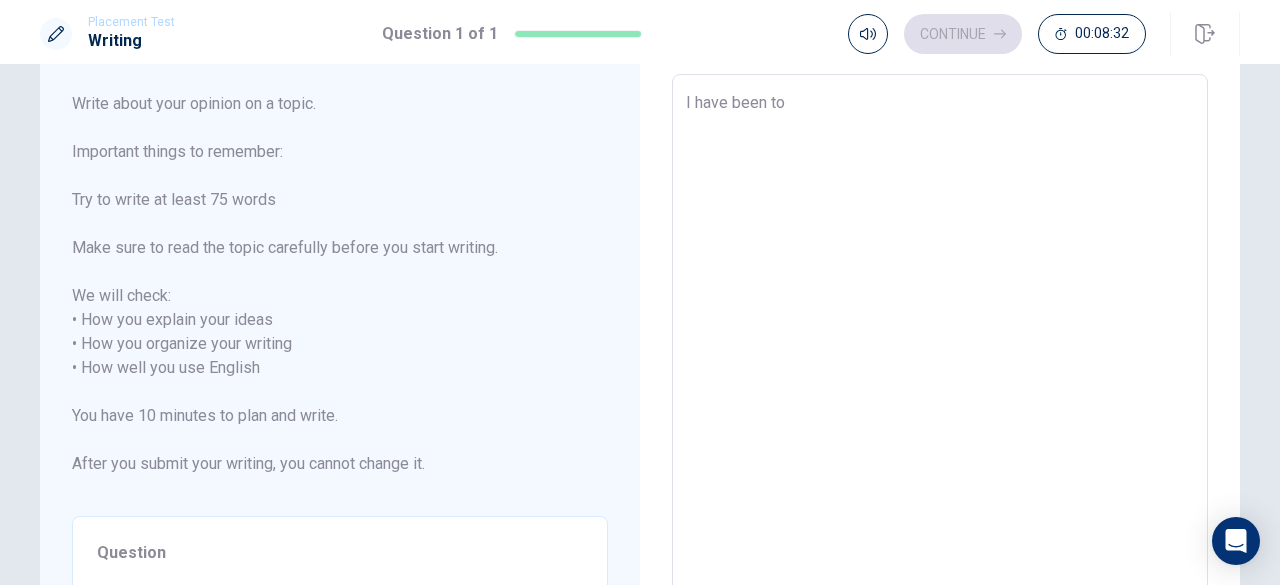 type on "I have been to "" 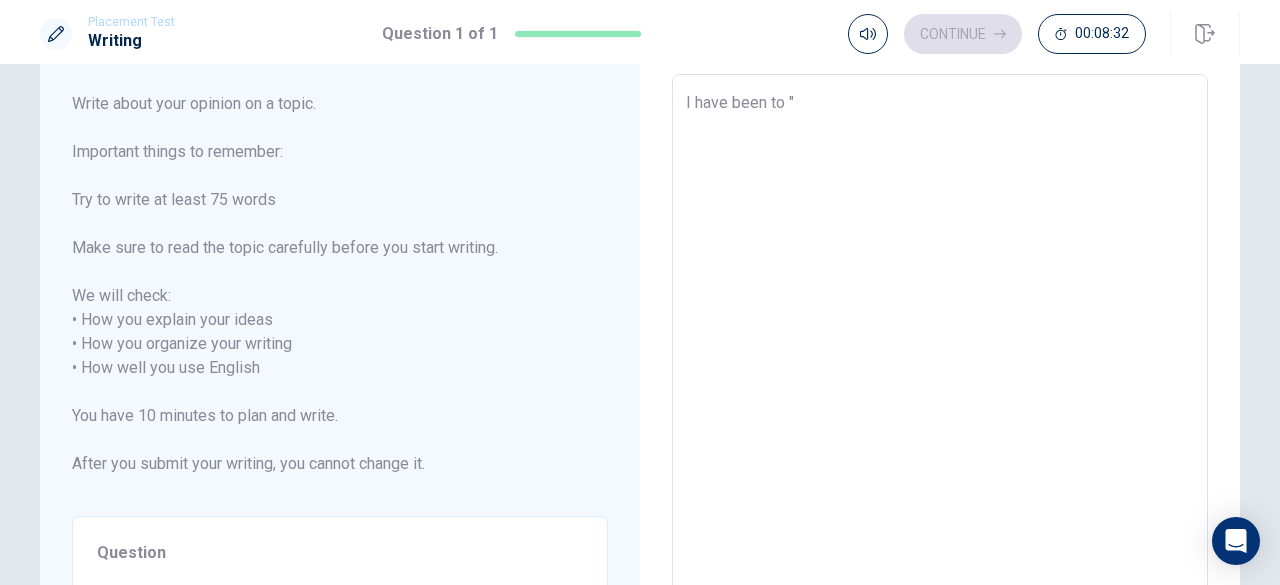 type on "x" 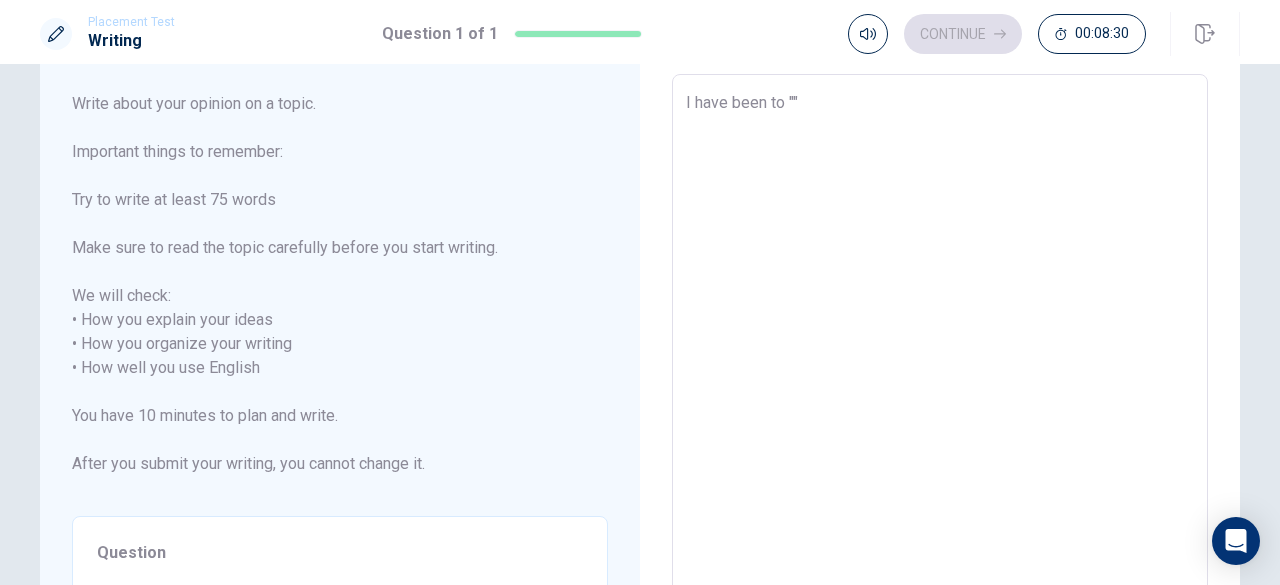 type on "x" 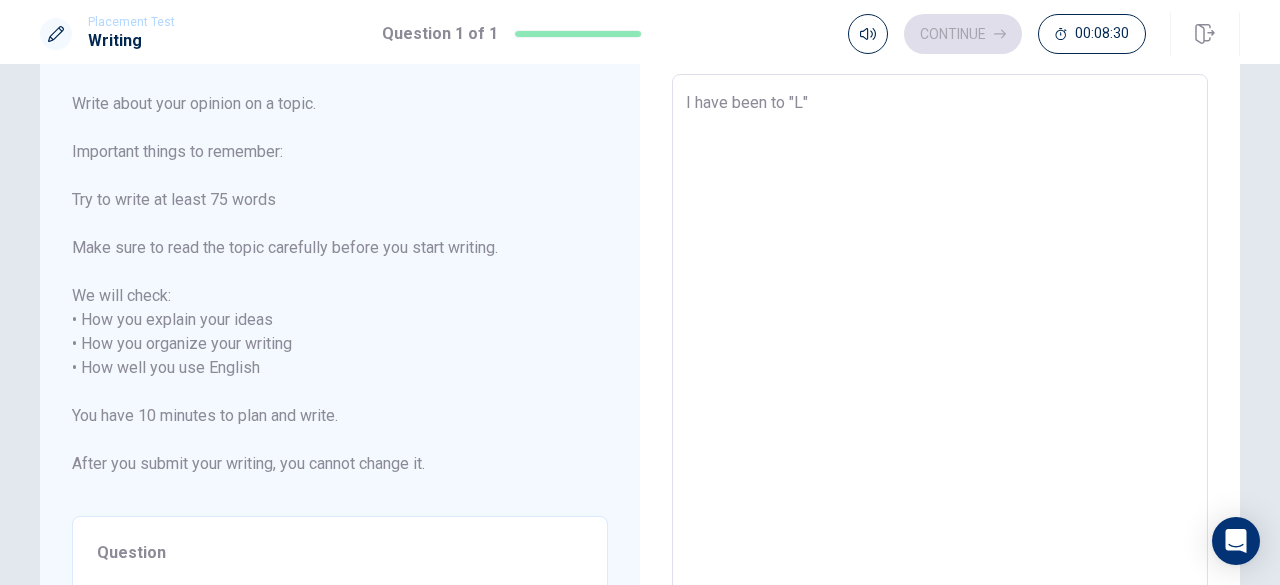 type on "x" 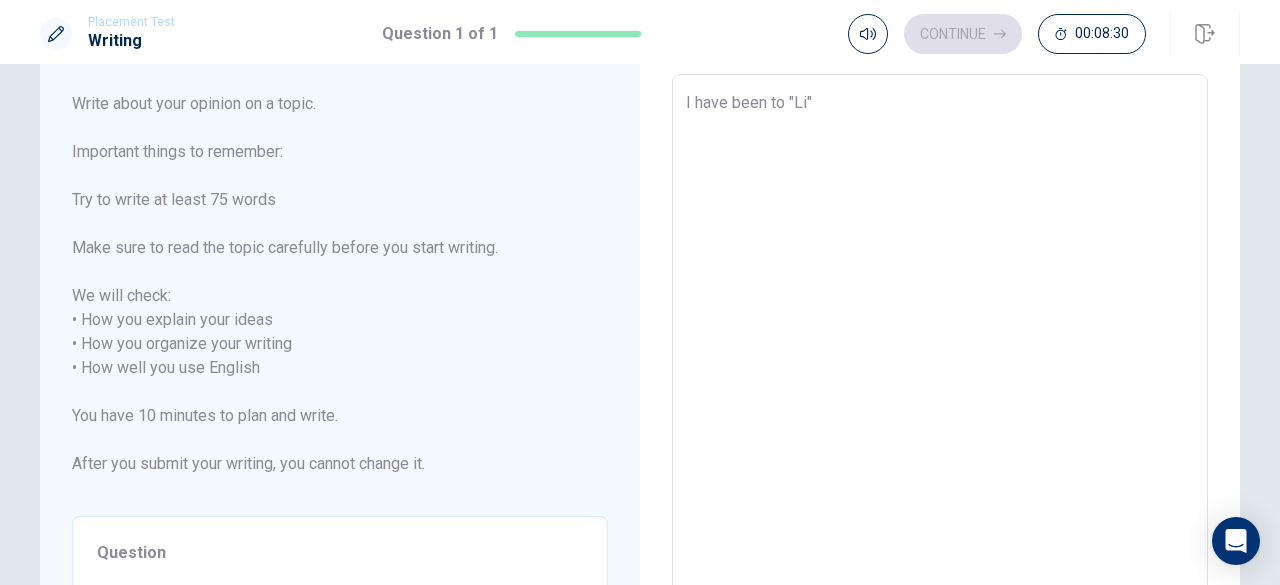type on "x" 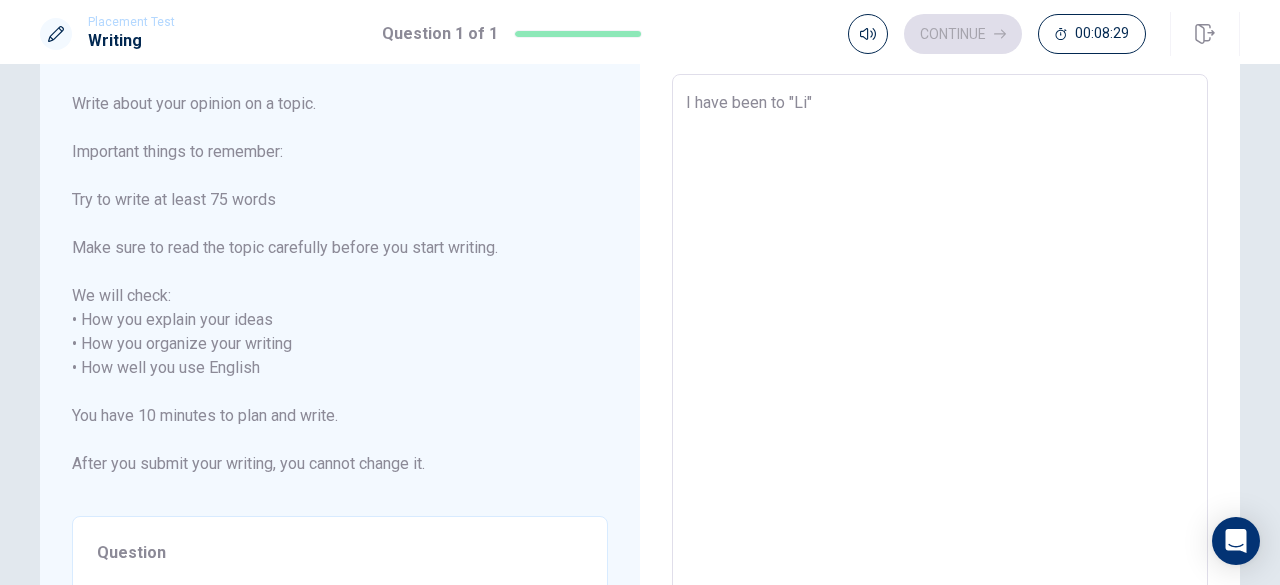 type on "I have been to "Lit"" 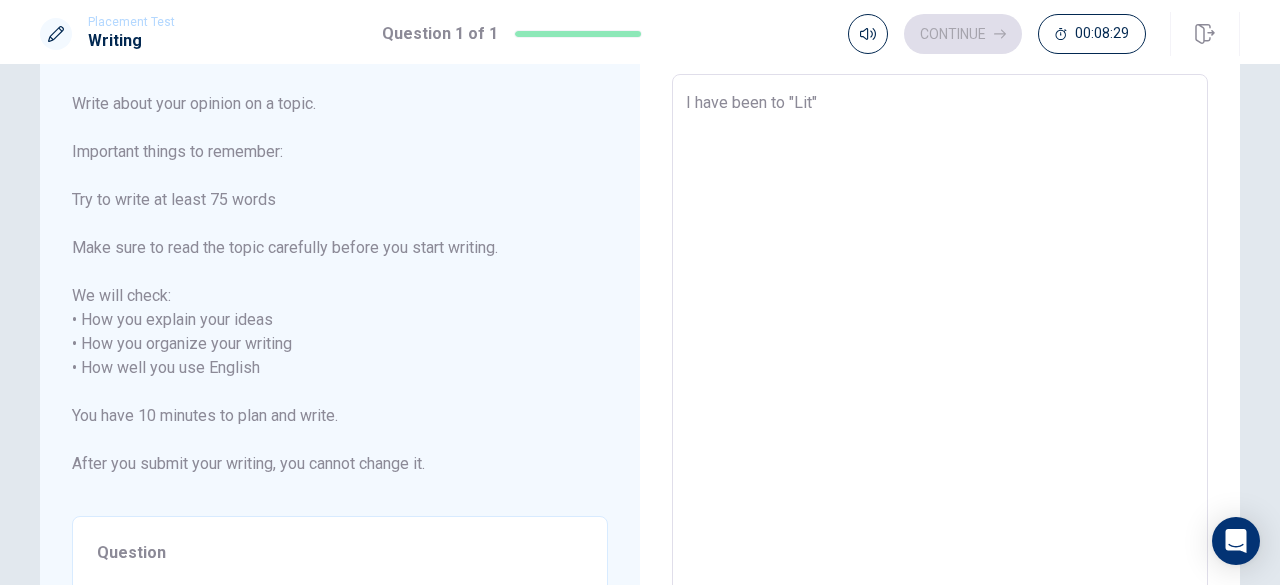 type on "x" 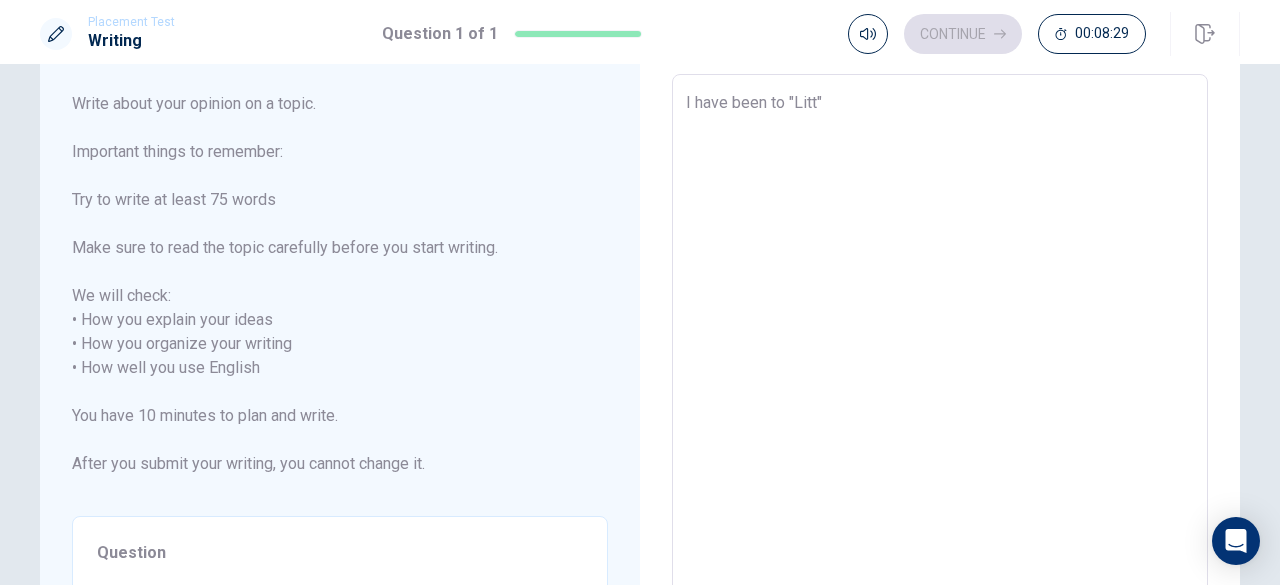 type on "x" 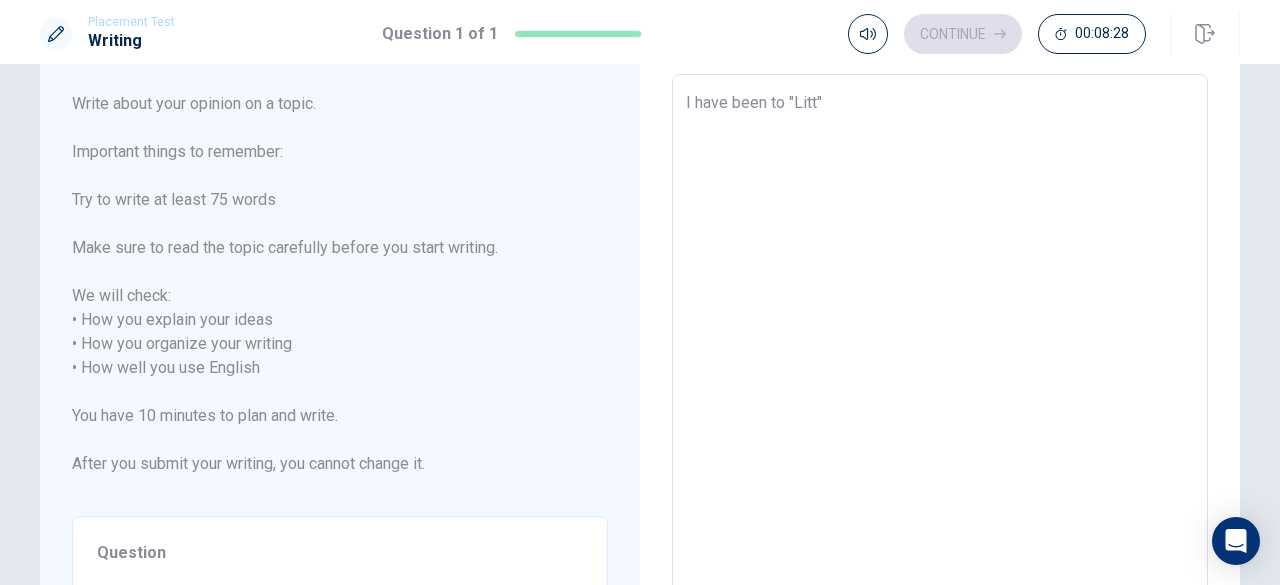 type on "I have been to "Littl"" 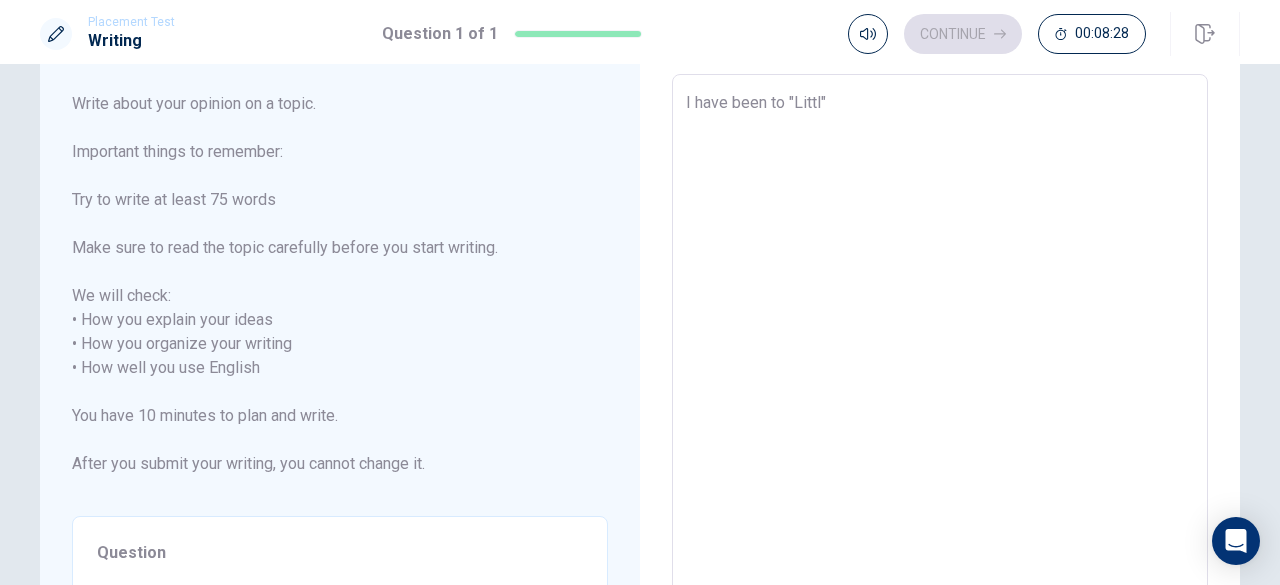 type on "x" 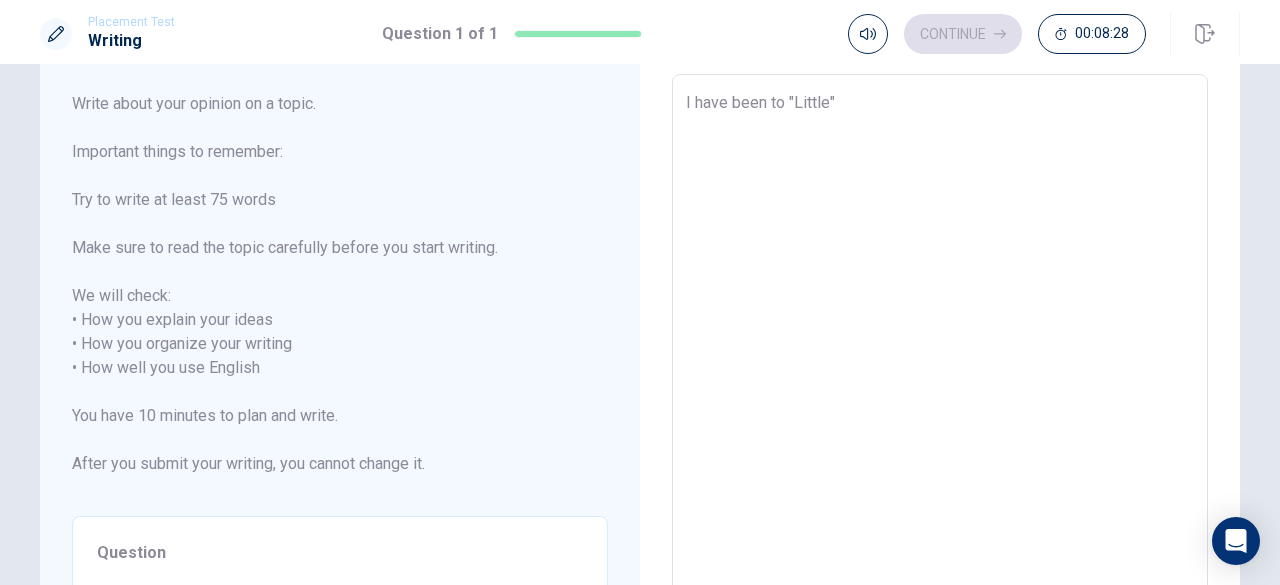 type on "I have been to "Little "" 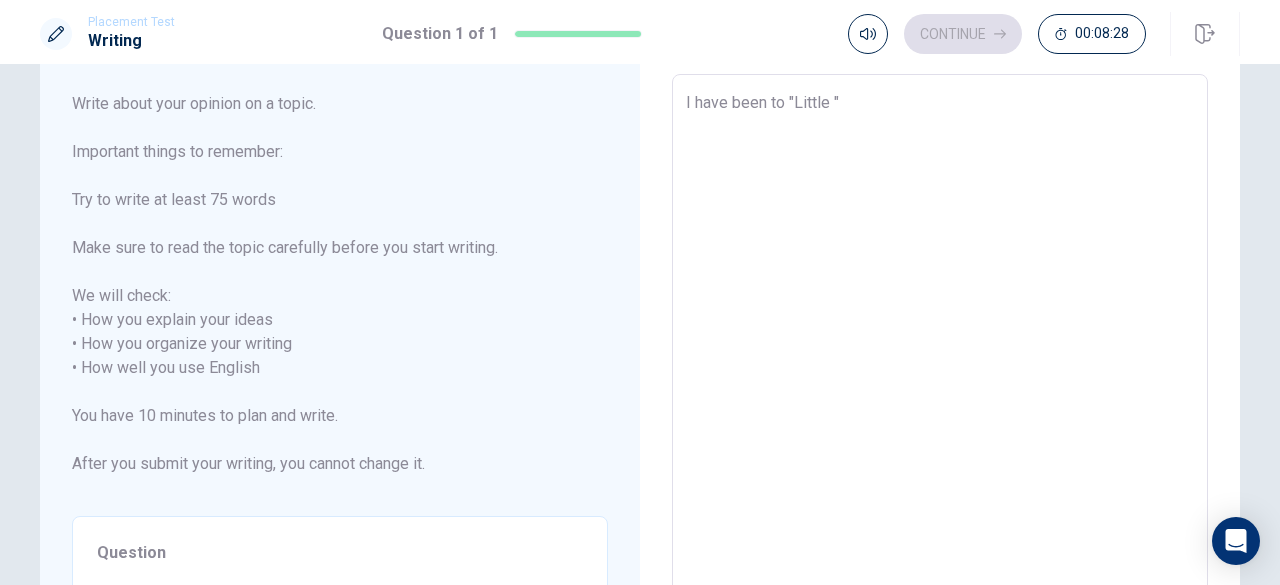 type on "x" 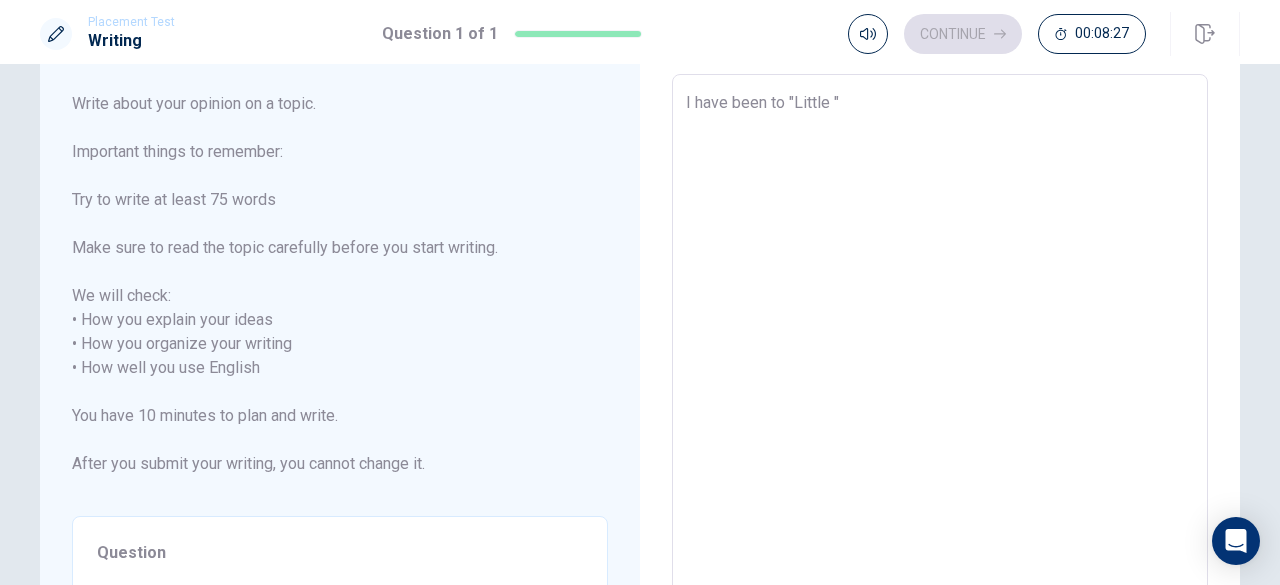 type on "I have been to "Little W"" 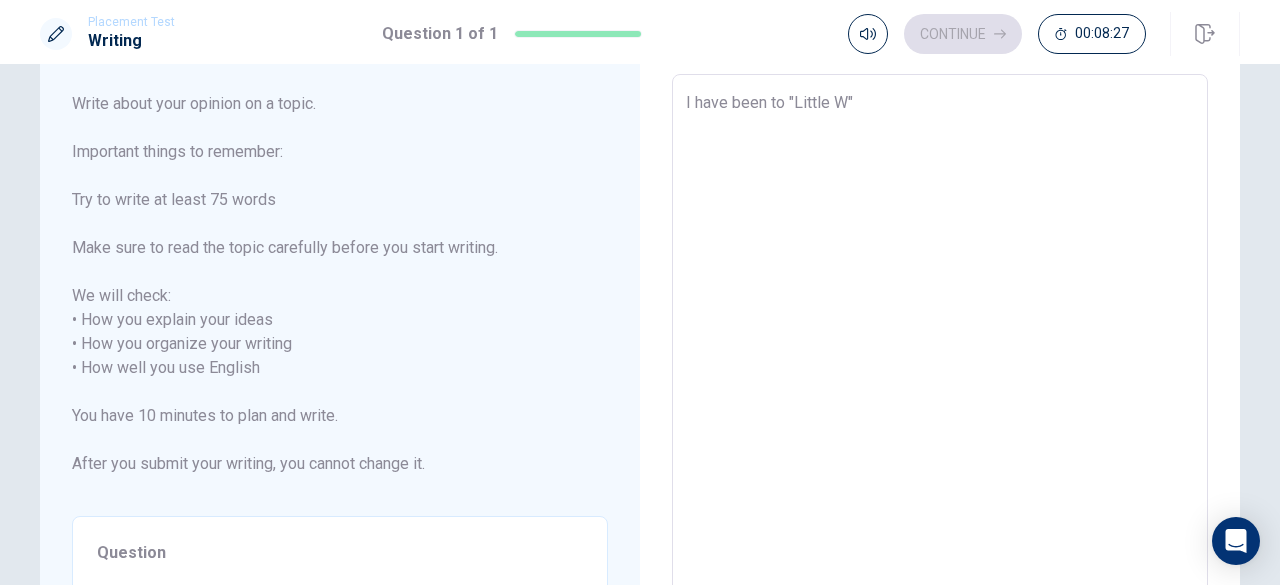 type on "x" 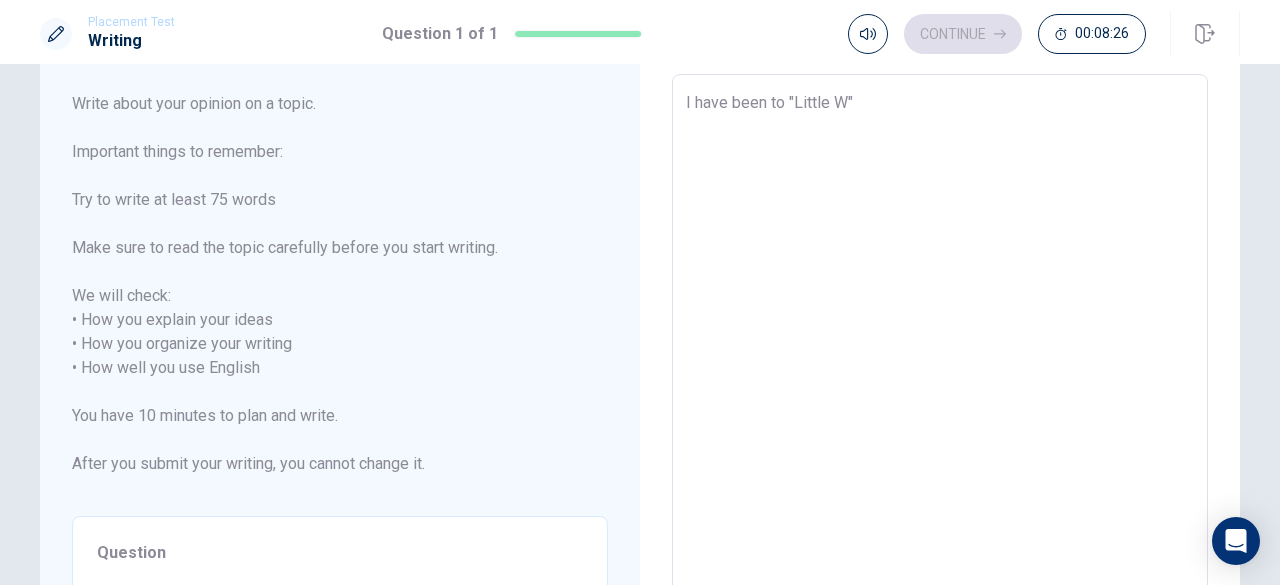 type on "I have been to "Little Wo"" 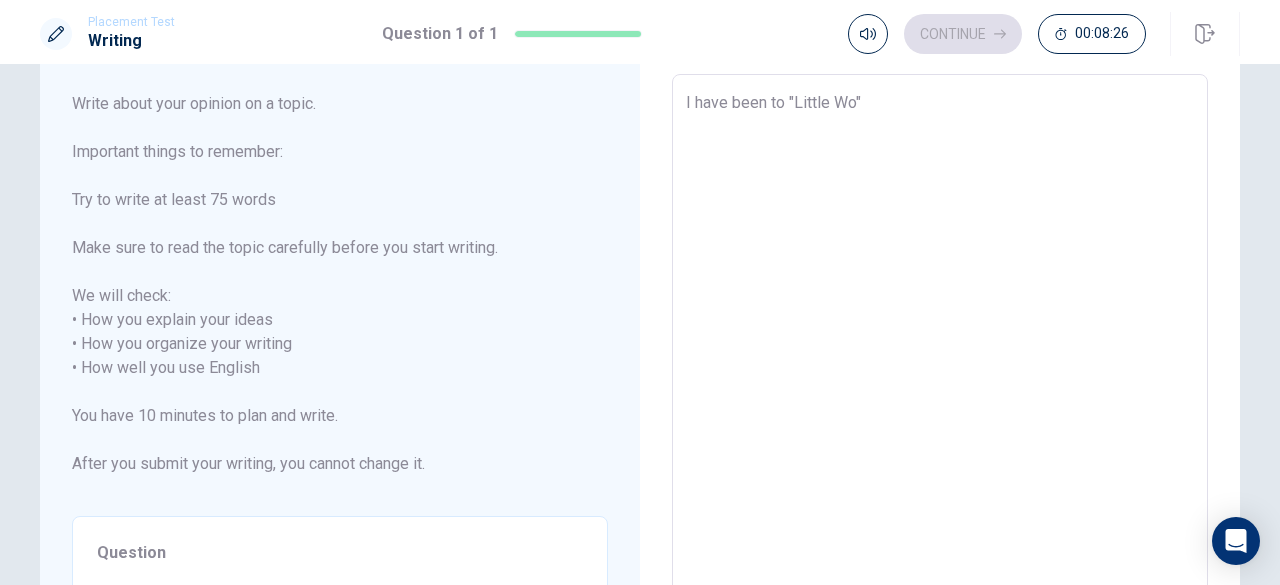 type on "x" 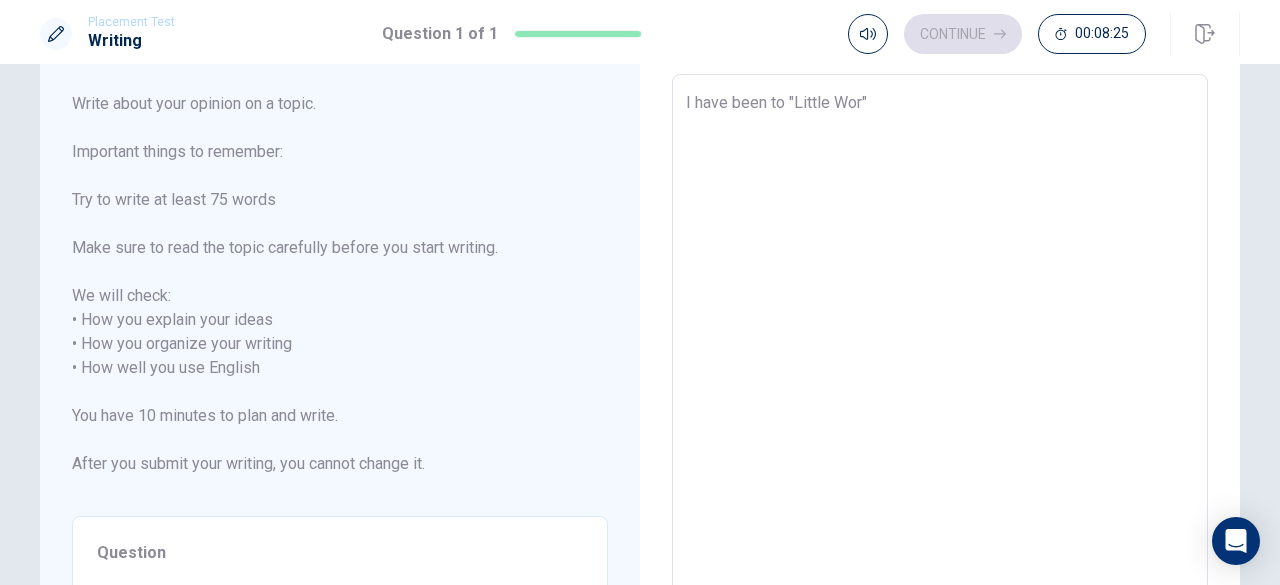 type on "x" 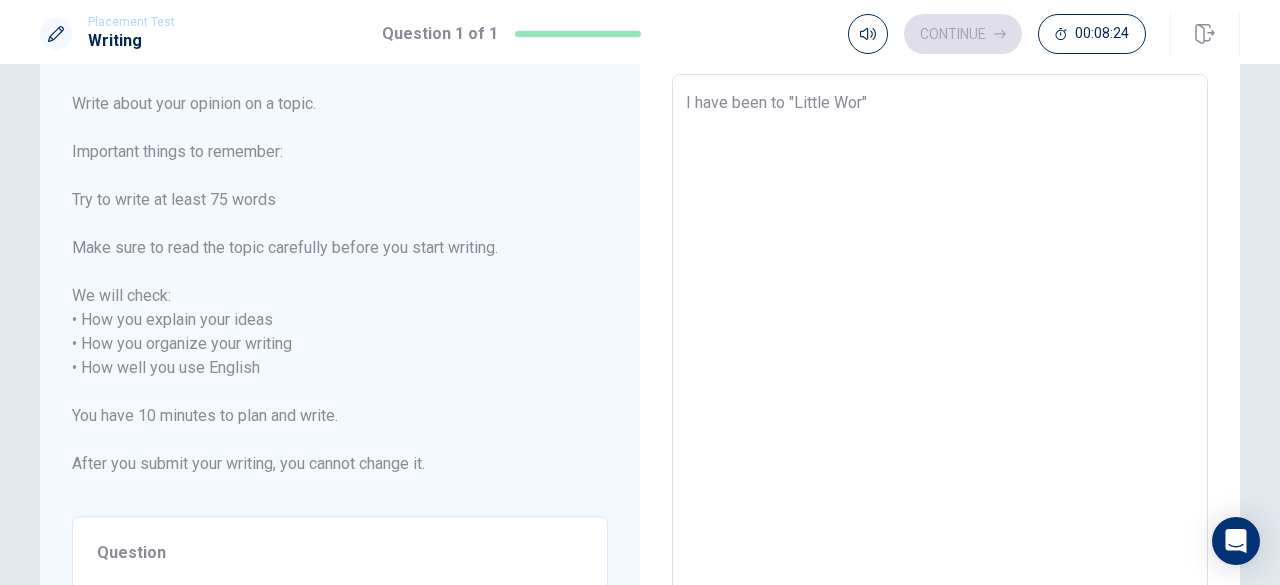 type on "I have been to "Little Worl"" 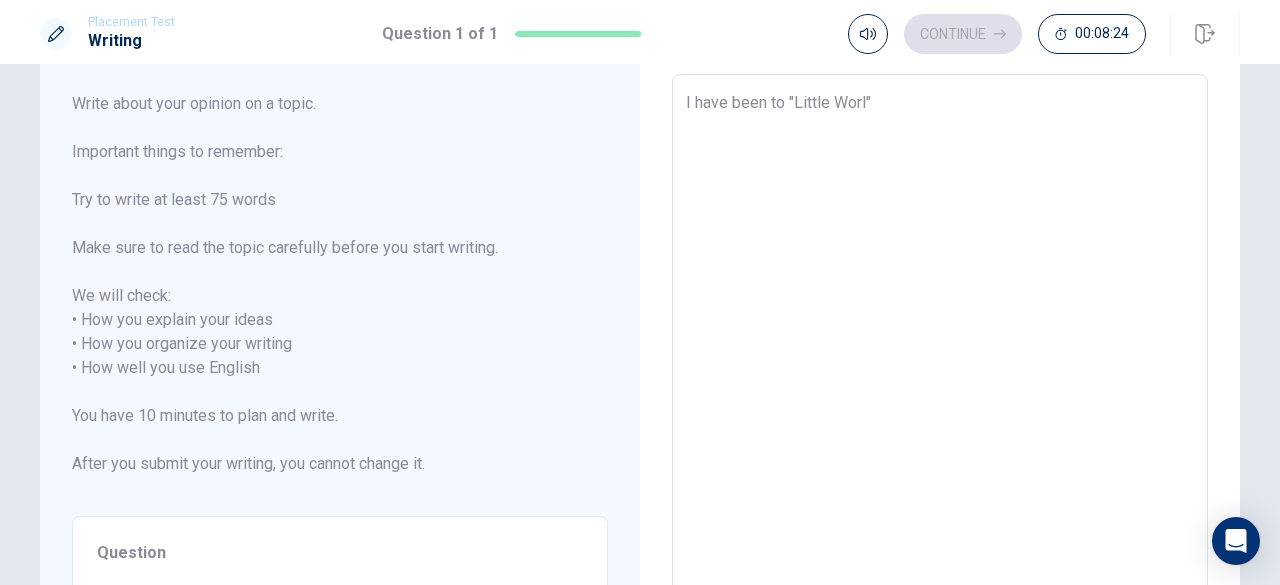 type on "x" 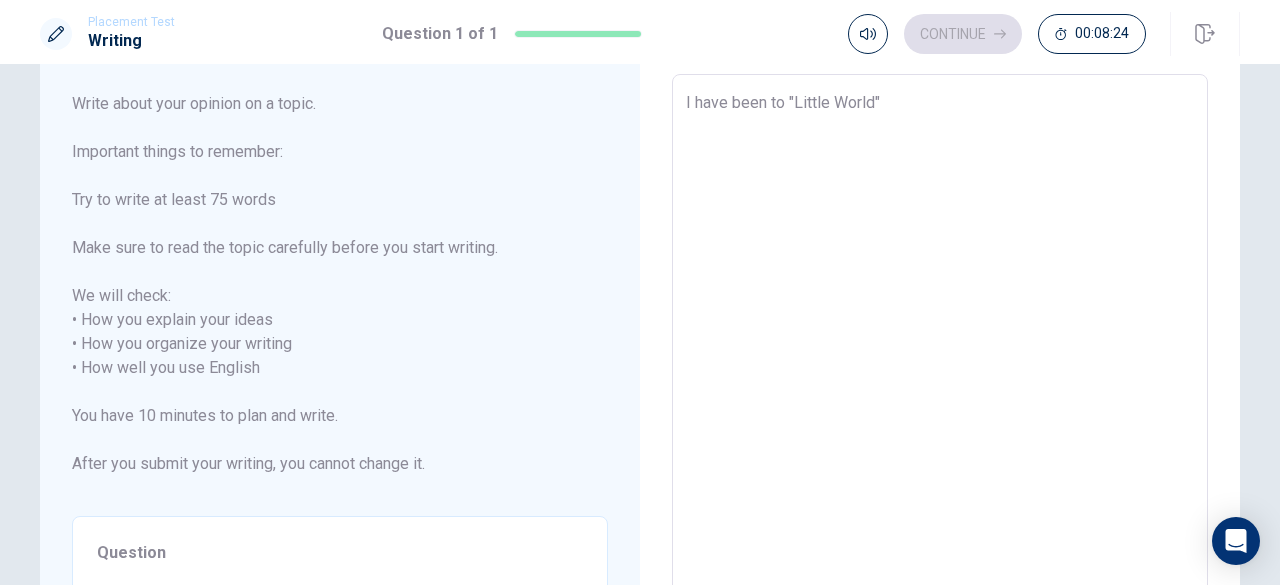 type on "x" 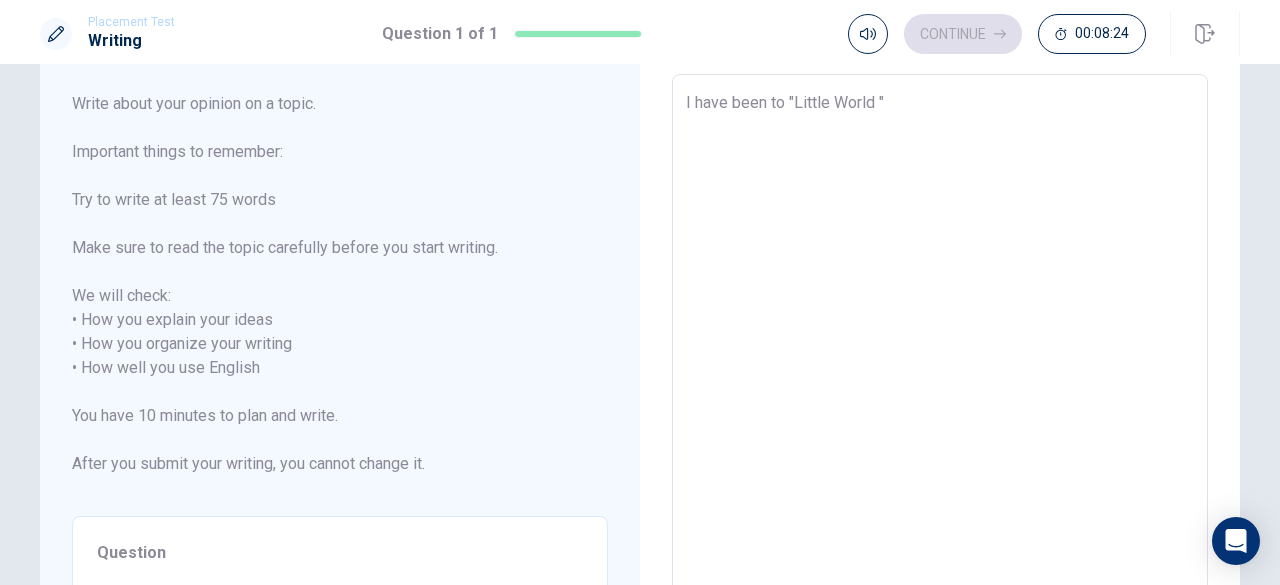type on "x" 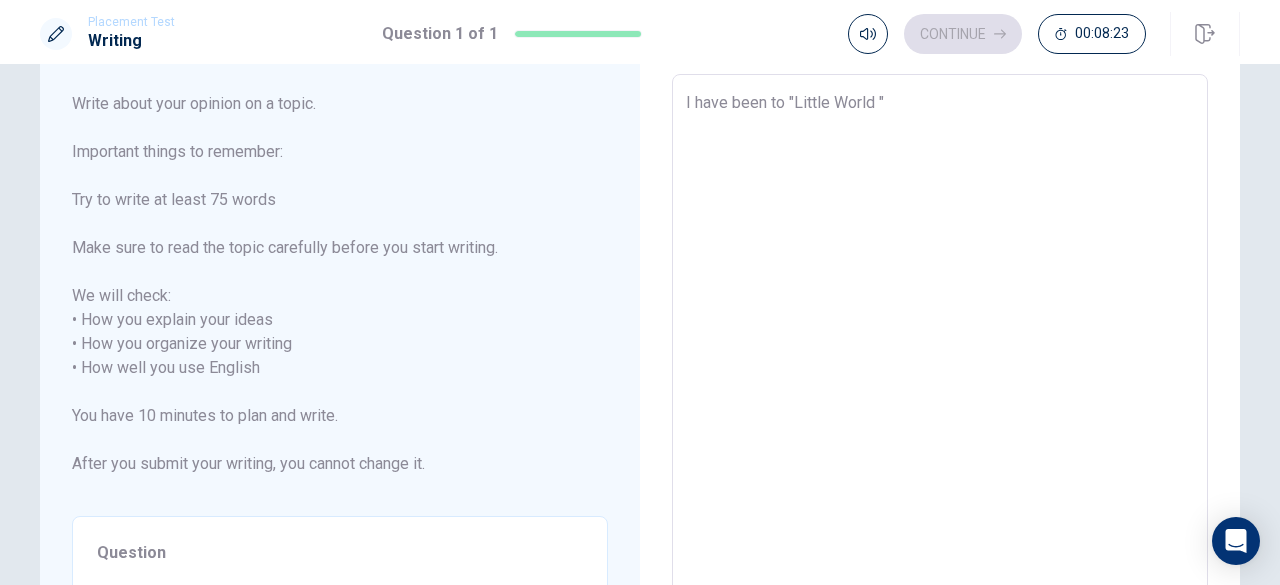 type on "I have been to "Little World P"" 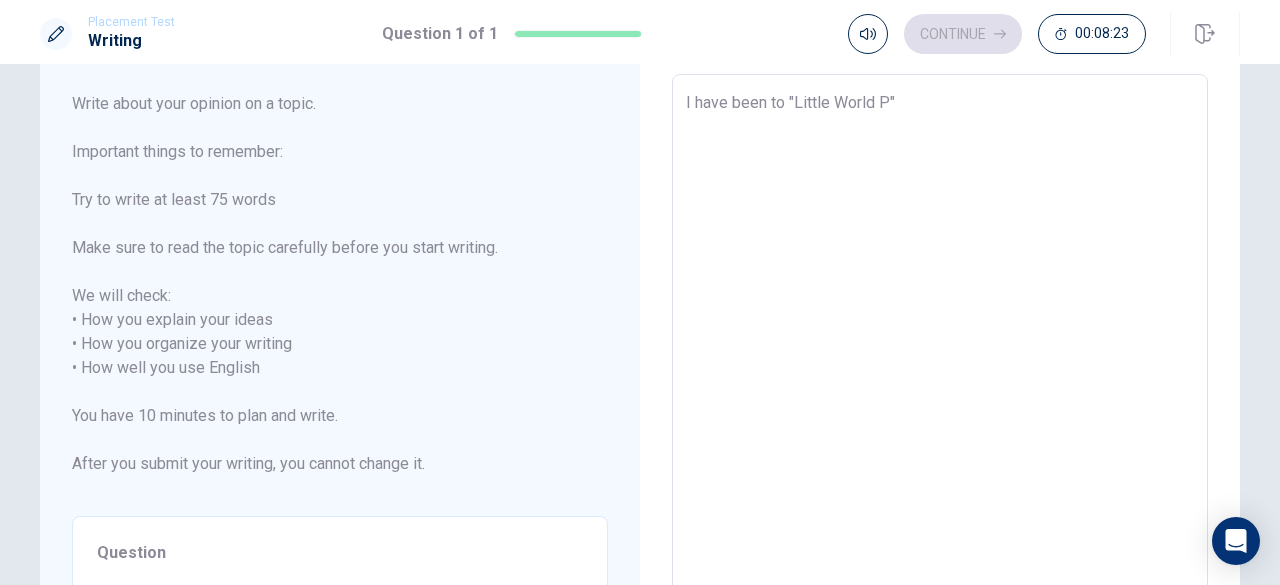 type on "x" 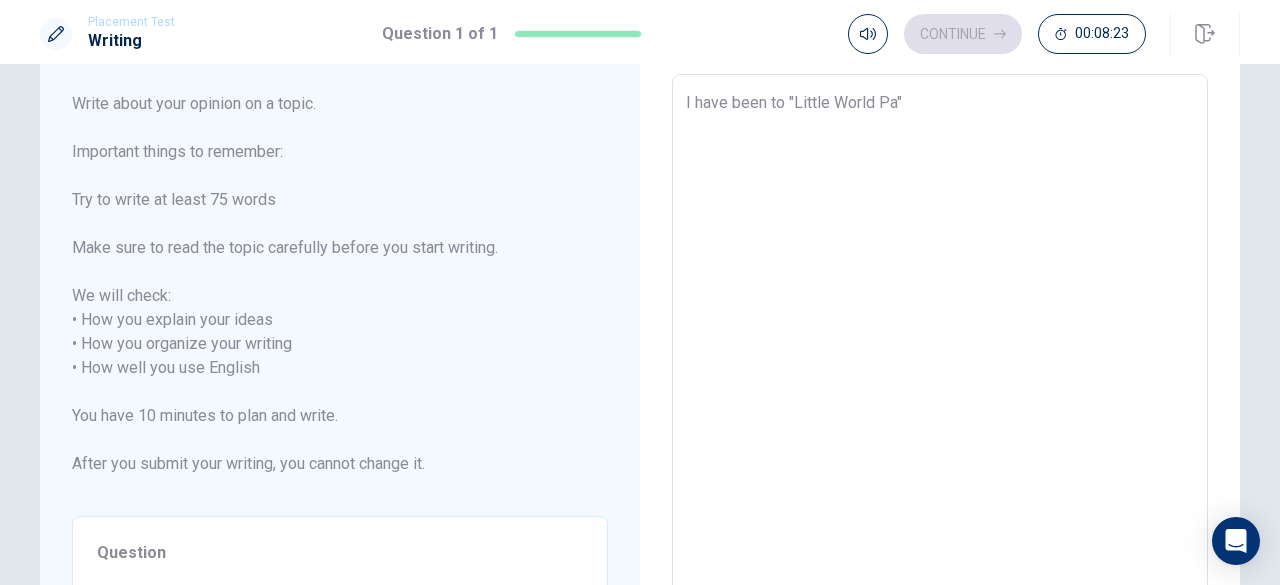 type on "x" 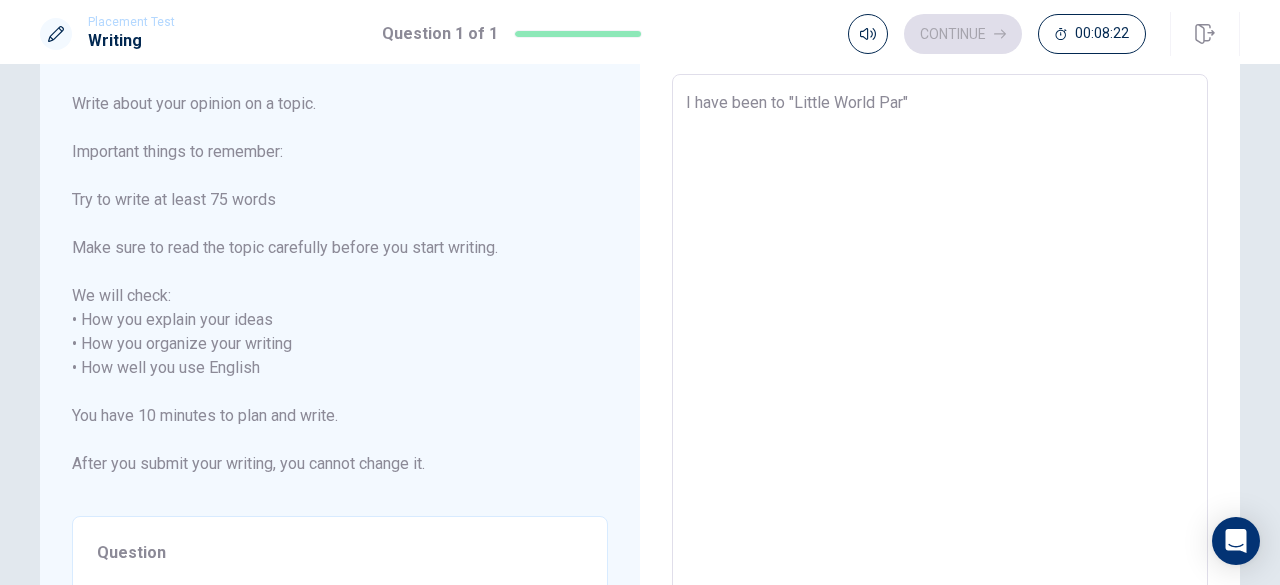 type on "x" 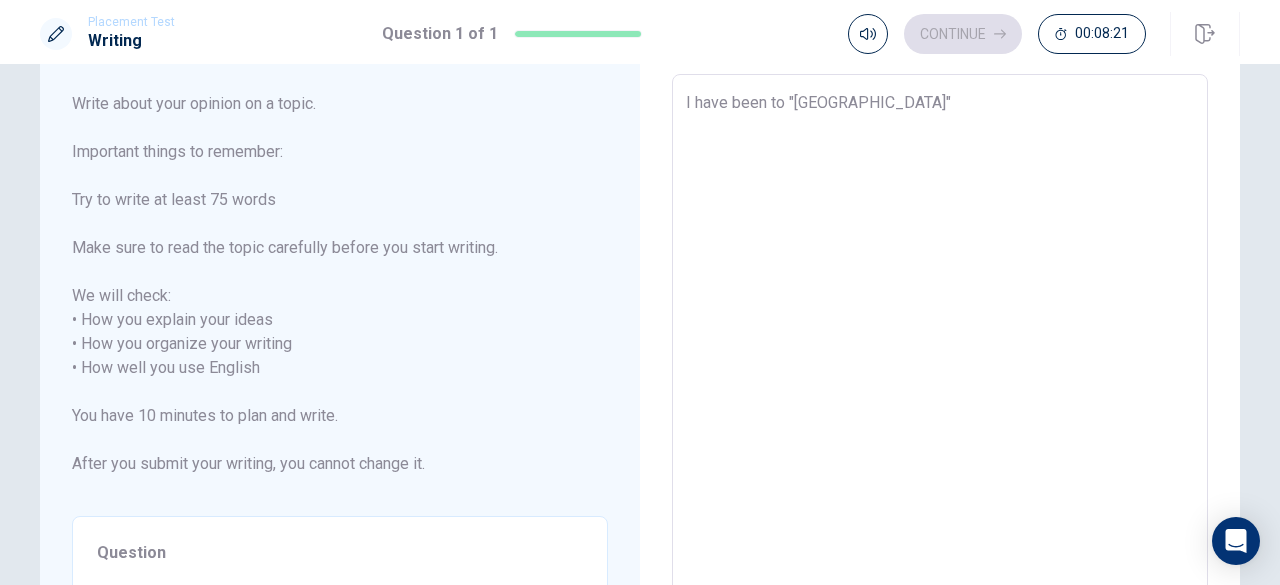 type on "x" 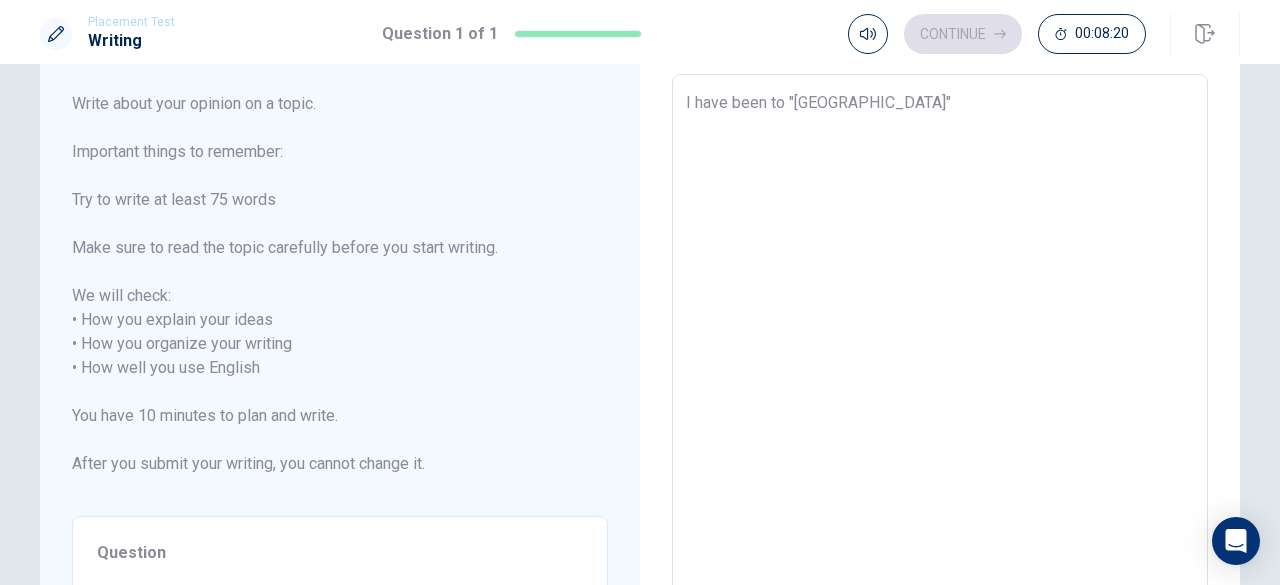 type on "I have been to "[GEOGRAPHIC_DATA]"" 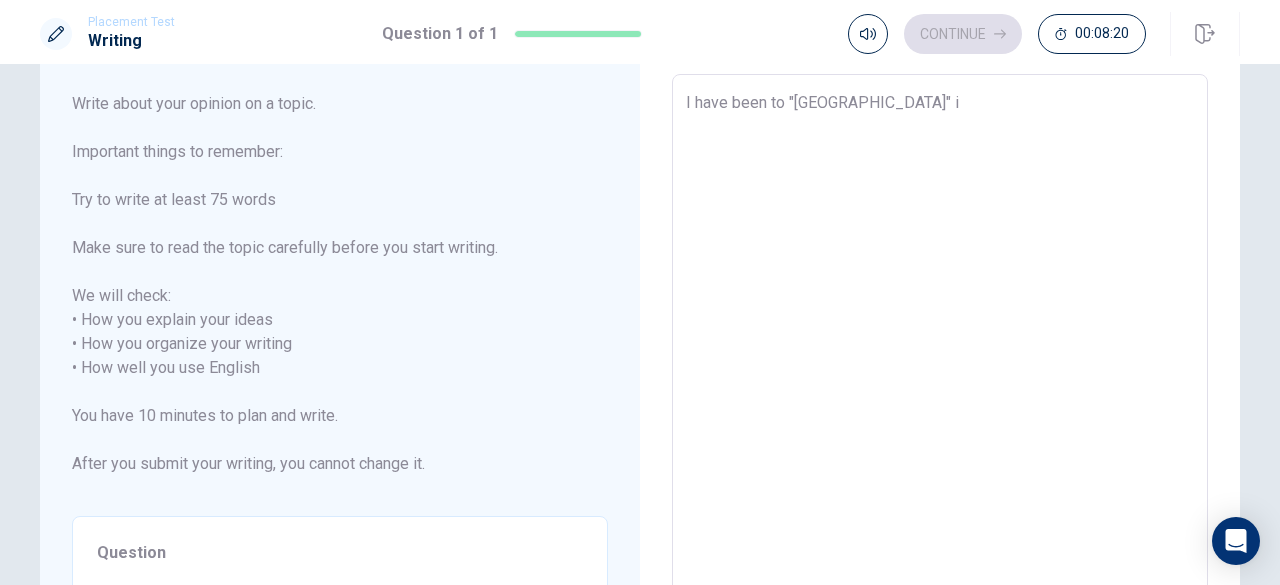 type on "x" 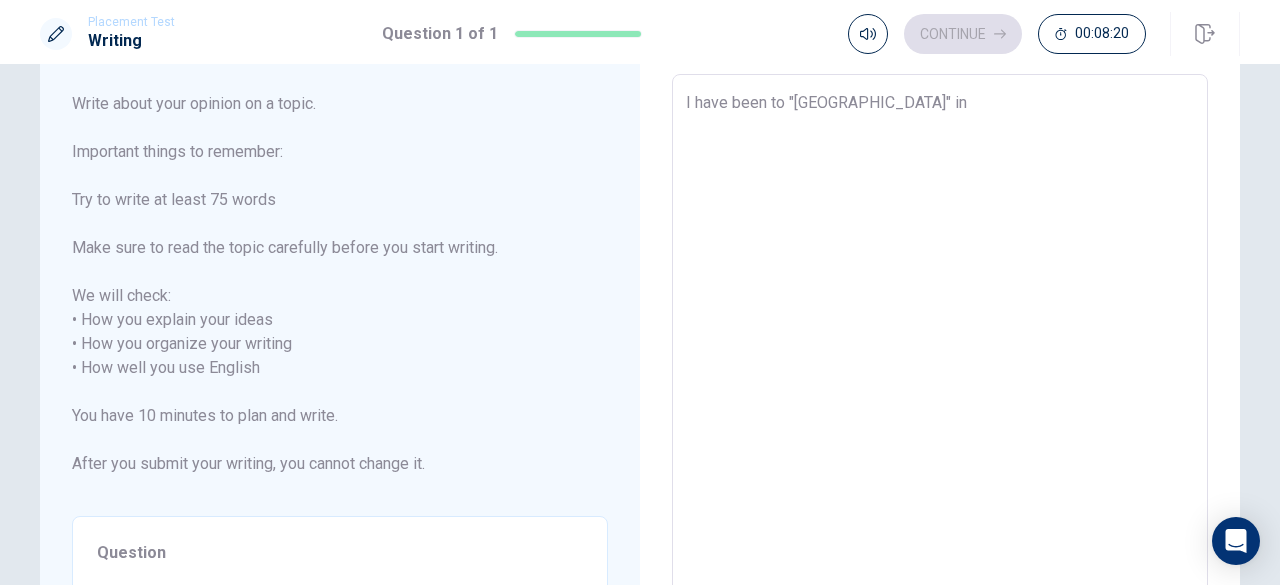 type on "x" 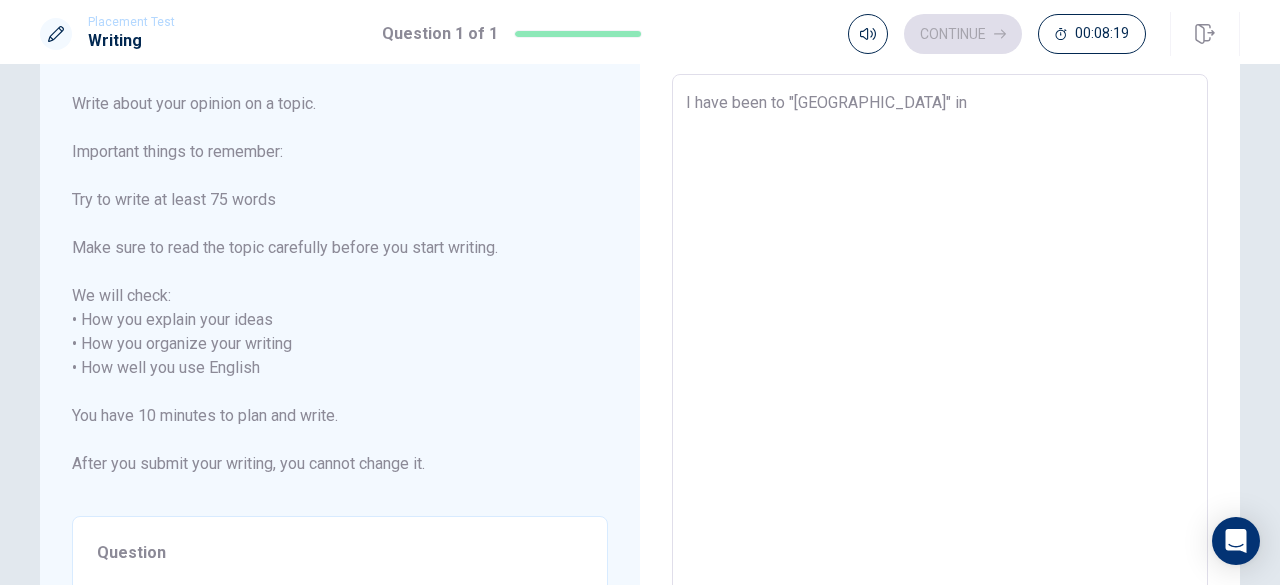 type on "I have been to "[GEOGRAPHIC_DATA]" in A" 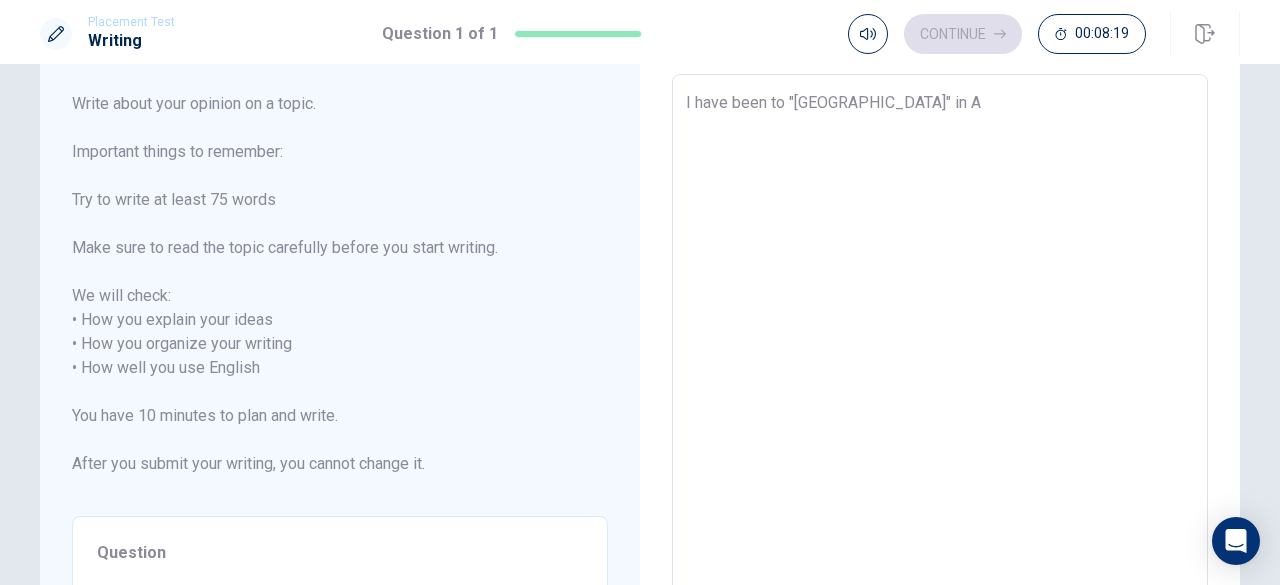 type on "x" 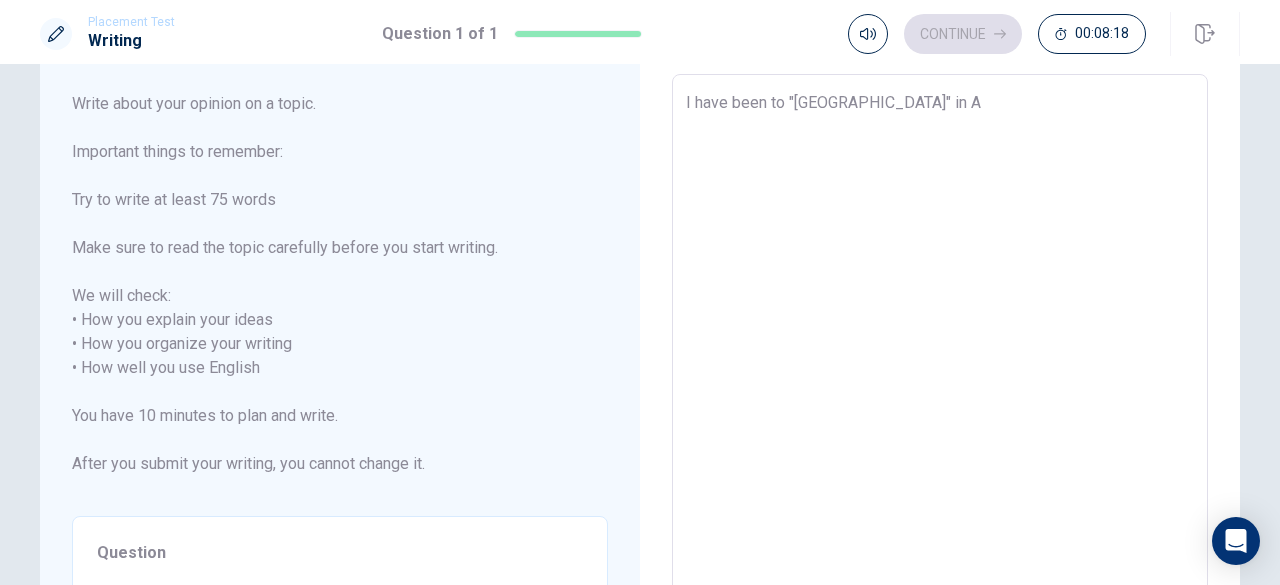 type on "I have been to "[GEOGRAPHIC_DATA]" in [GEOGRAPHIC_DATA]" 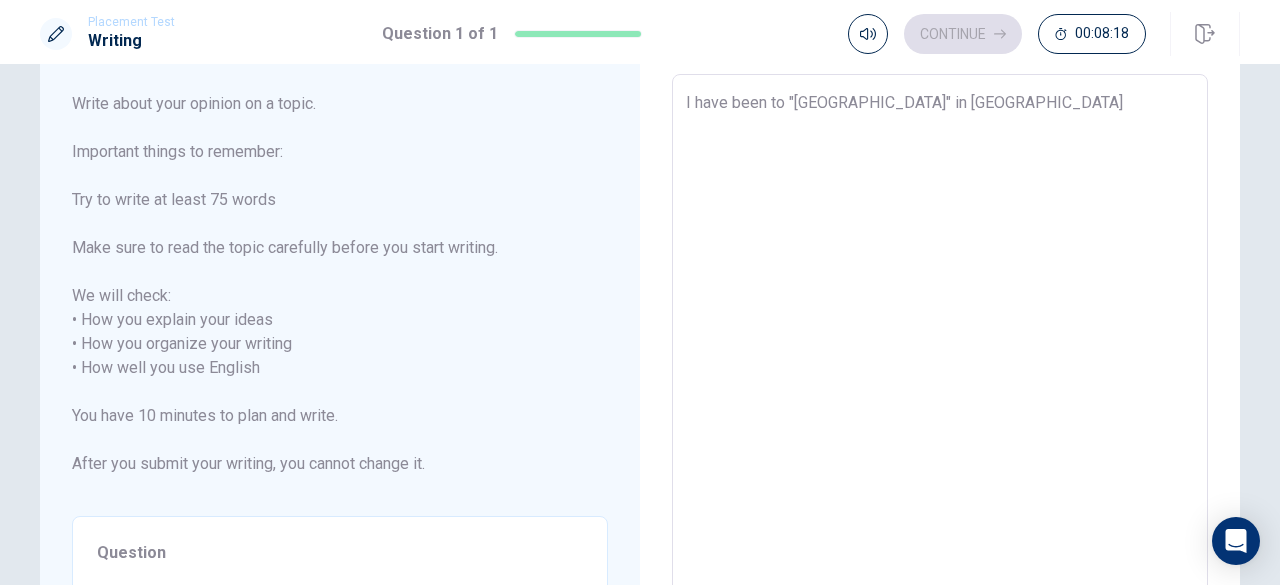 type on "x" 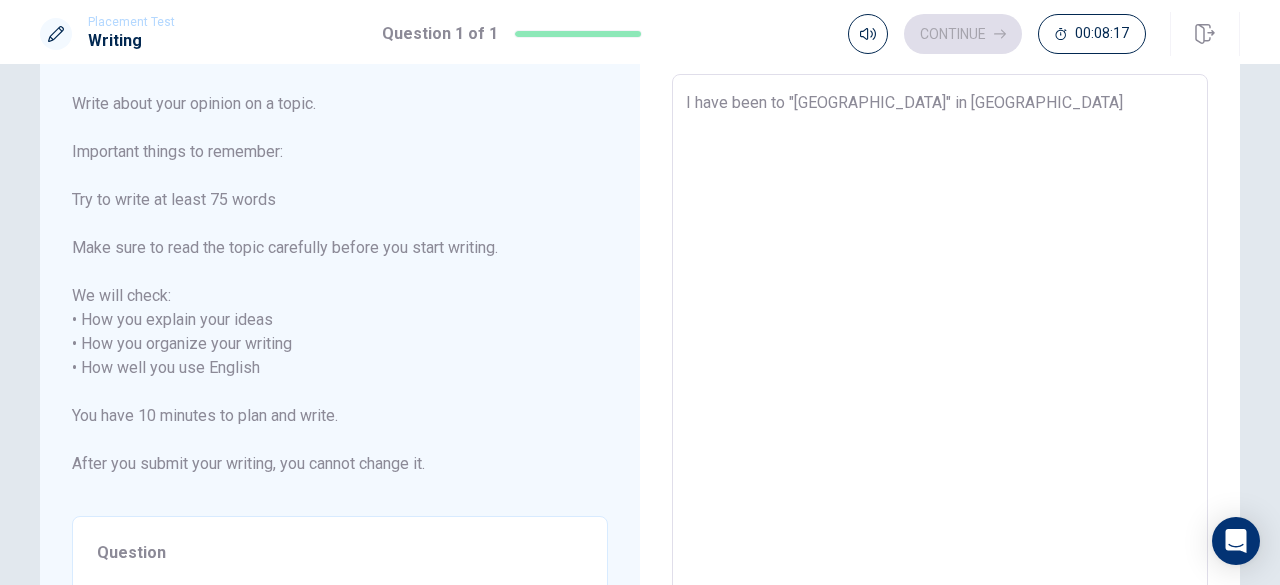 type on "I have been to "[GEOGRAPHIC_DATA]" in [GEOGRAPHIC_DATA]" 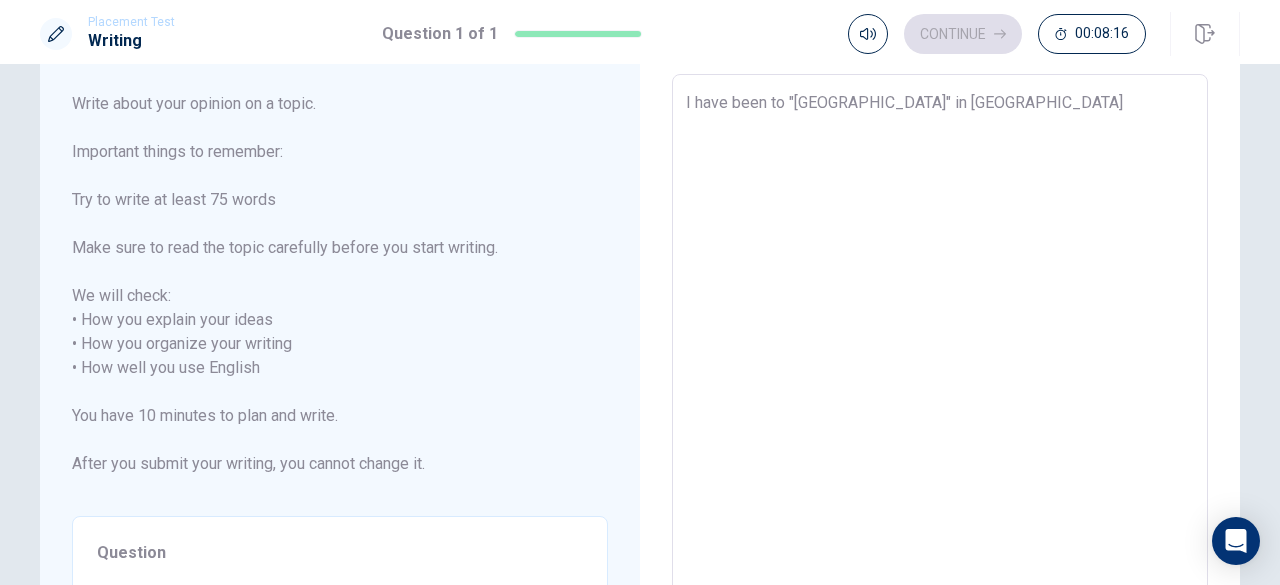 type on "I have been to "[GEOGRAPHIC_DATA]" in [GEOGRAPHIC_DATA]" 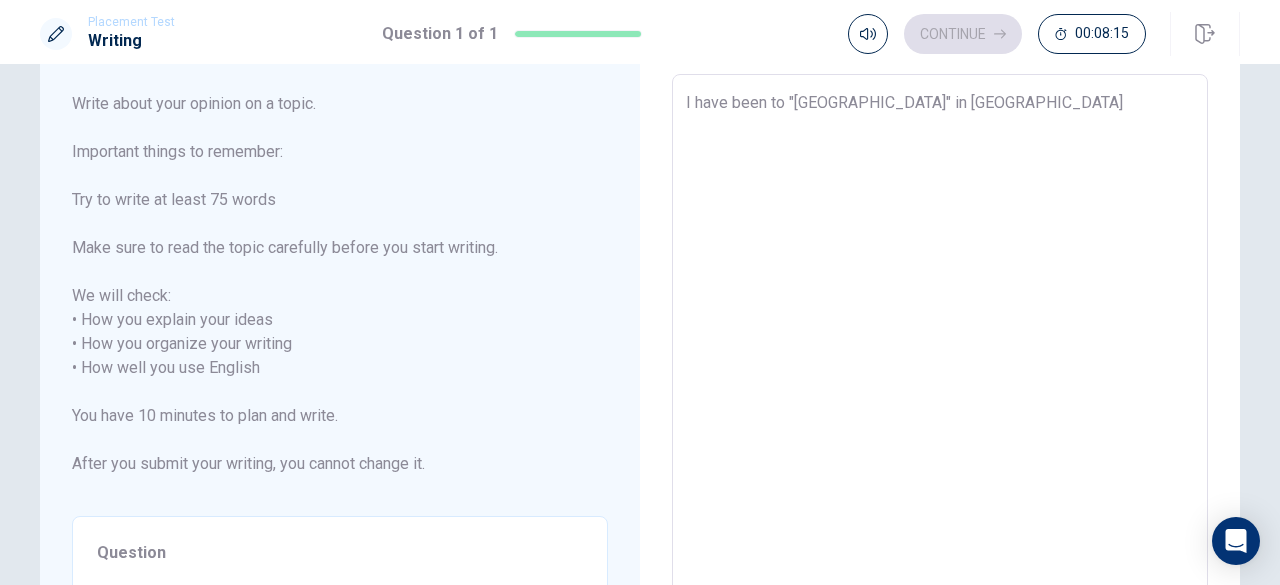 type on "I have been to "[GEOGRAPHIC_DATA]" in [GEOGRAPHIC_DATA]" 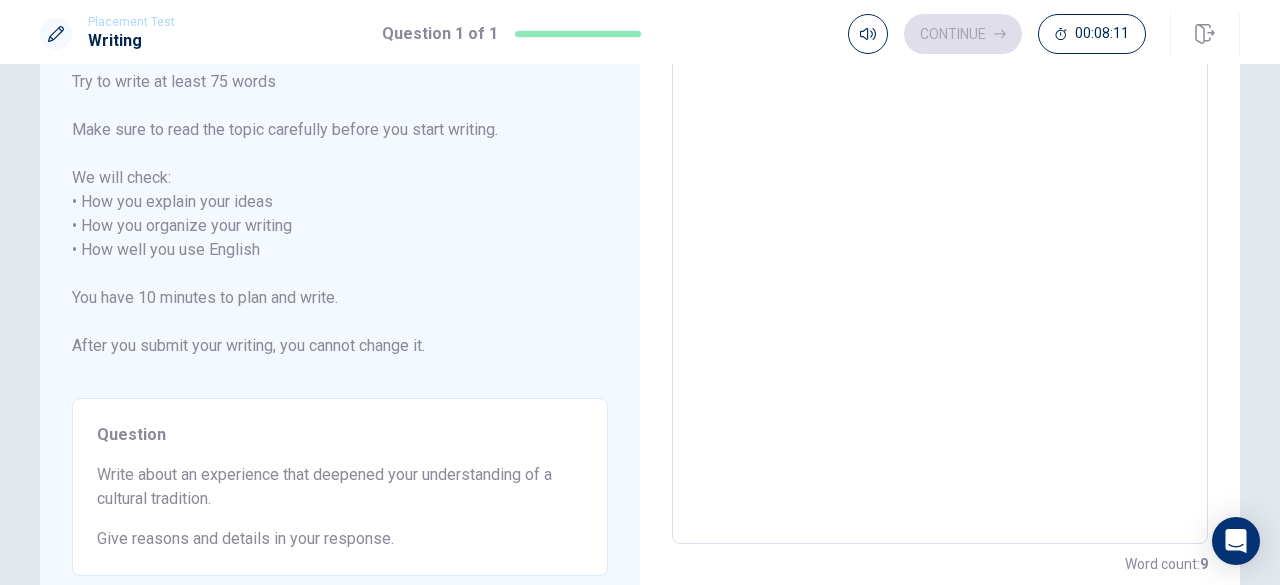 type on "x" 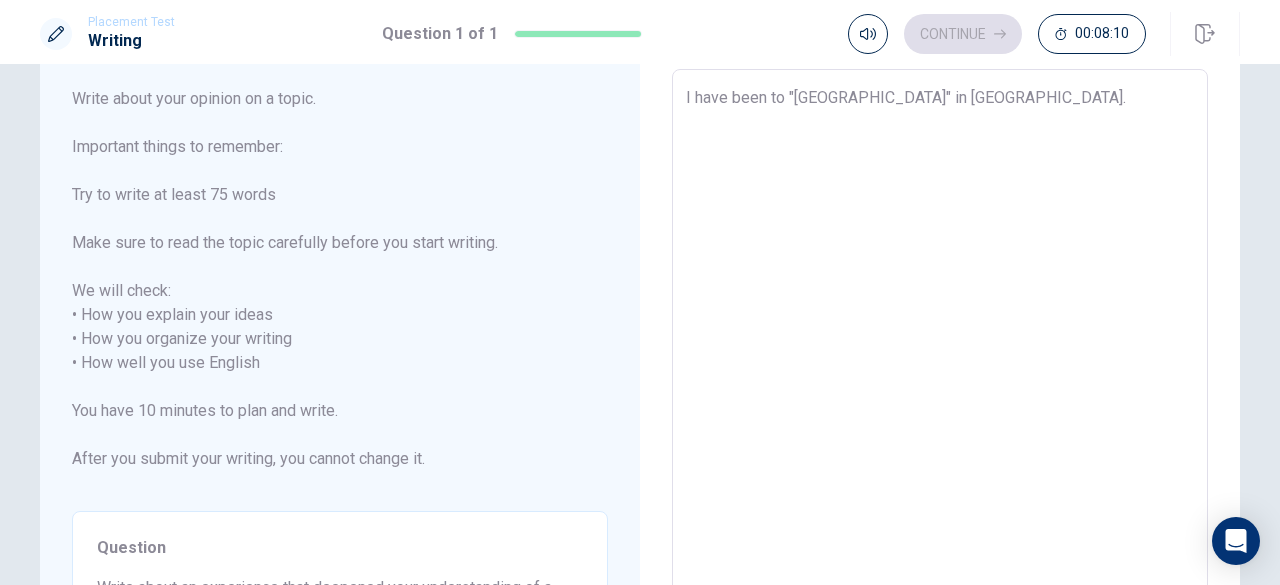 scroll, scrollTop: 104, scrollLeft: 0, axis: vertical 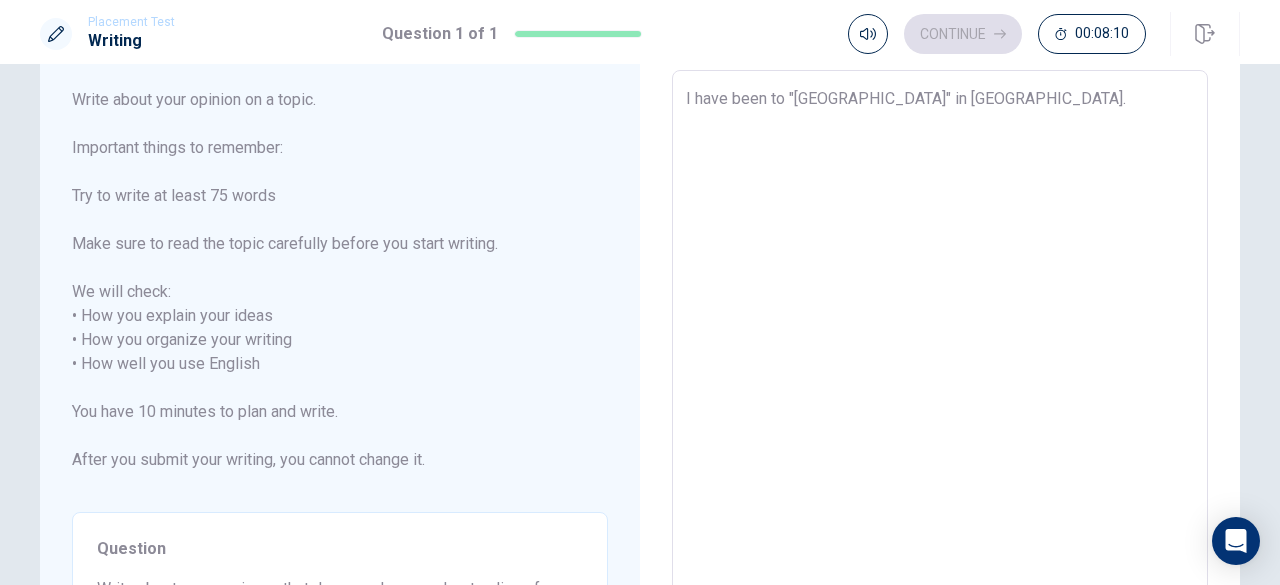 type on "I have been to "[GEOGRAPHIC_DATA]" in [GEOGRAPHIC_DATA]." 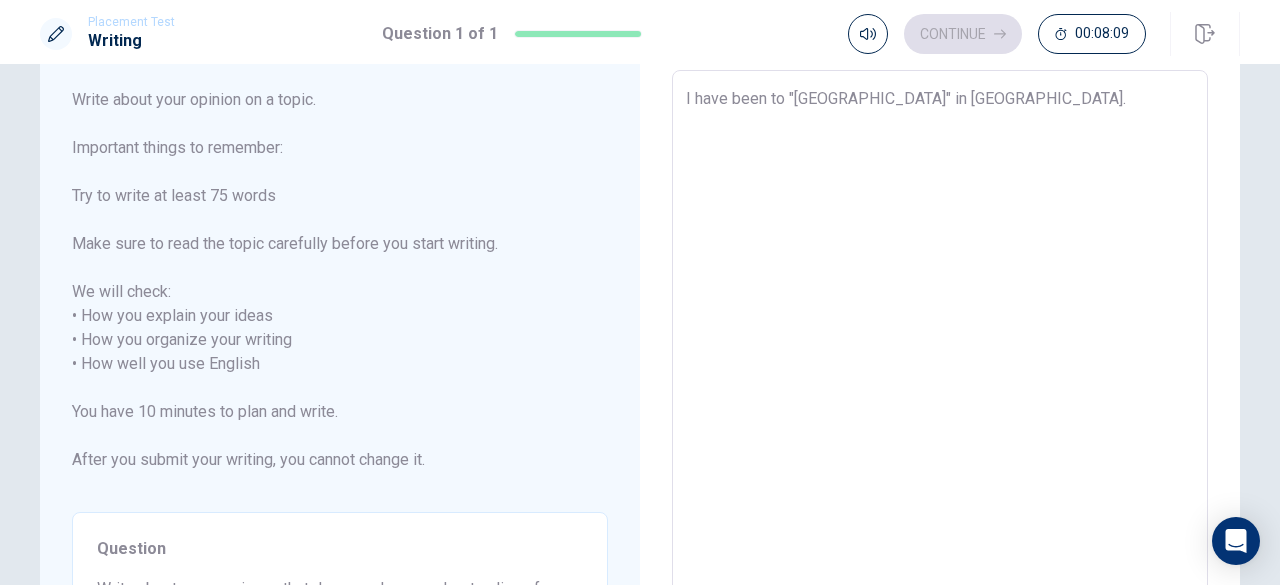 type on "x" 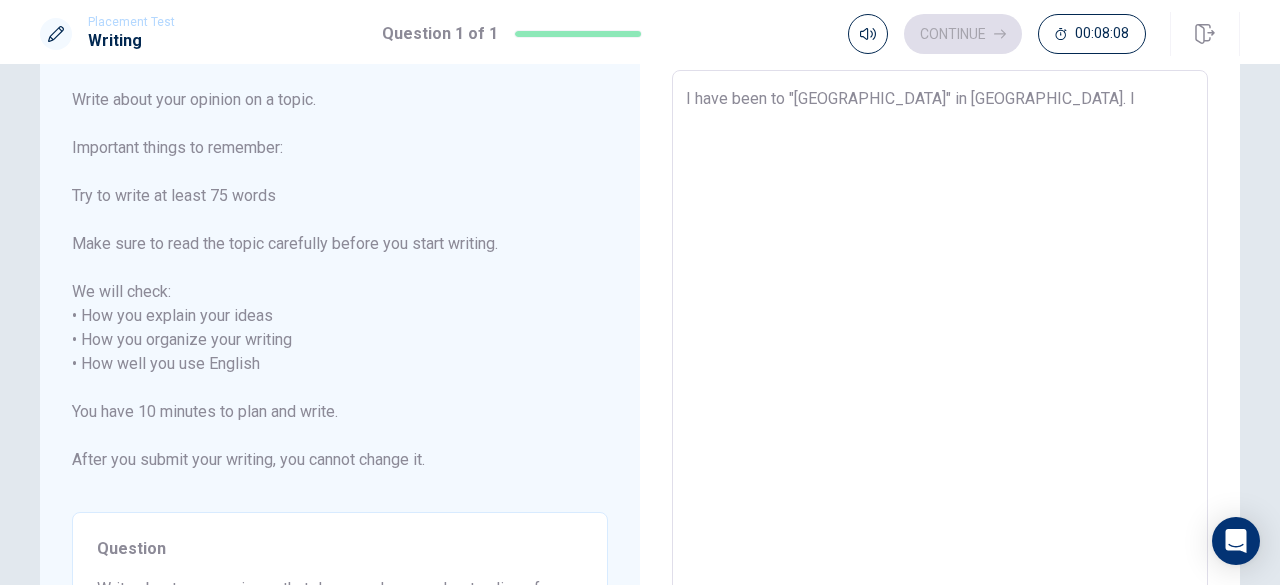 type on "x" 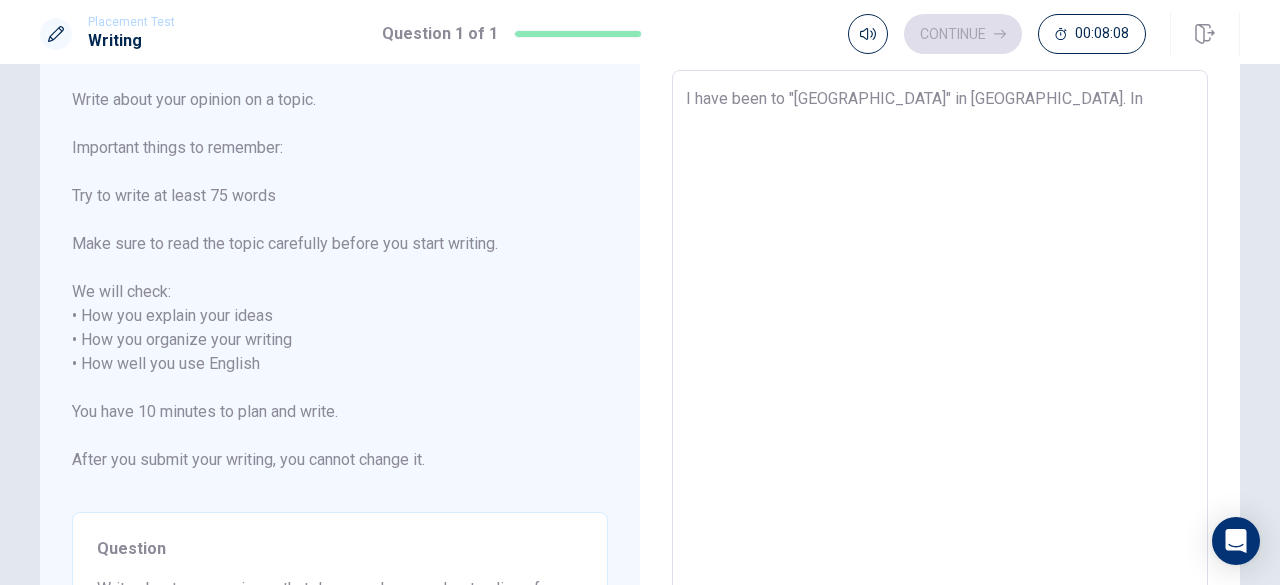 type on "x" 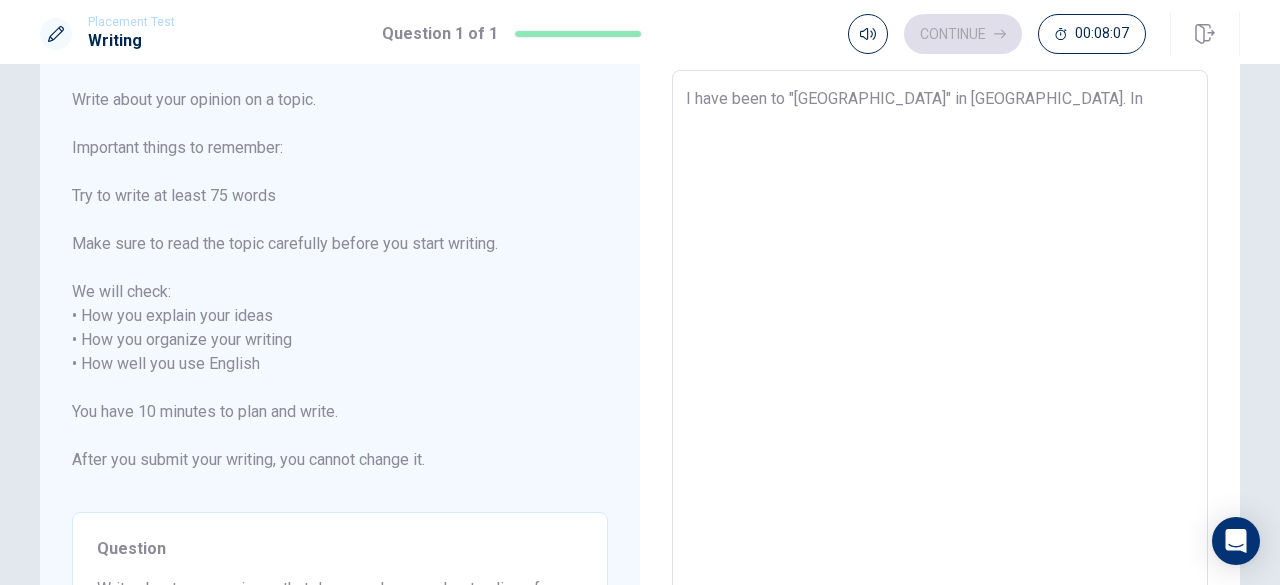 type on "I have been to "[GEOGRAPHIC_DATA]" in [GEOGRAPHIC_DATA]. In" 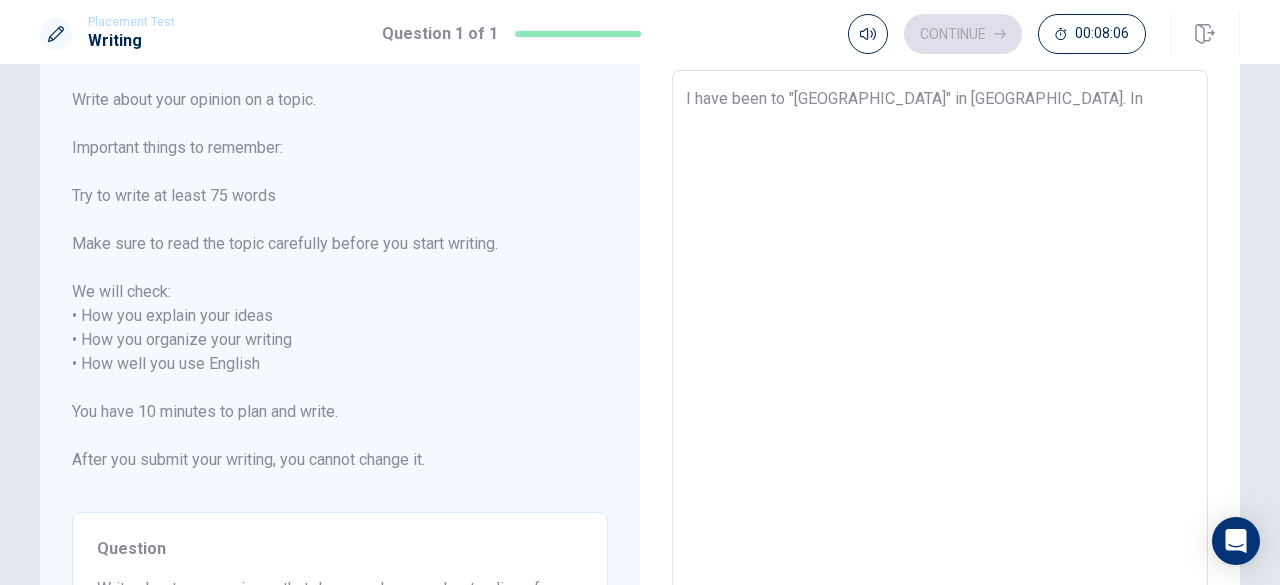 type on "I have been to "[GEOGRAPHIC_DATA]" in [GEOGRAPHIC_DATA]. In t" 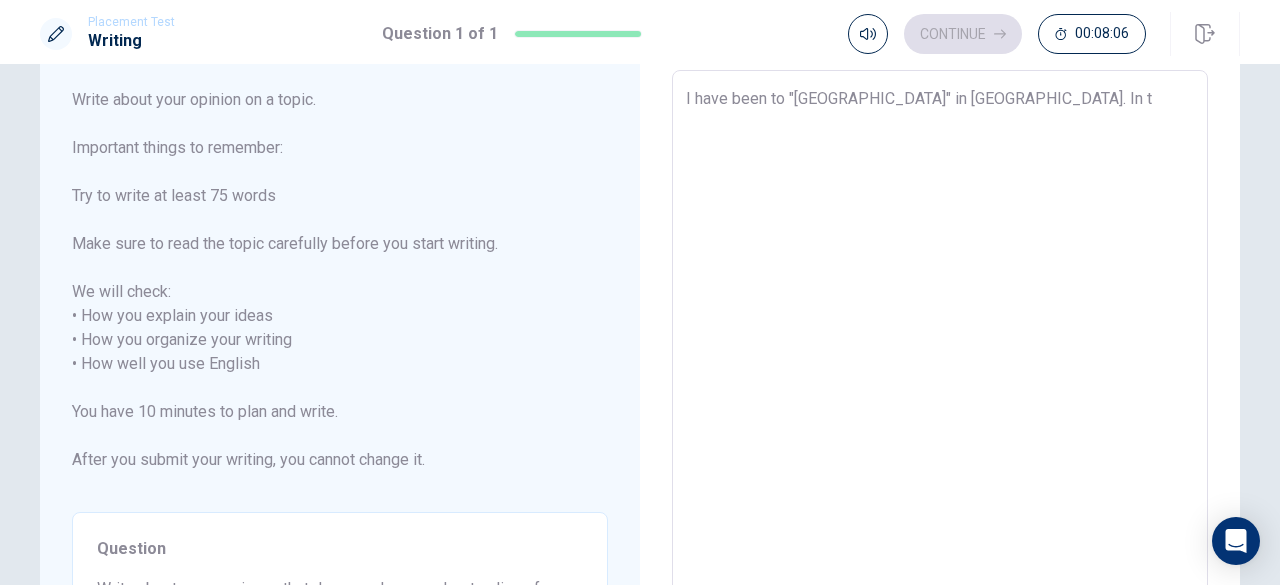 type on "x" 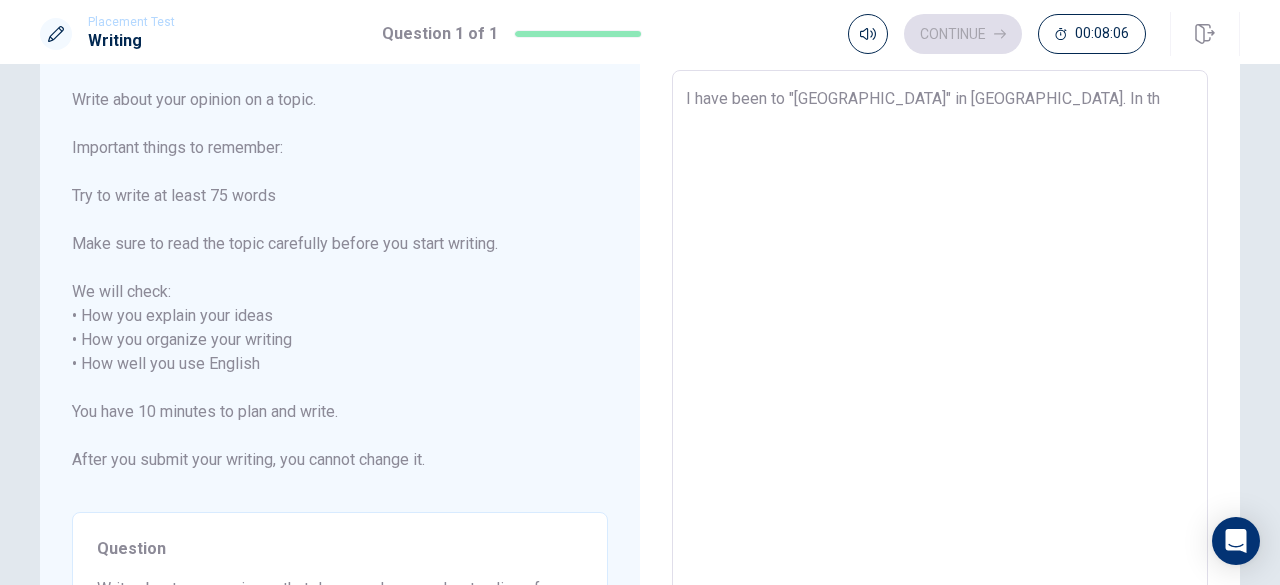 type on "x" 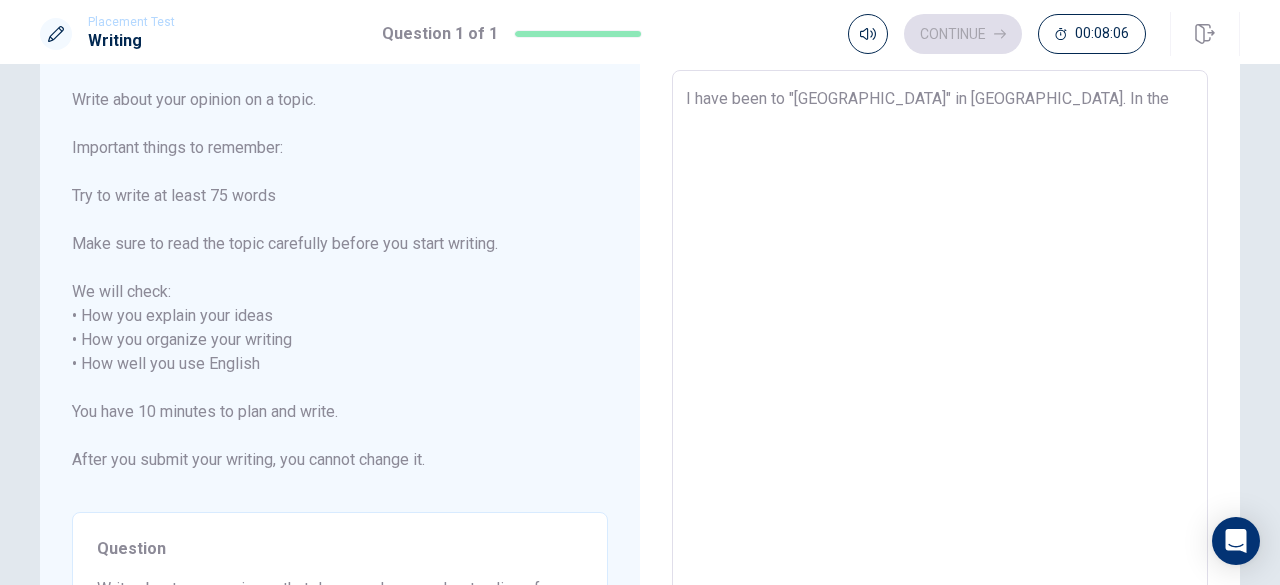 type on "x" 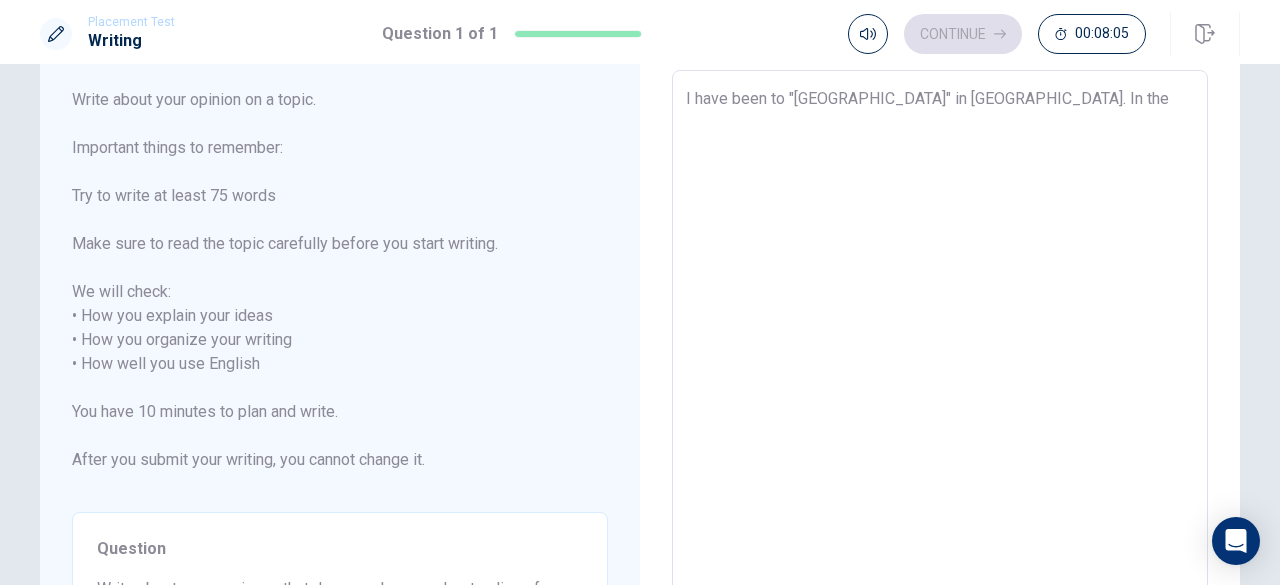 type on "x" 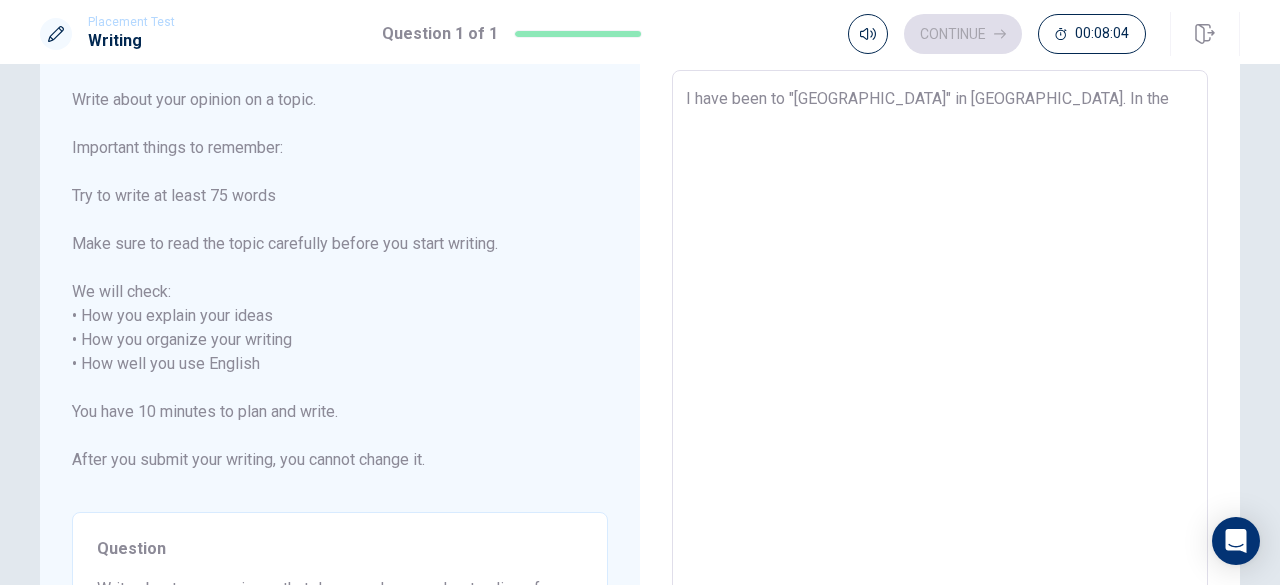 type on "I have been to "[GEOGRAPHIC_DATA]" in [GEOGRAPHIC_DATA]. In the p" 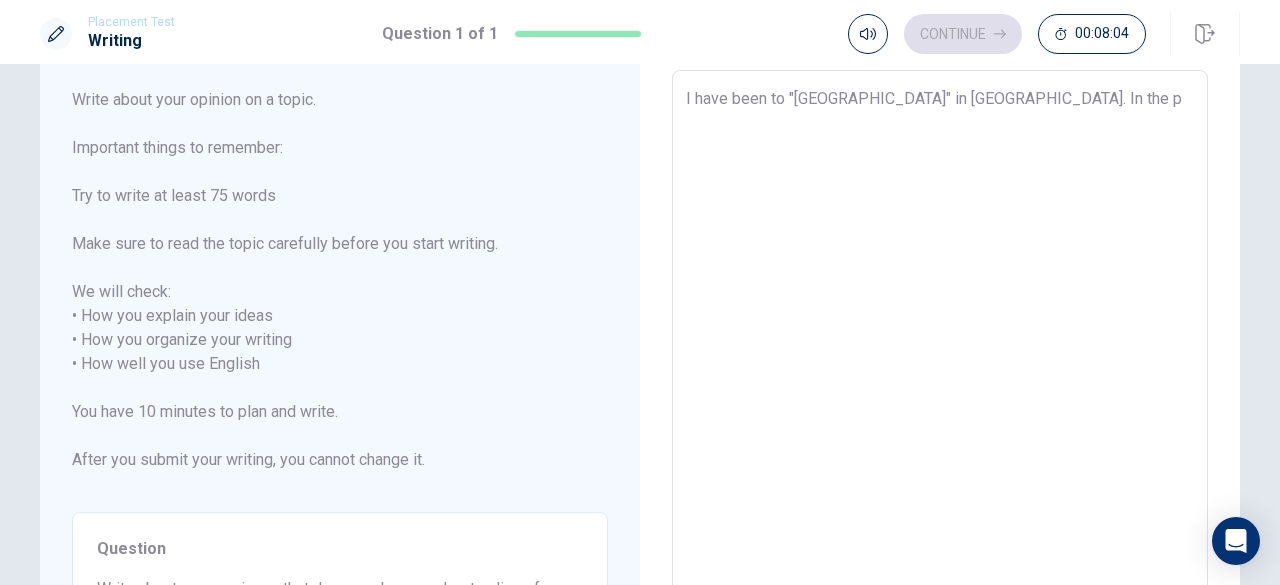type on "x" 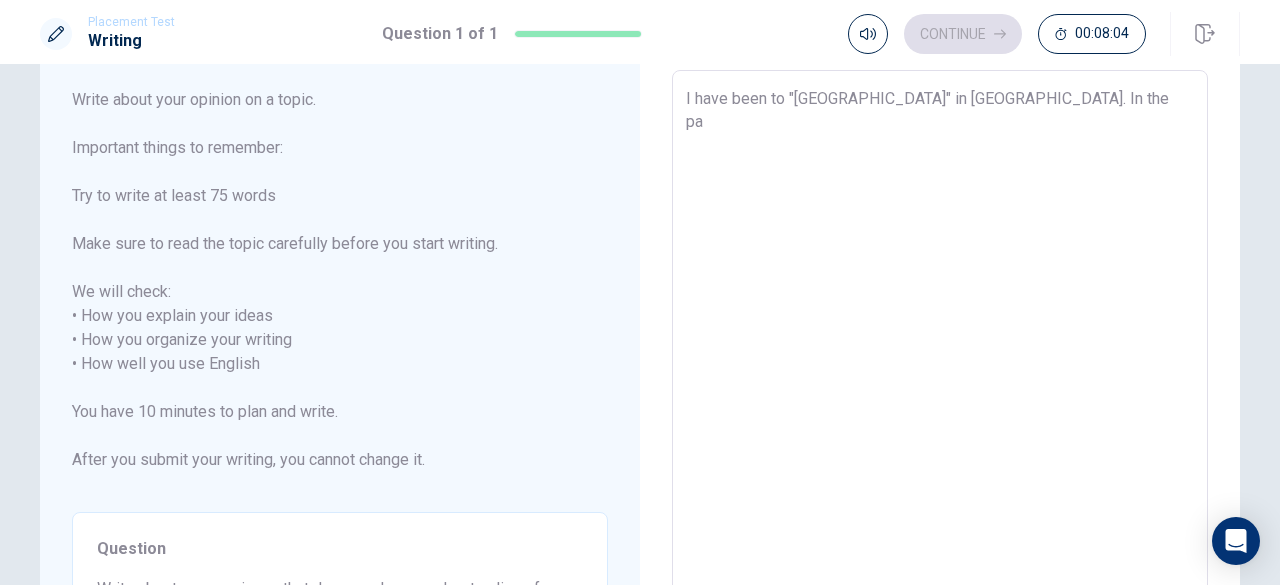 type on "x" 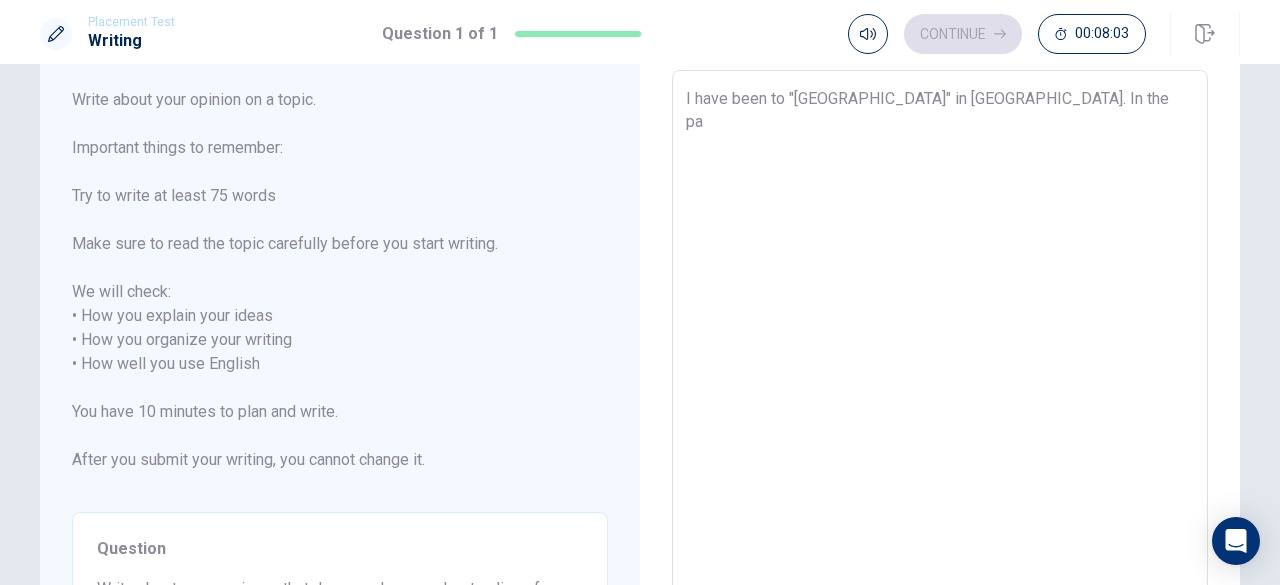 type on "I have been to "[GEOGRAPHIC_DATA]" in [GEOGRAPHIC_DATA]. In the par" 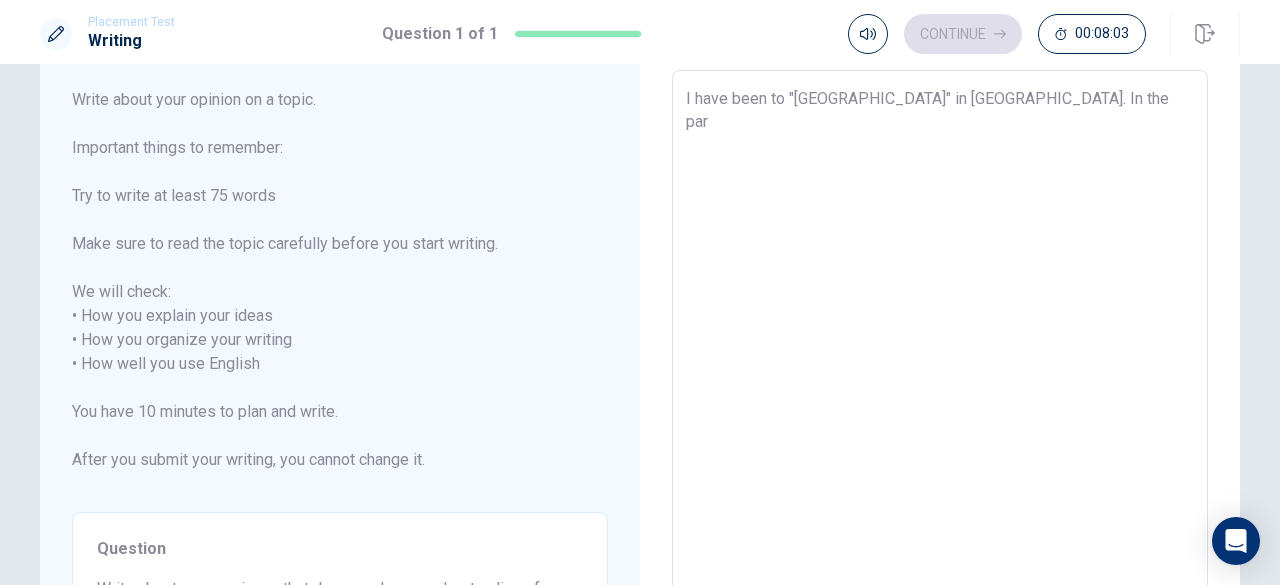 type on "x" 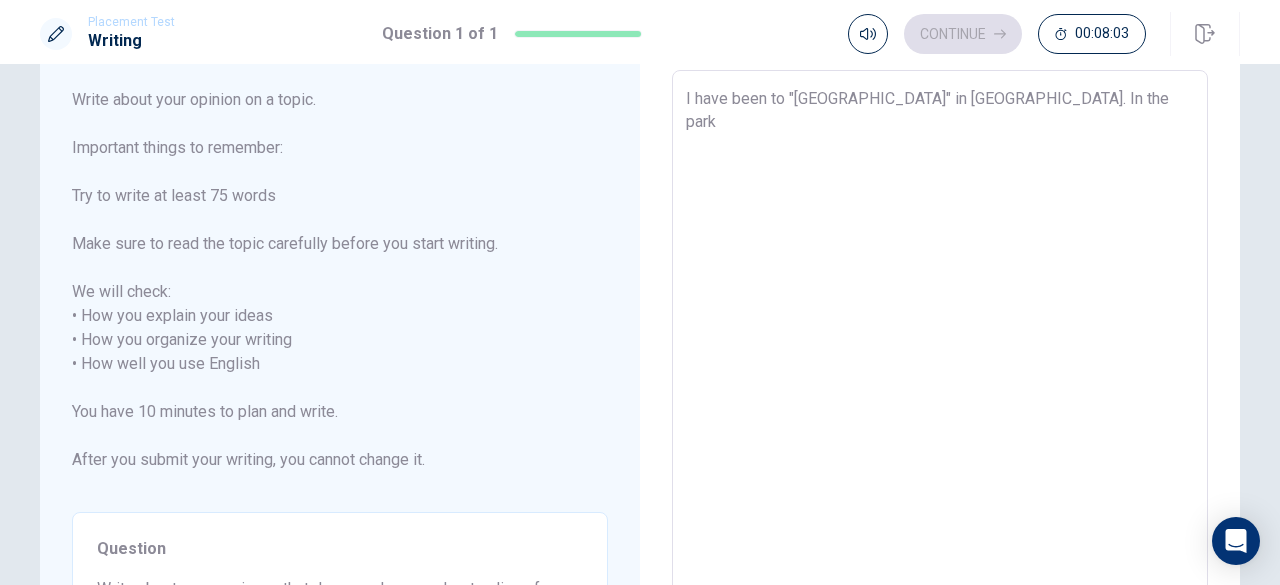 type on "x" 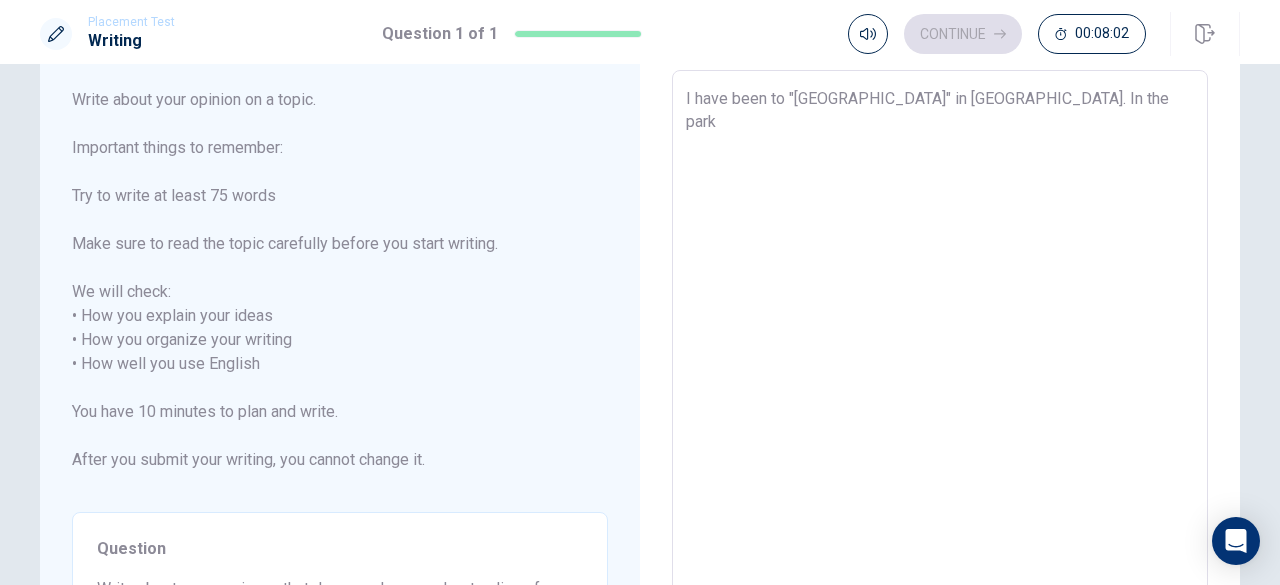 type on "I have been to "[GEOGRAPHIC_DATA]" in [GEOGRAPHIC_DATA]. In the park," 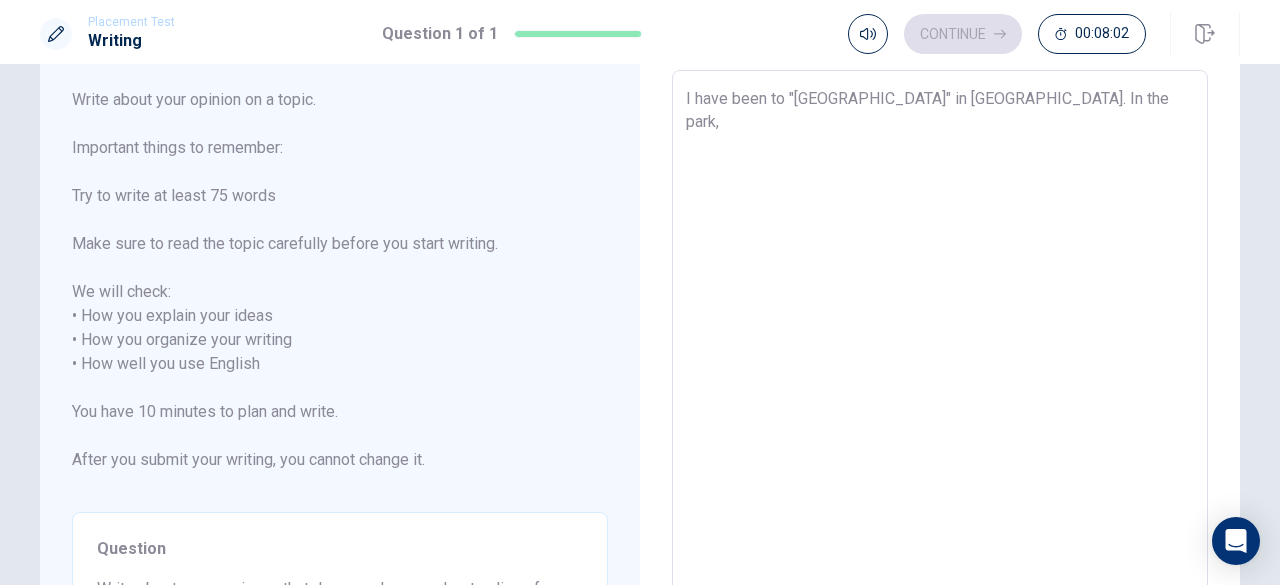 type on "x" 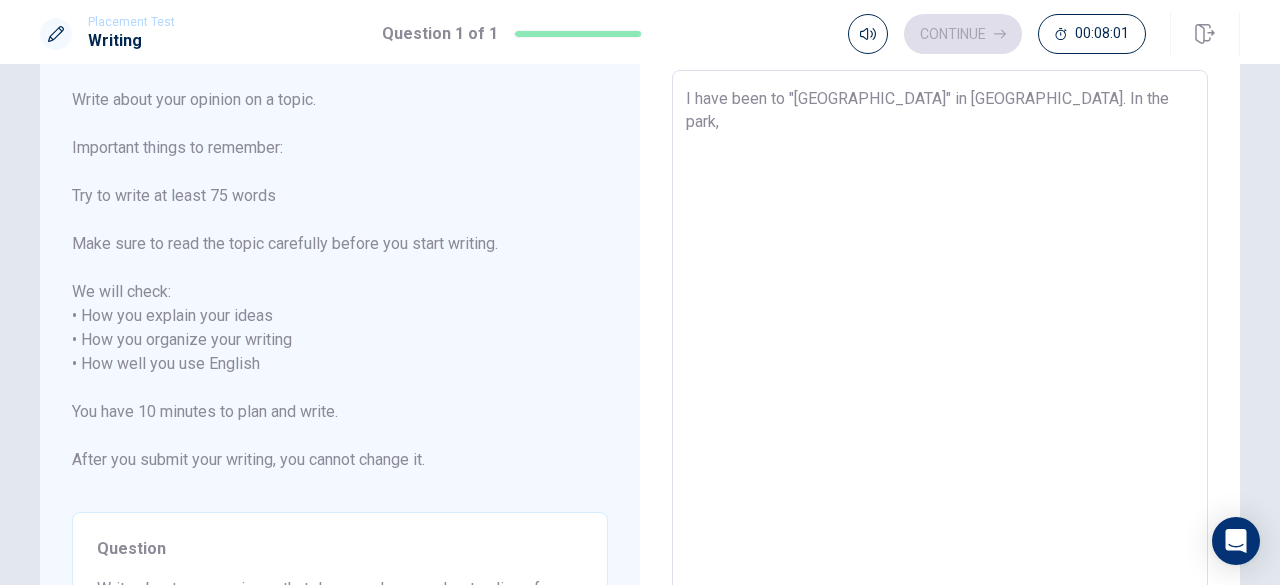 type on "I have been to "[GEOGRAPHIC_DATA]" in [GEOGRAPHIC_DATA]. In the park, w" 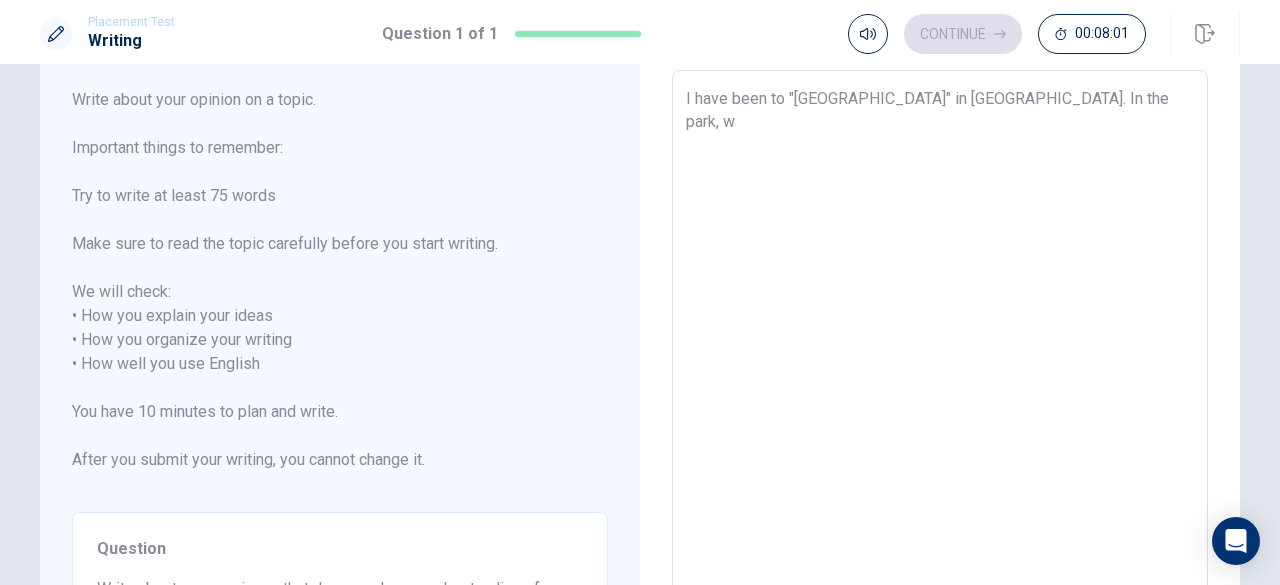 type on "x" 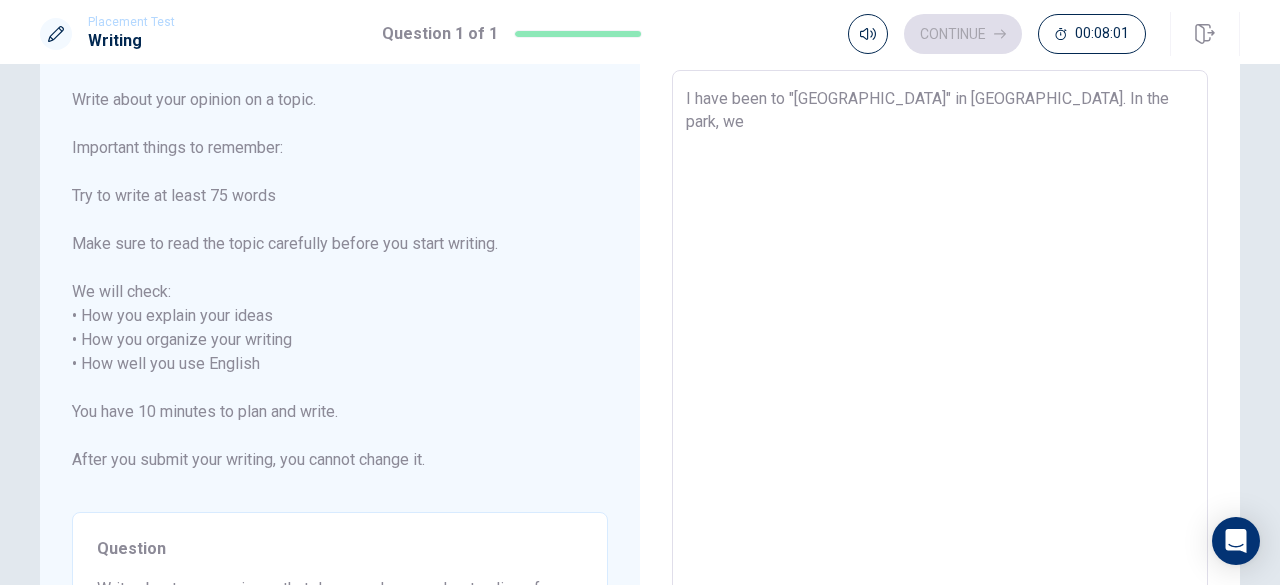 type on "x" 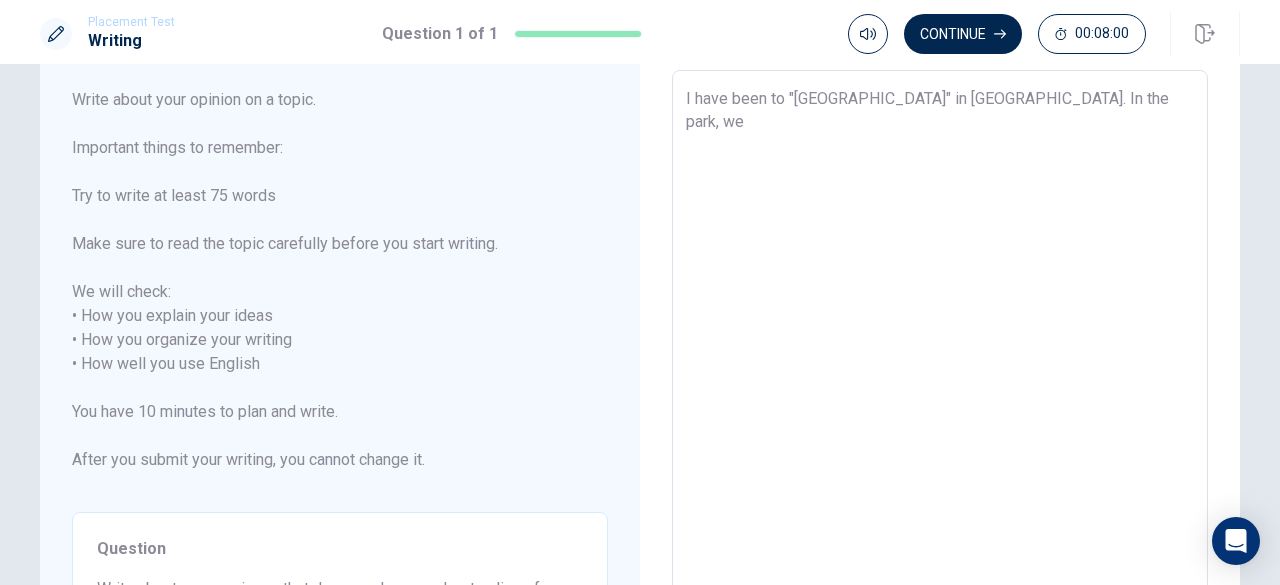type on "x" 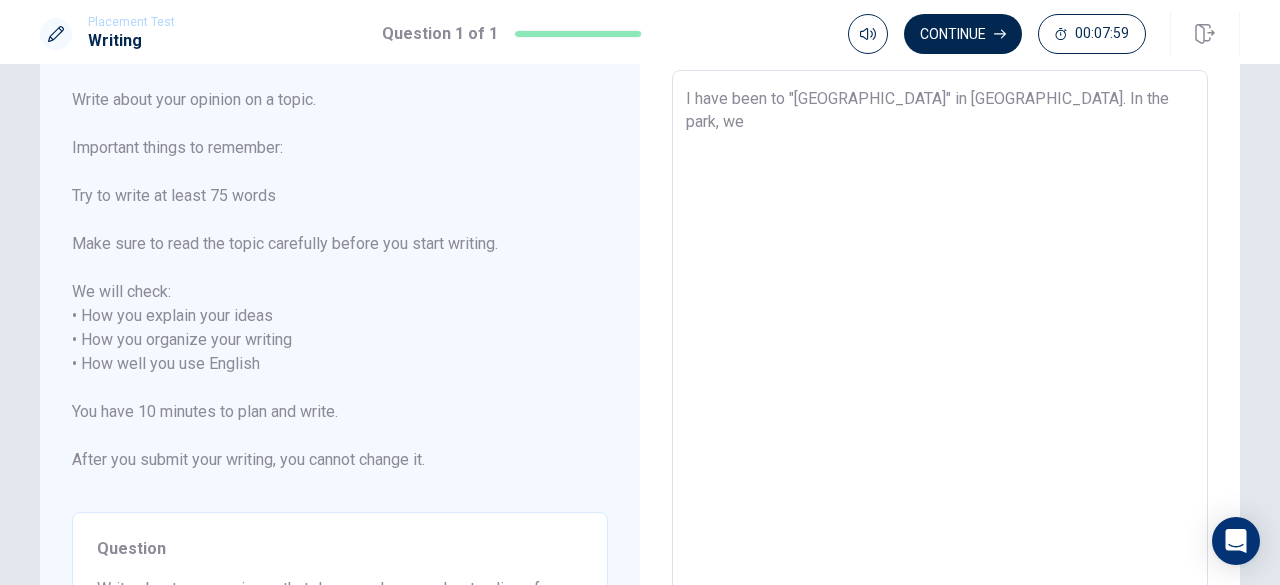 type on "I have been to "[GEOGRAPHIC_DATA]" in [GEOGRAPHIC_DATA]. In the park, we c" 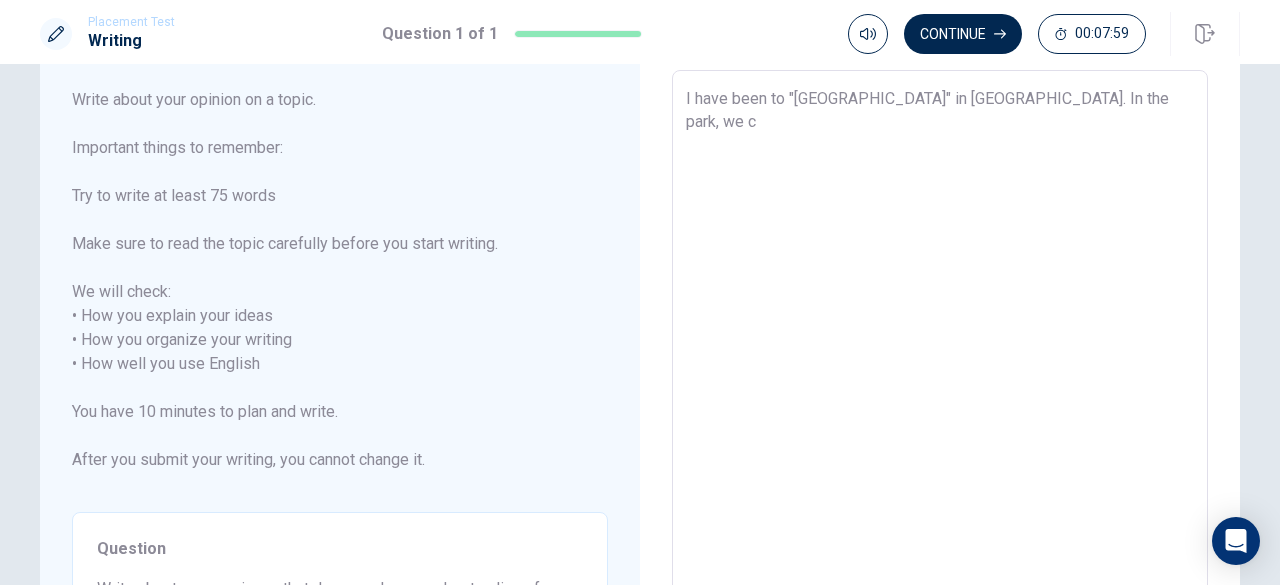 type on "x" 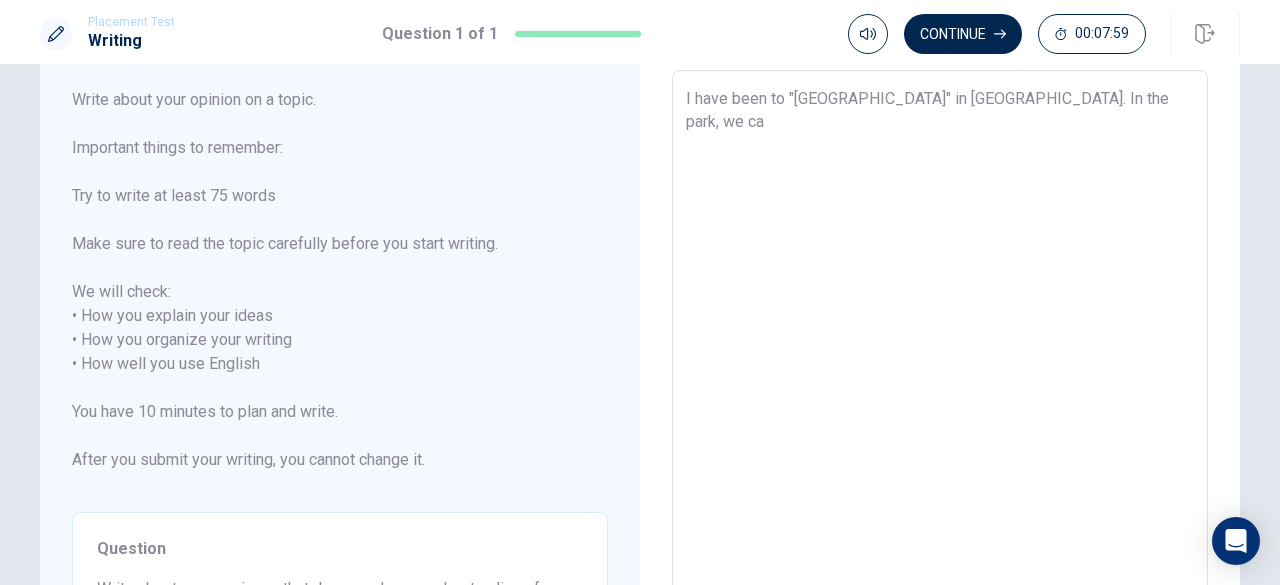 type on "x" 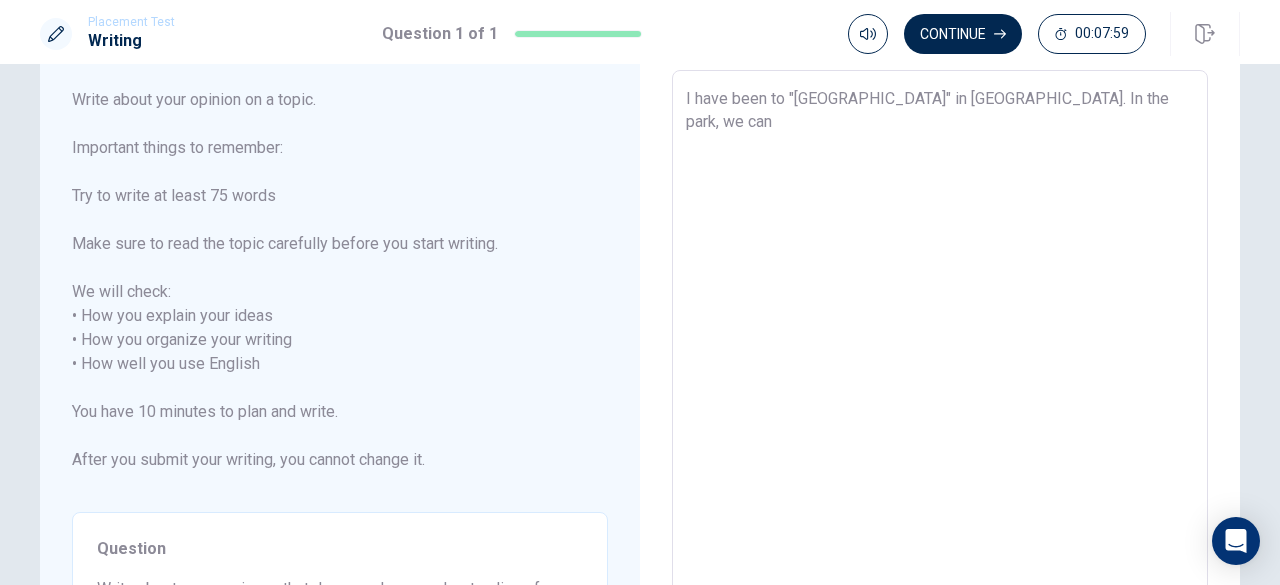 type on "x" 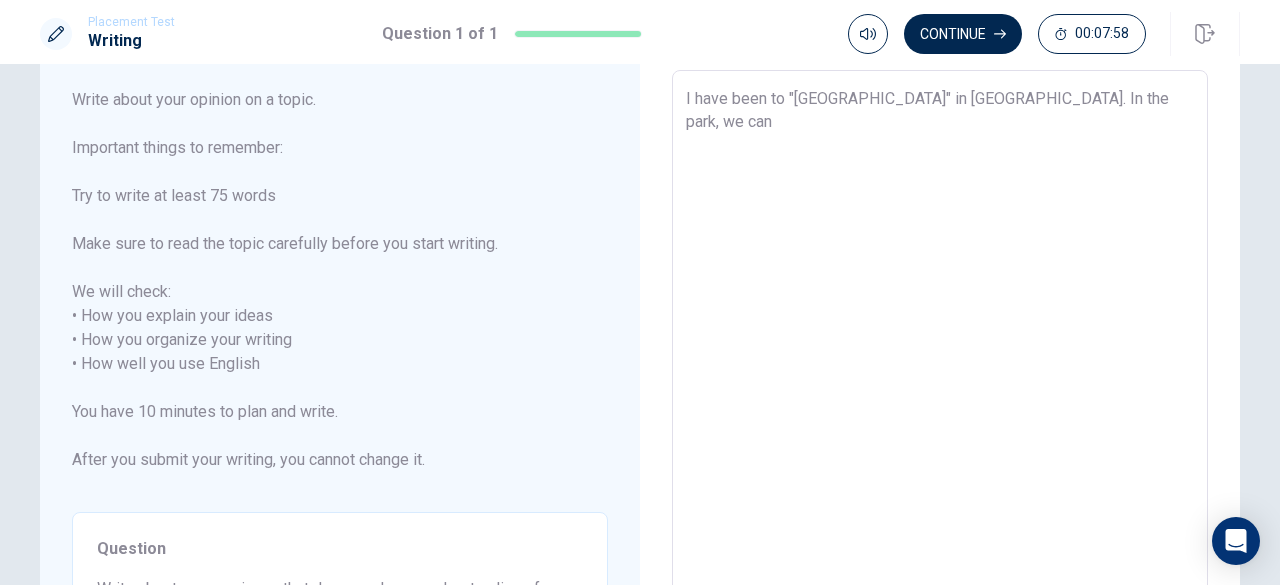 type on "x" 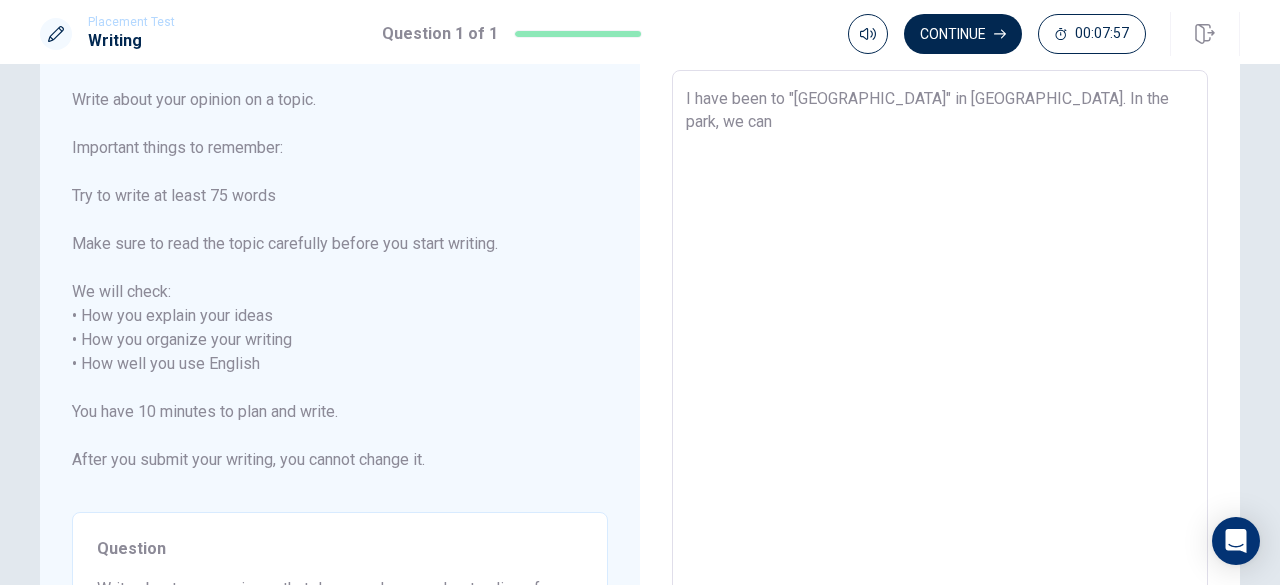 type on "I have been to "[GEOGRAPHIC_DATA]" in [GEOGRAPHIC_DATA]. In the park, we can e" 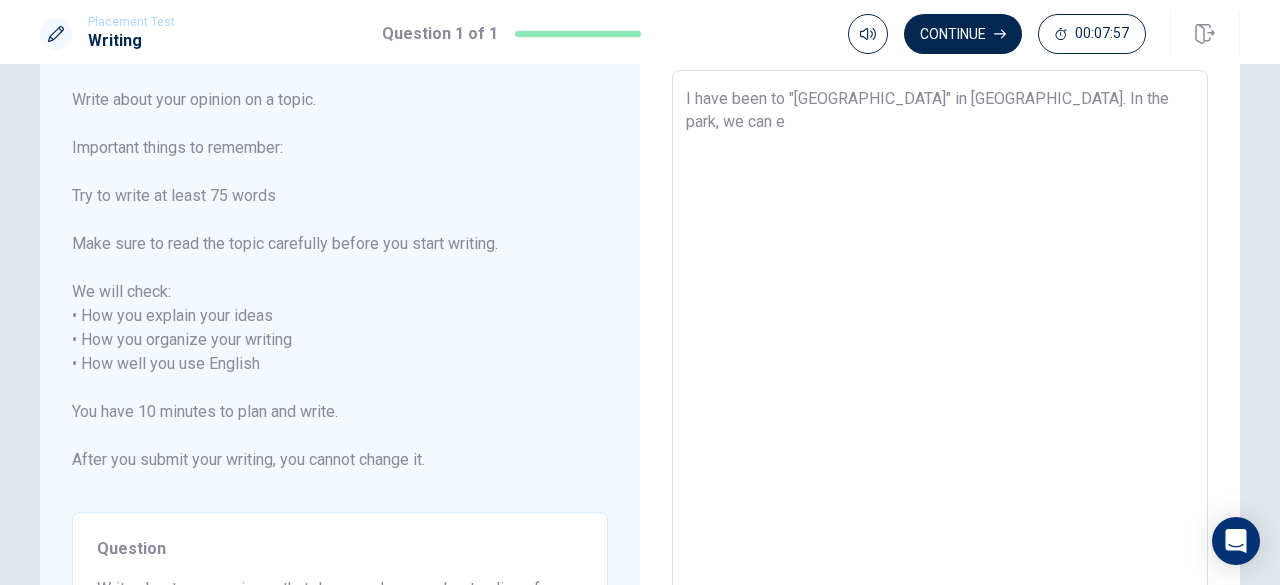type on "x" 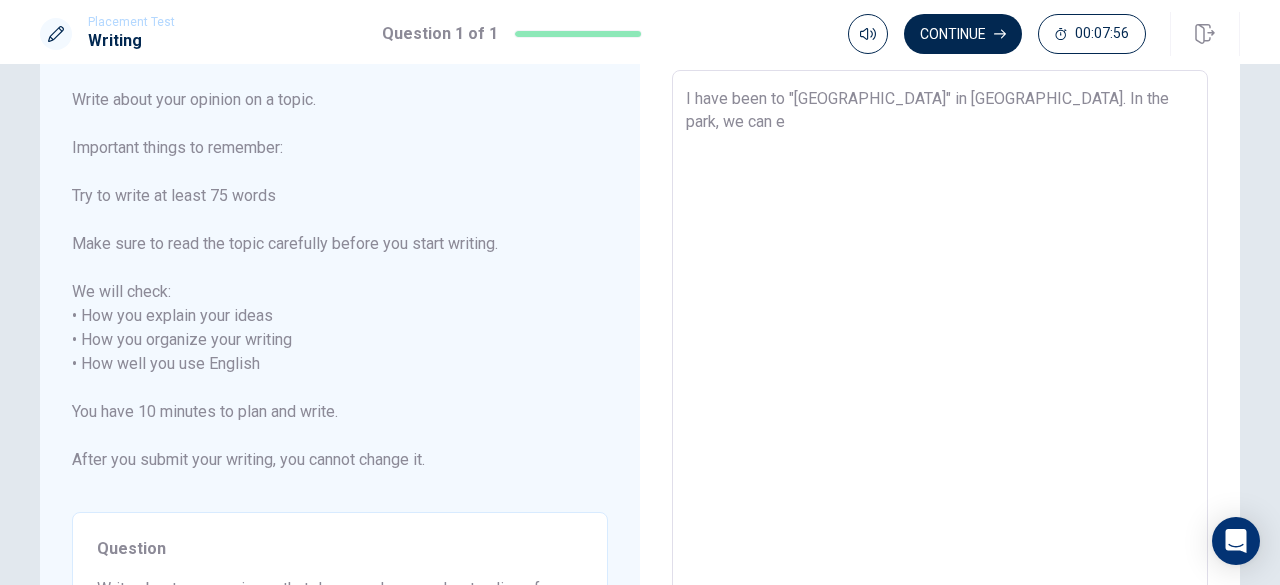 type on "I have been to "[GEOGRAPHIC_DATA]" in [GEOGRAPHIC_DATA]. In the park, we can" 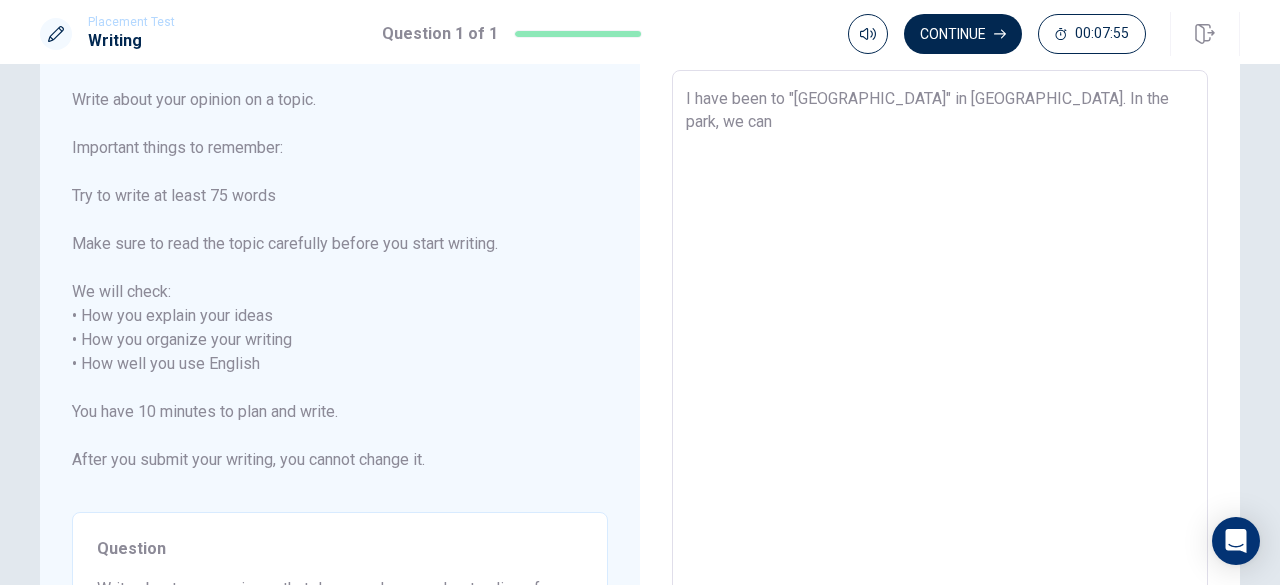 type on "x" 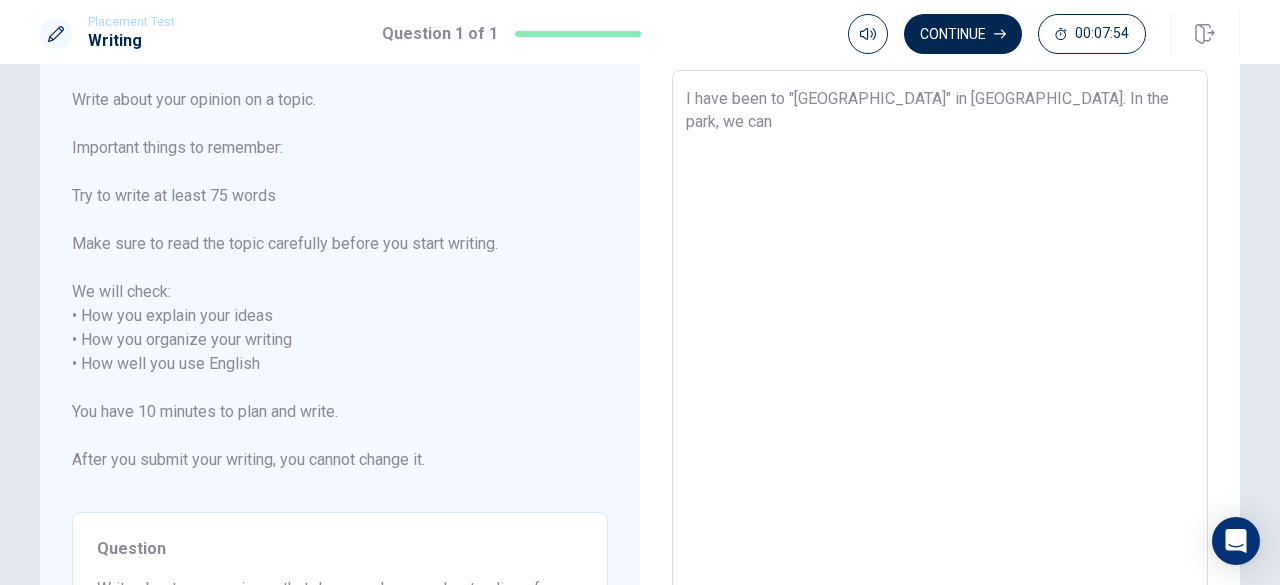 type on "I have been to "[GEOGRAPHIC_DATA]" in [GEOGRAPHIC_DATA]. In the park, we can w" 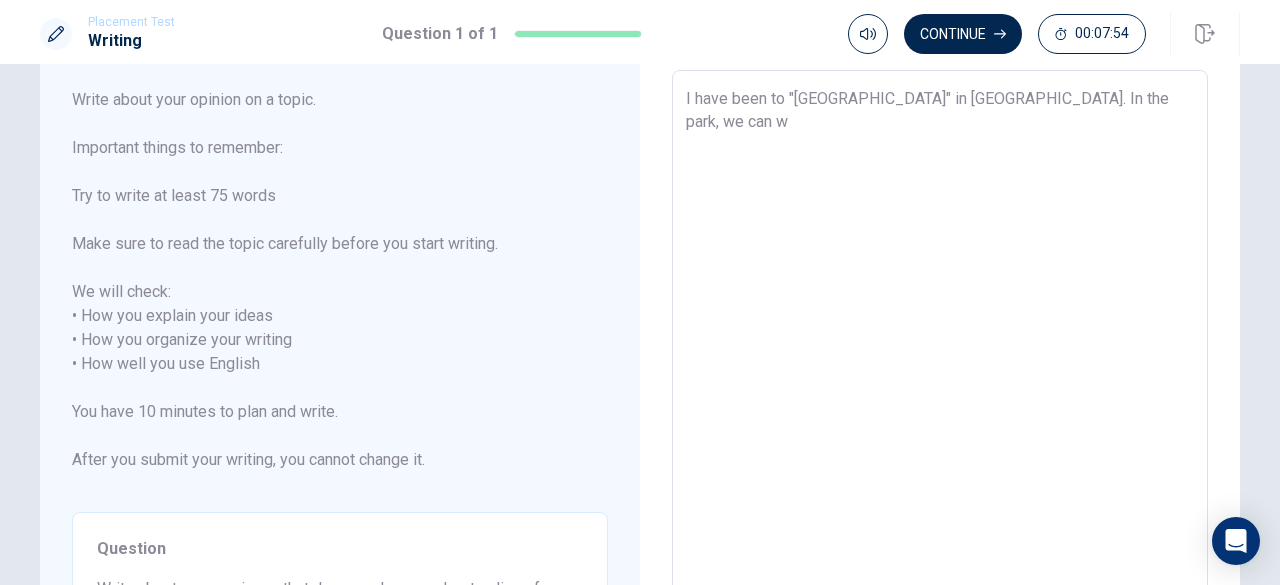 type on "x" 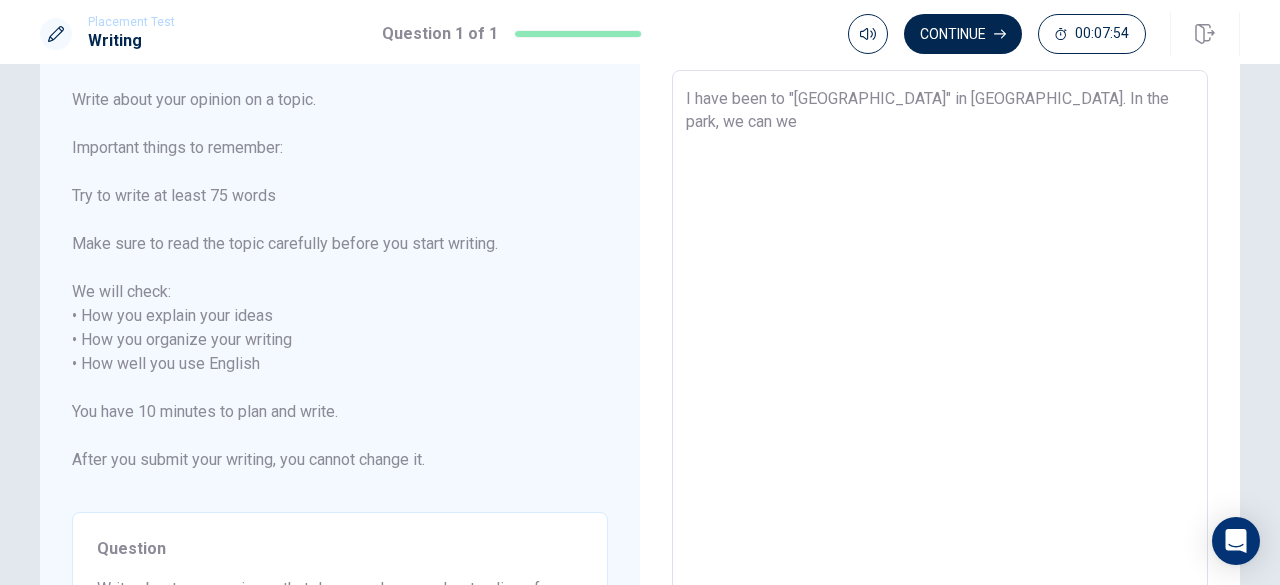 type on "x" 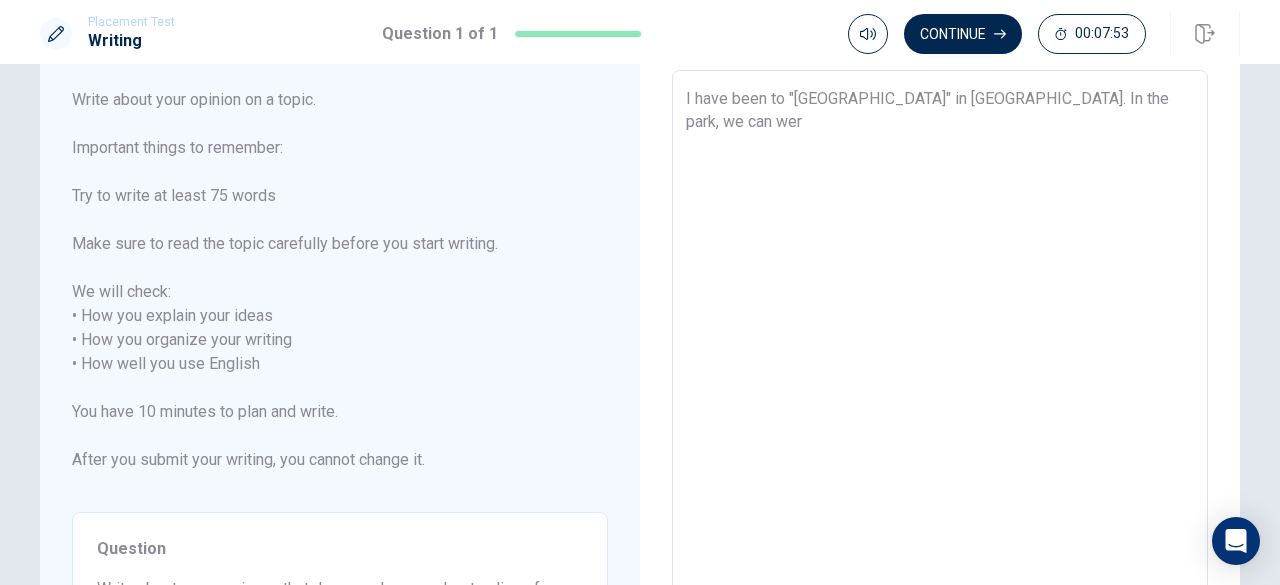 type on "x" 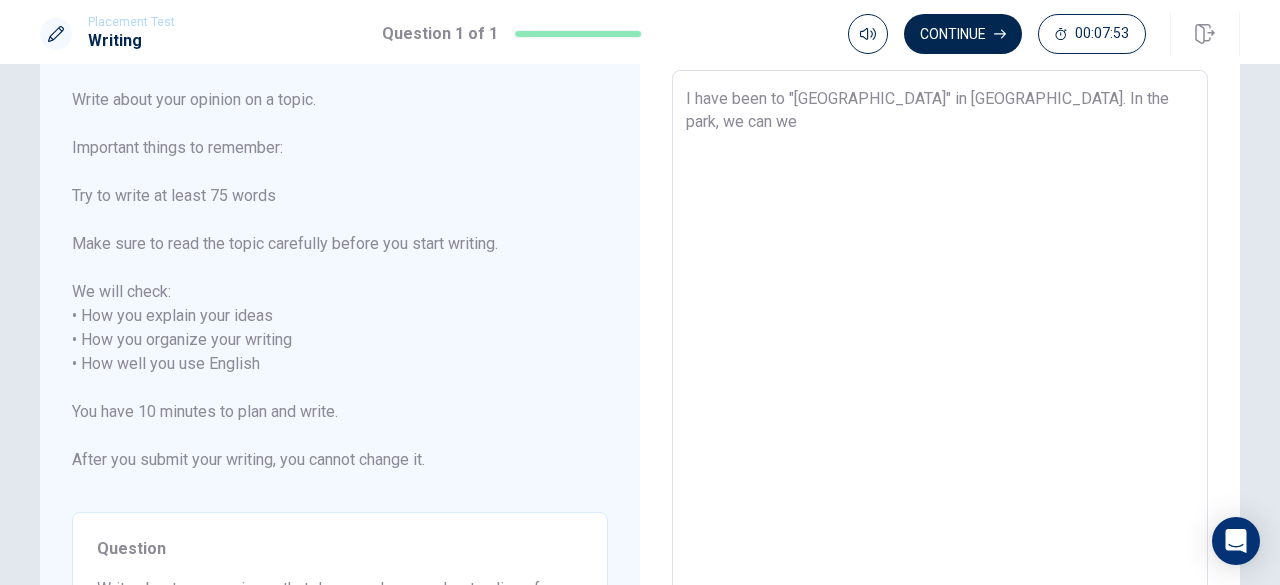 type on "x" 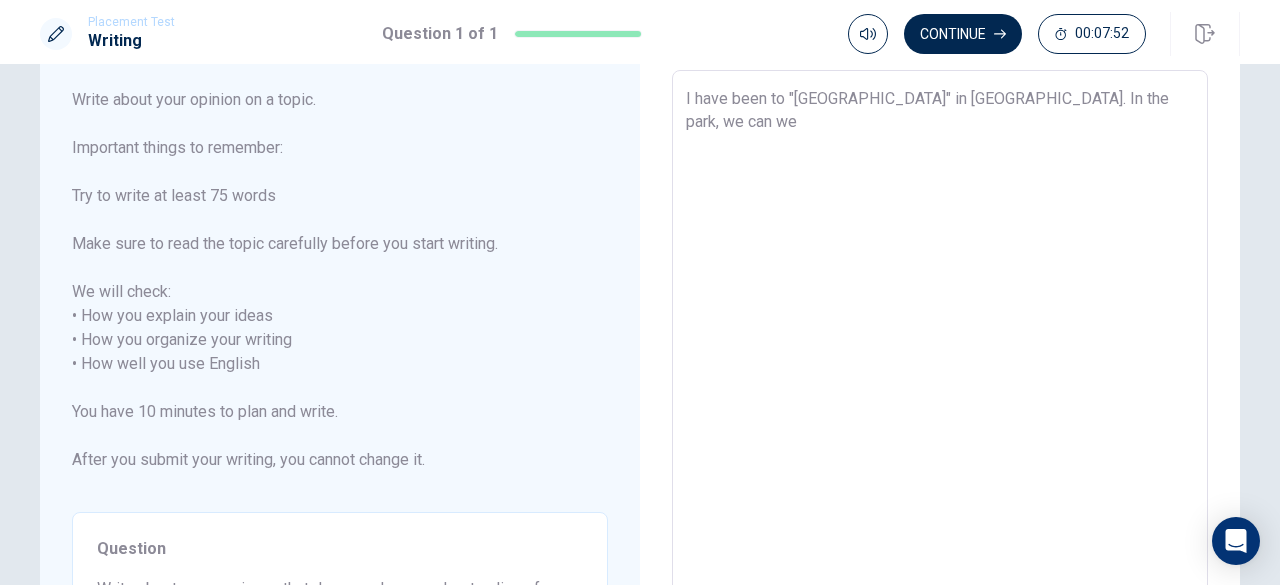 type on "I have been to "[GEOGRAPHIC_DATA]" in [GEOGRAPHIC_DATA]. In the park, we can wea" 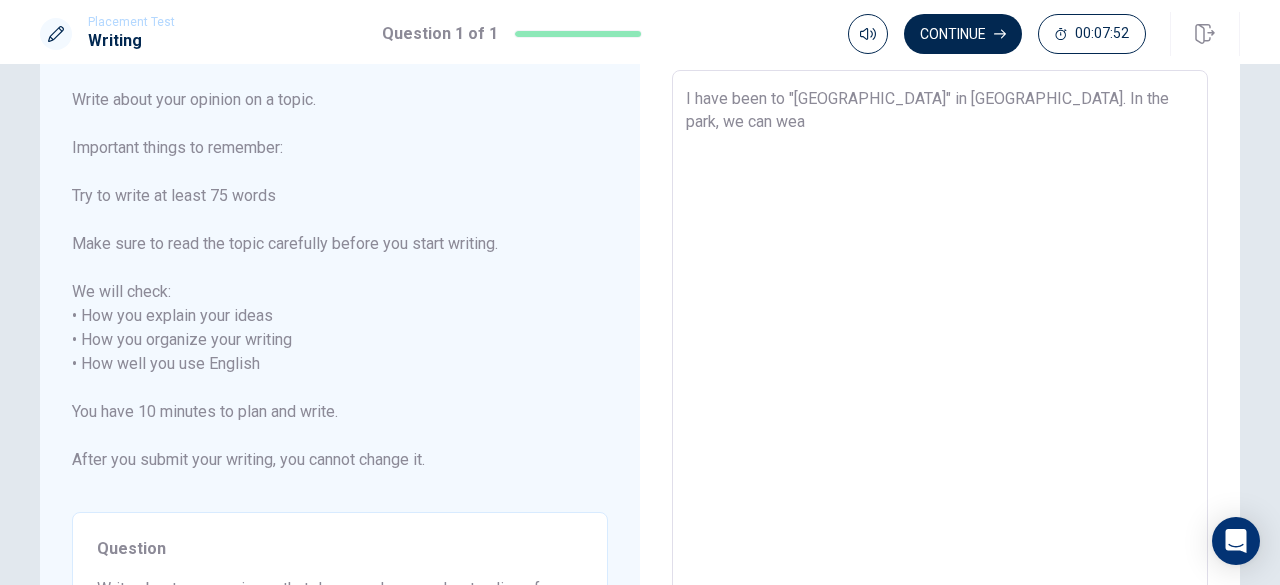 type on "x" 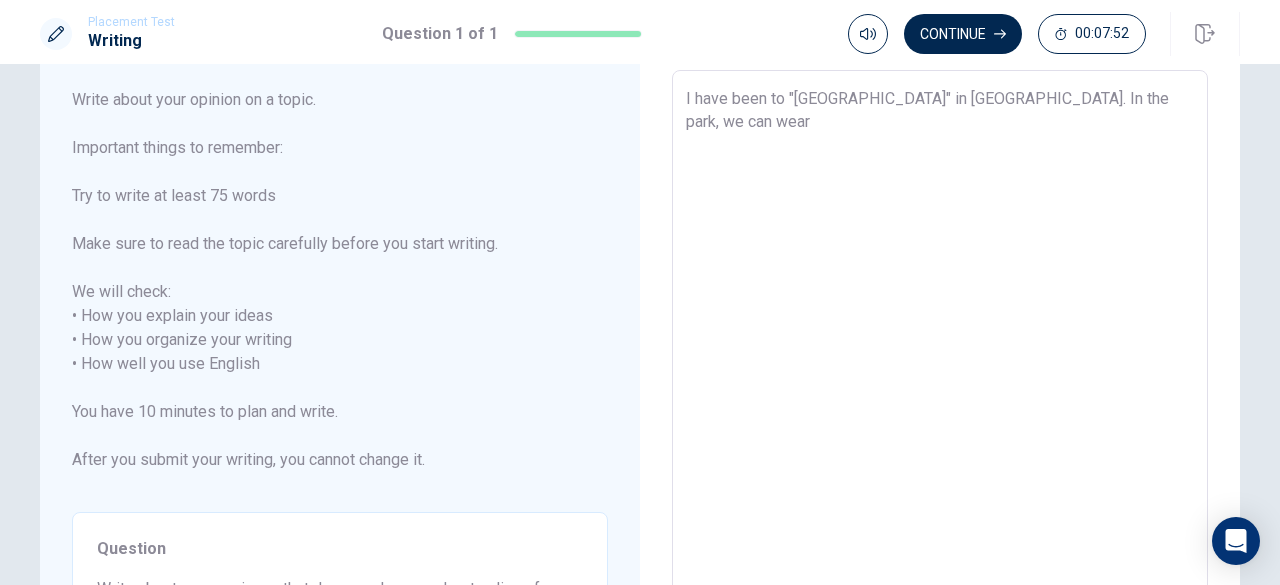 type on "I have been to "[GEOGRAPHIC_DATA]" in [GEOGRAPHIC_DATA]. In the park, we can wear" 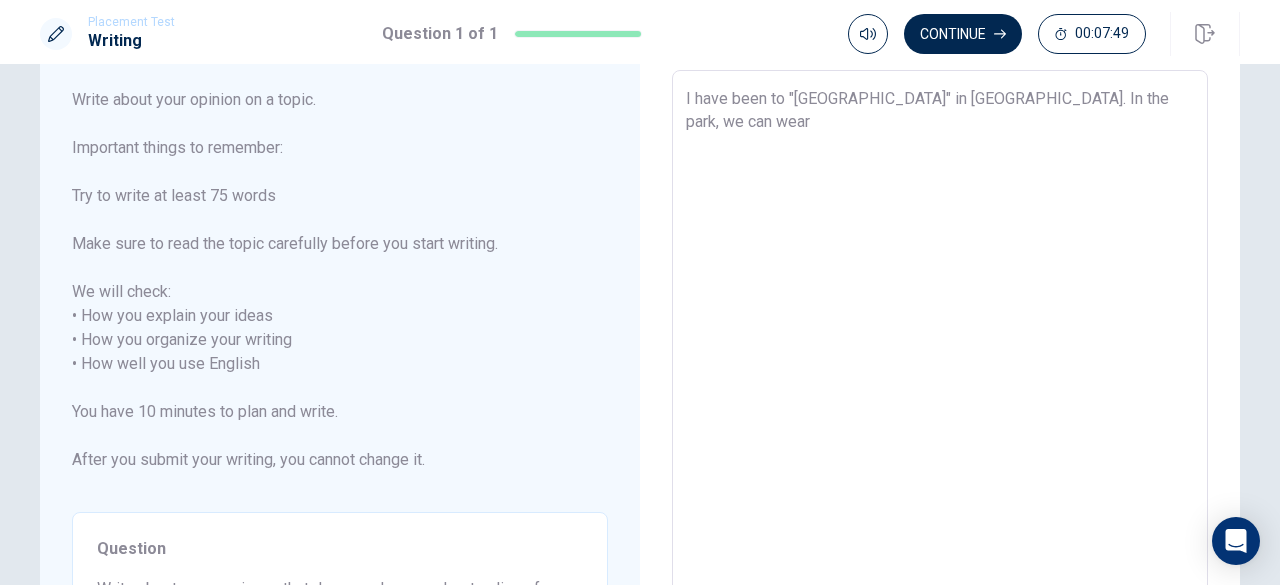 type on "x" 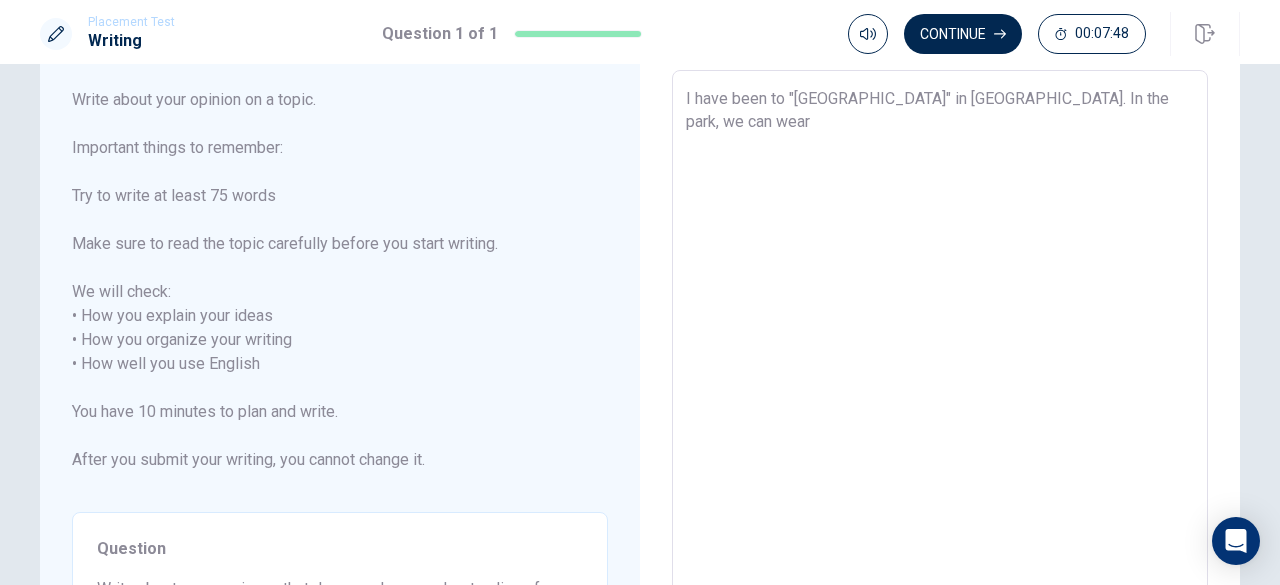 type on "I have been to "[GEOGRAPHIC_DATA]" in [GEOGRAPHIC_DATA]. In the park, we can wear o" 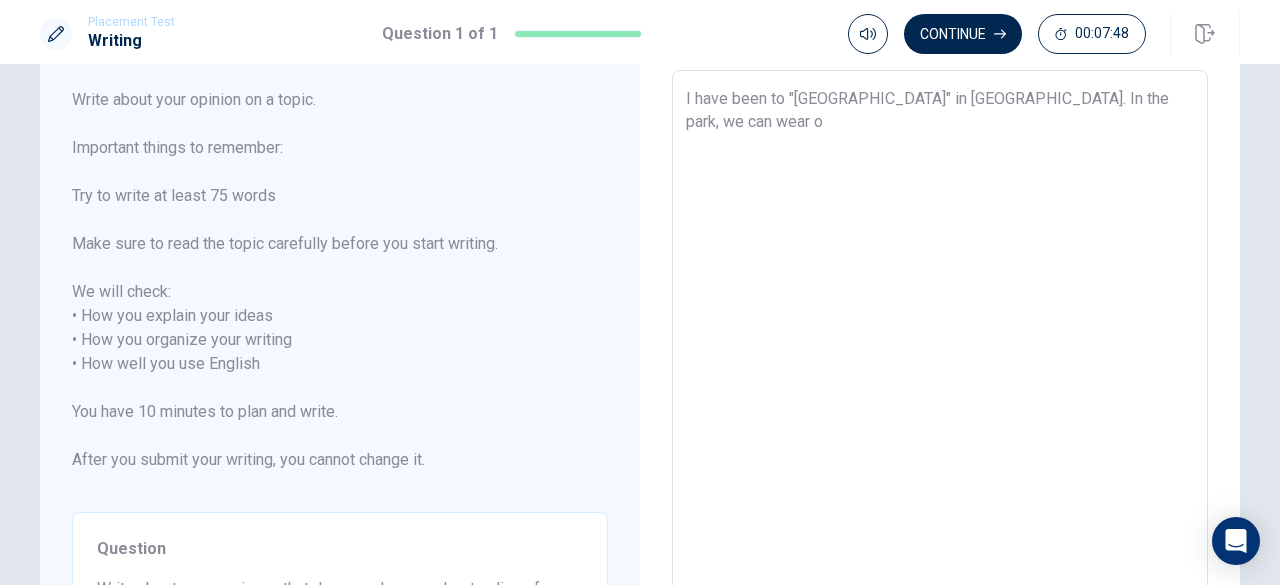 type on "x" 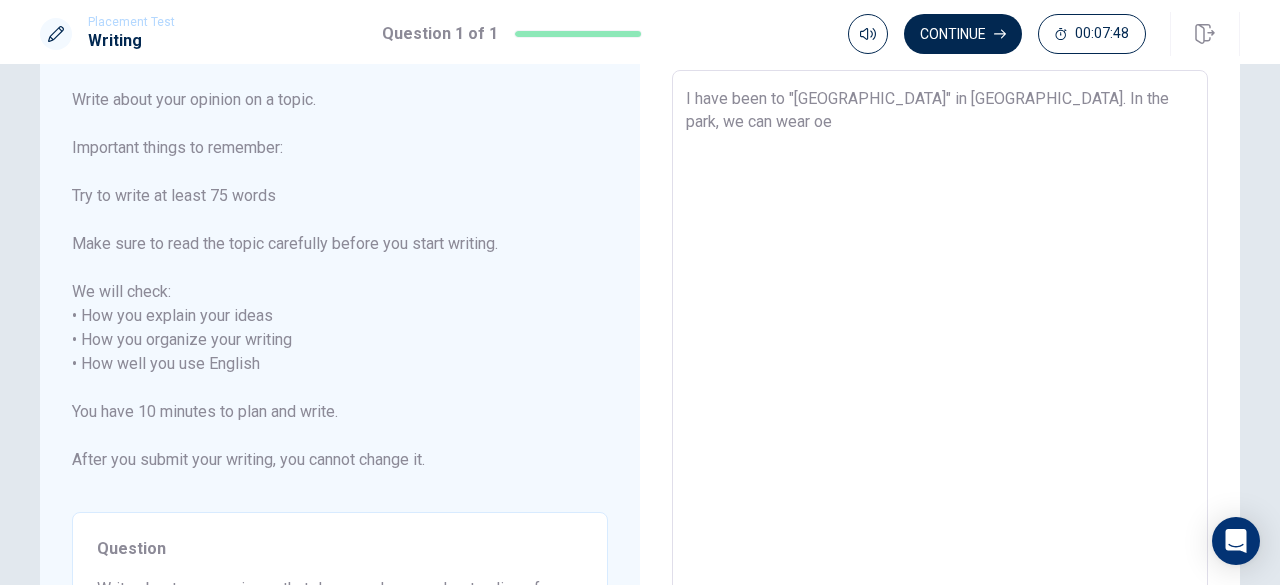 type on "x" 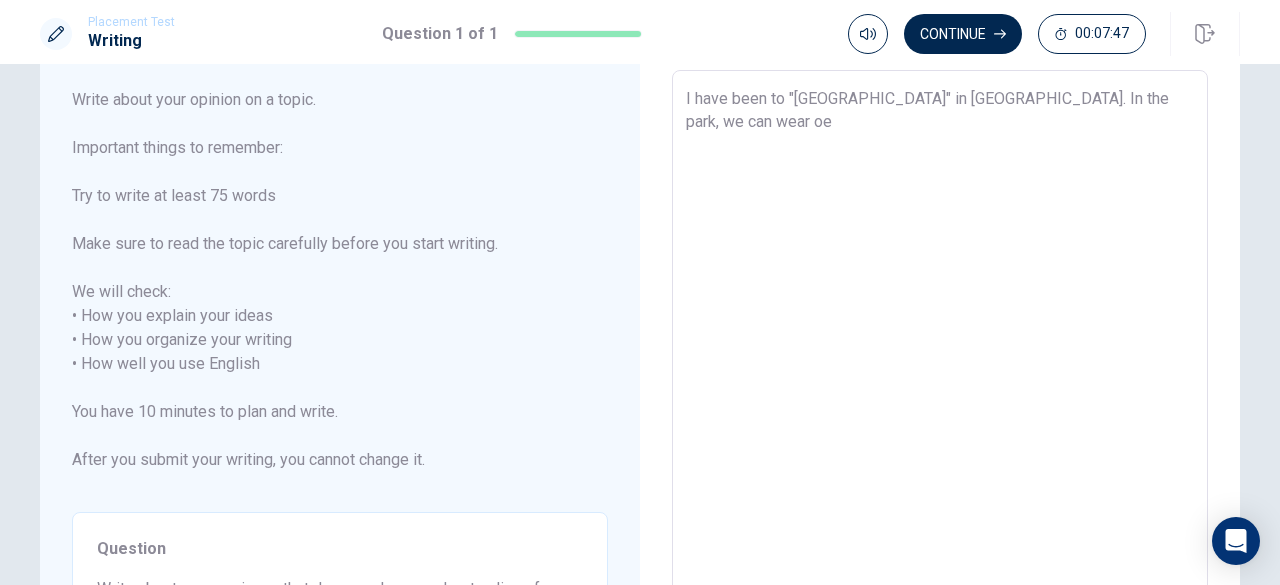 type on "I have been to "[GEOGRAPHIC_DATA]" in [GEOGRAPHIC_DATA]. In the park, we can wear o" 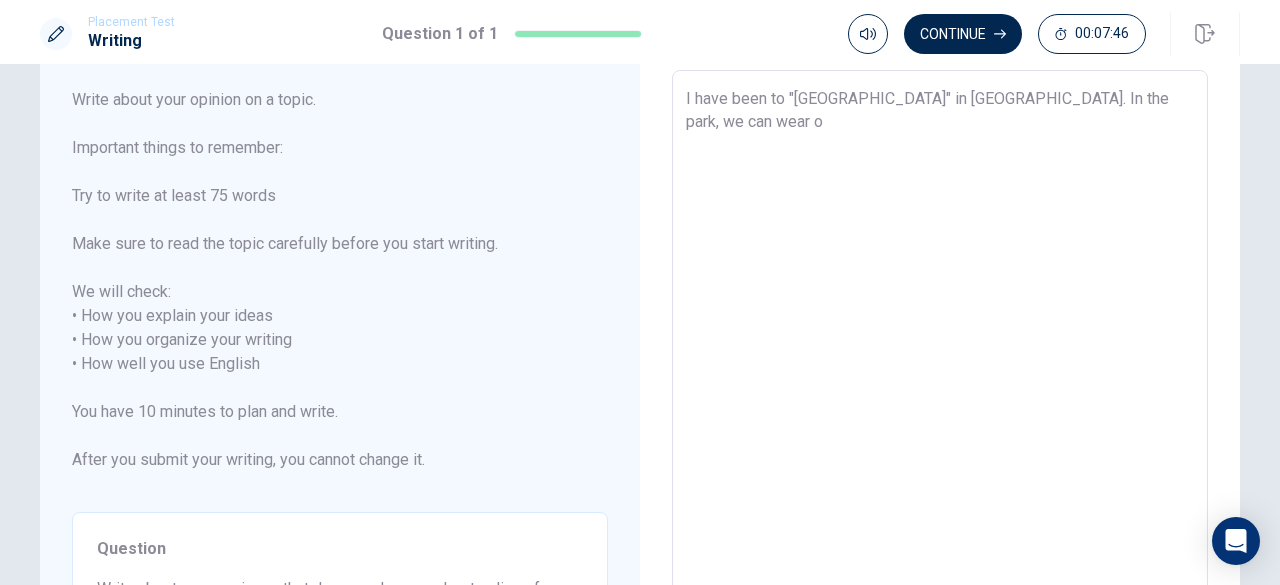 type on "x" 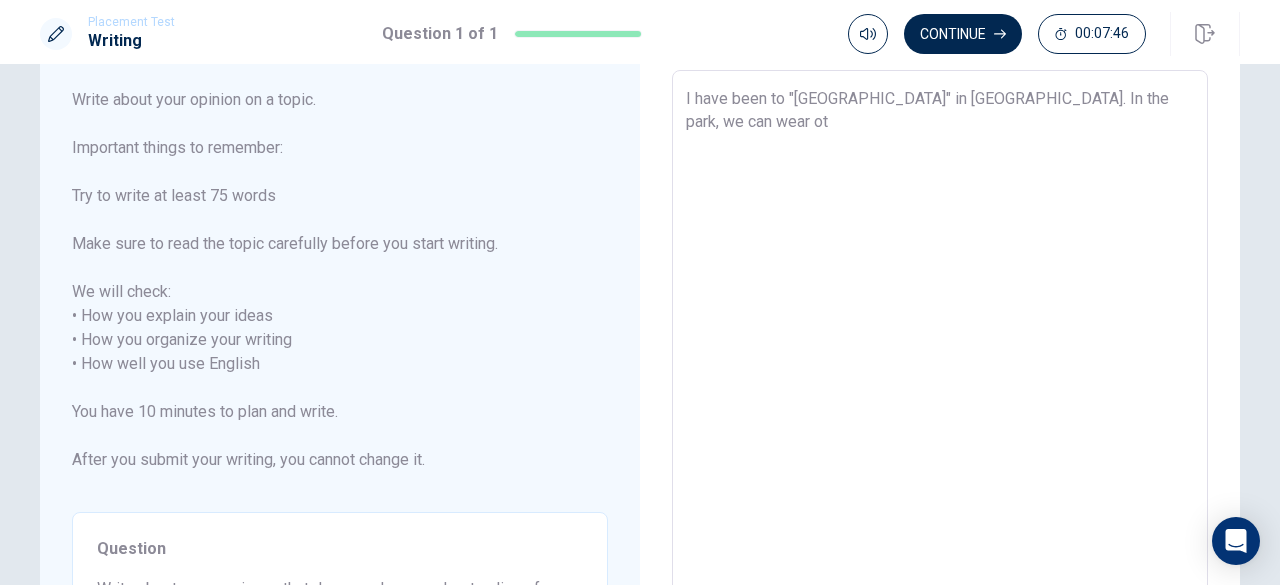 type on "x" 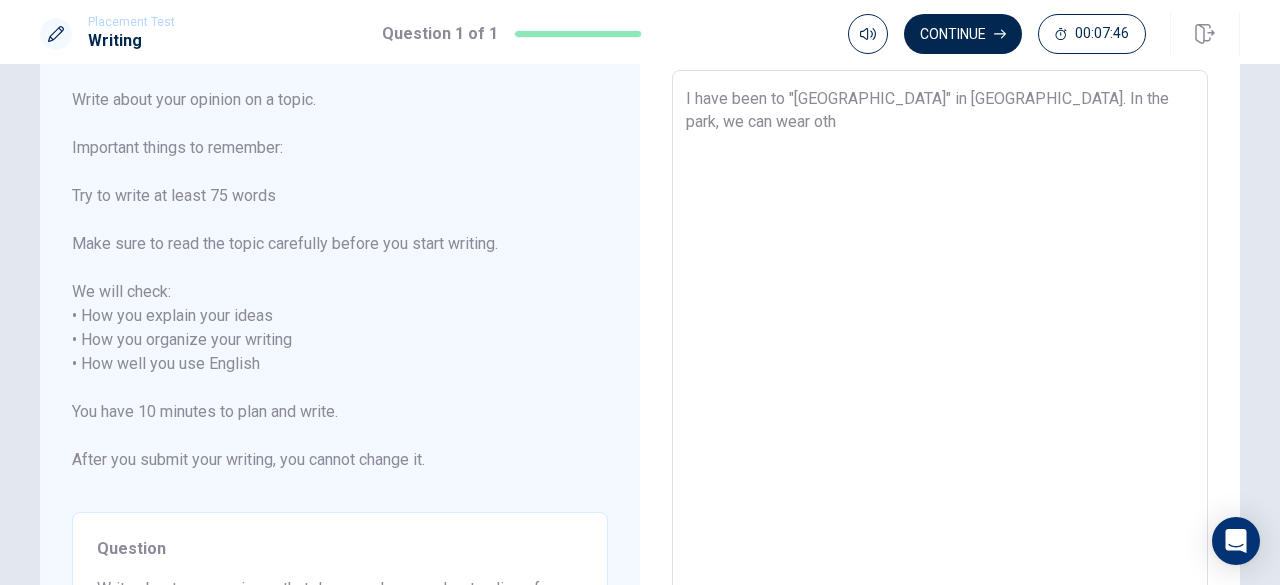 type on "x" 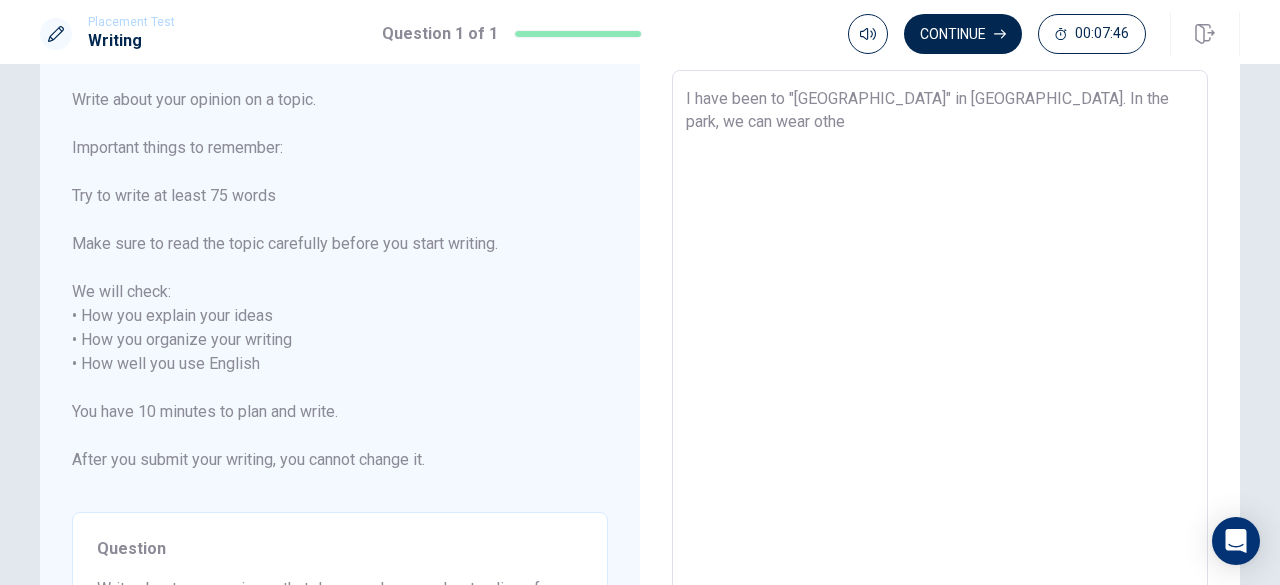 type on "x" 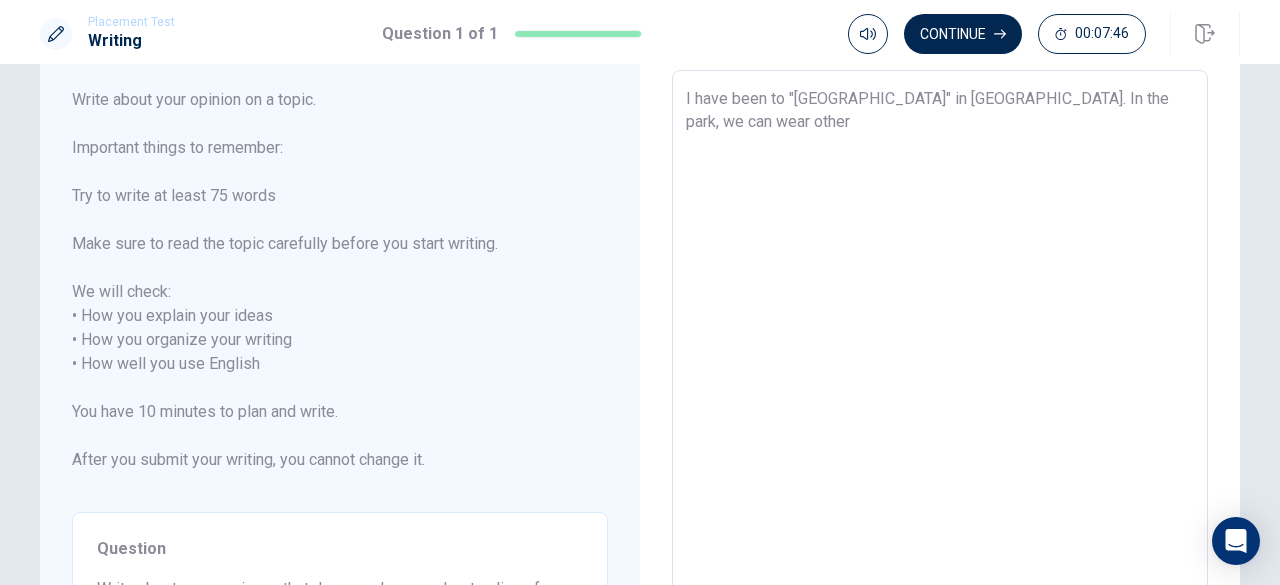 type on "I have been to "[GEOGRAPHIC_DATA]" in [GEOGRAPHIC_DATA]. In the park, we can wear other" 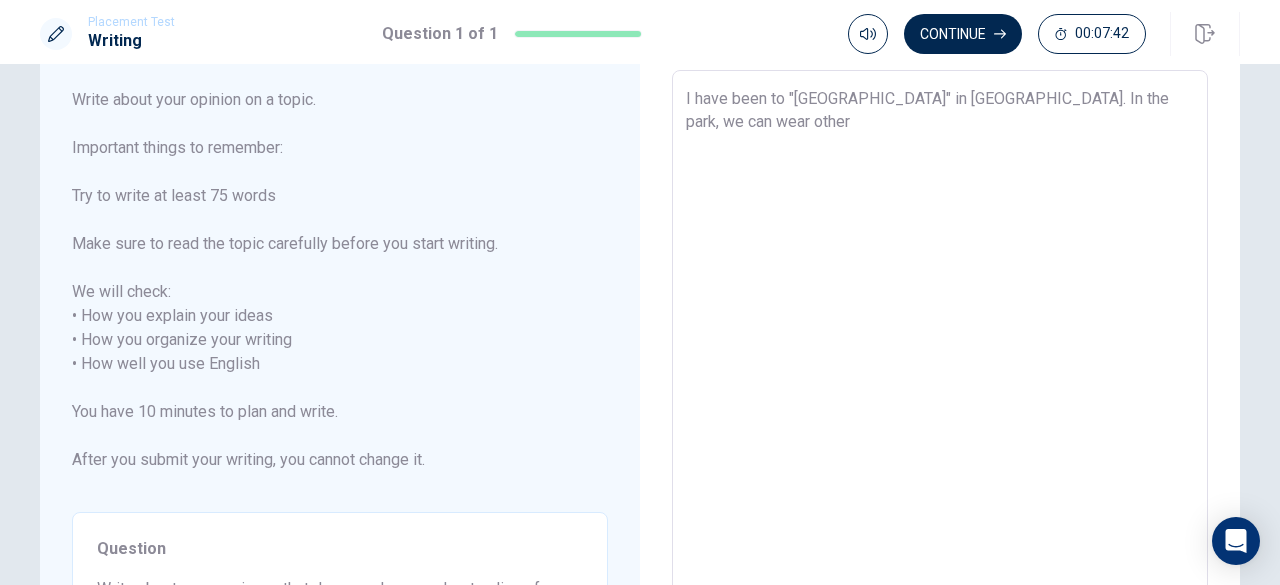 click on "I have been to "[GEOGRAPHIC_DATA]" in [GEOGRAPHIC_DATA]. In the park, we can wear other" at bounding box center [940, 364] 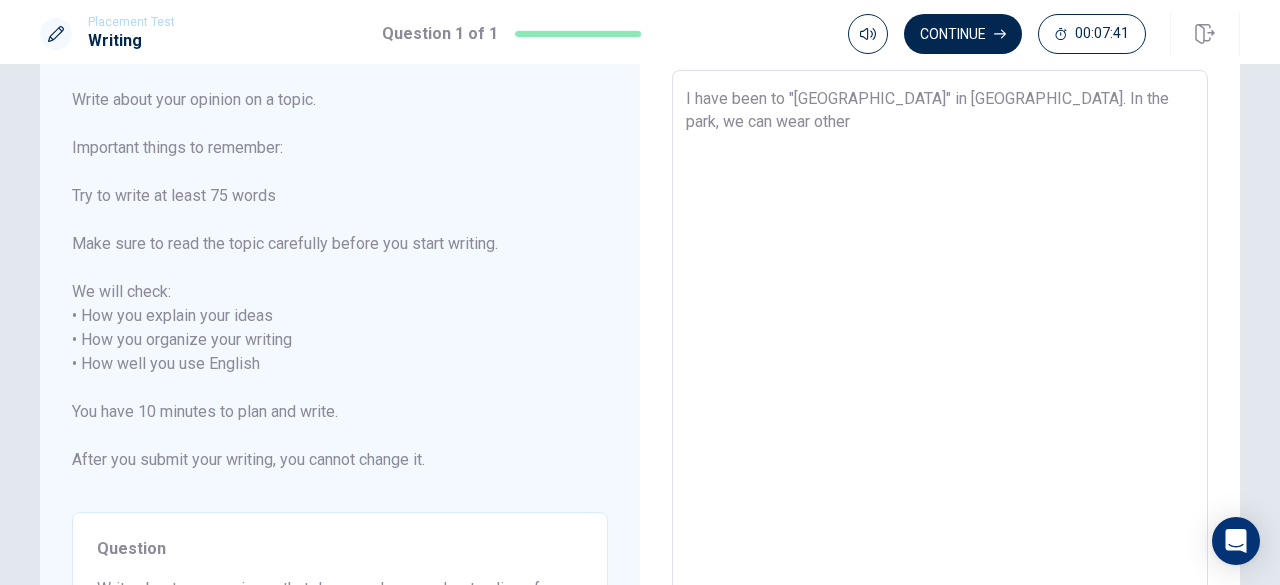 type on "x" 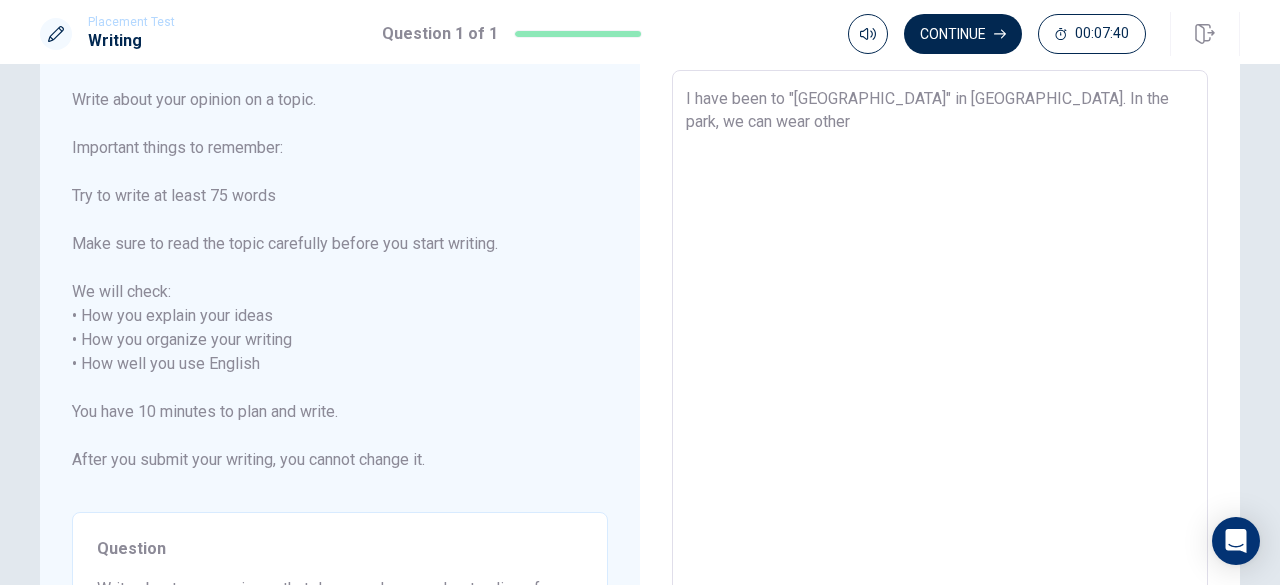 type on "I have been to "[GEOGRAPHIC_DATA]" in [GEOGRAPHIC_DATA]. In the park, we can wear [PERSON_NAME]" 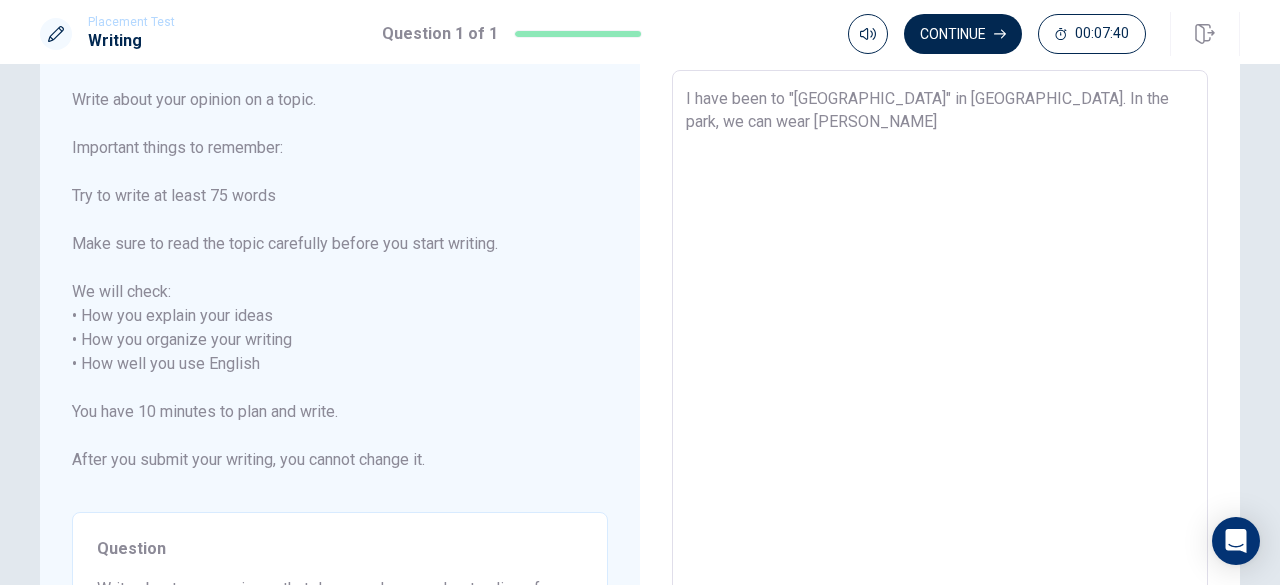 type on "x" 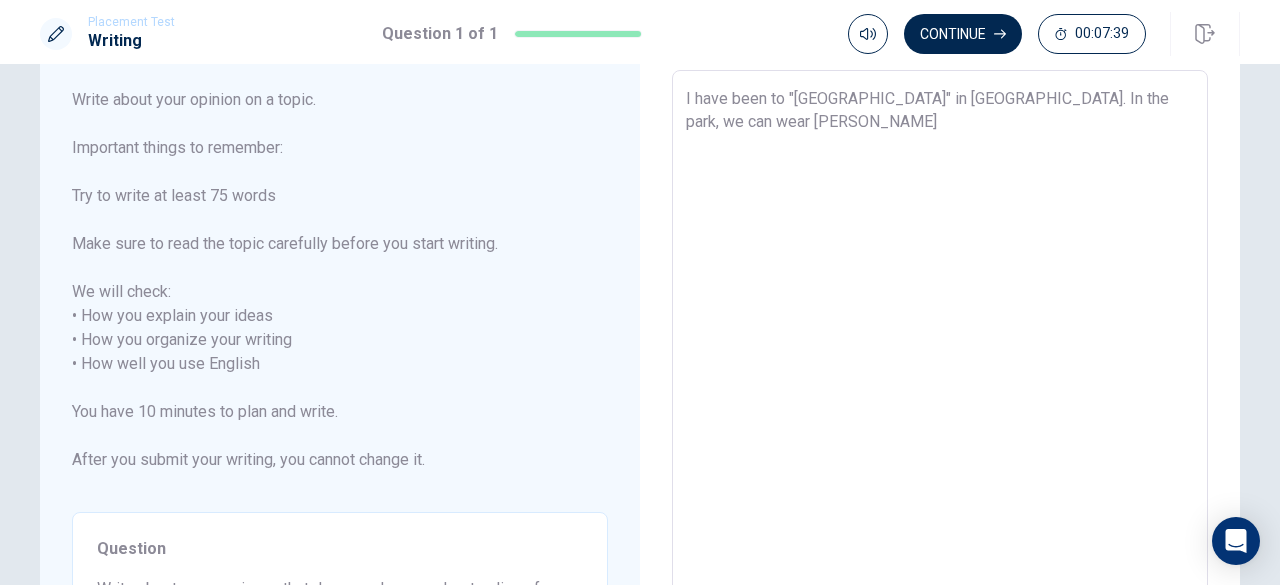 type on "I have been to "[GEOGRAPHIC_DATA]" in [GEOGRAPHIC_DATA]. In the park, we can wear clother" 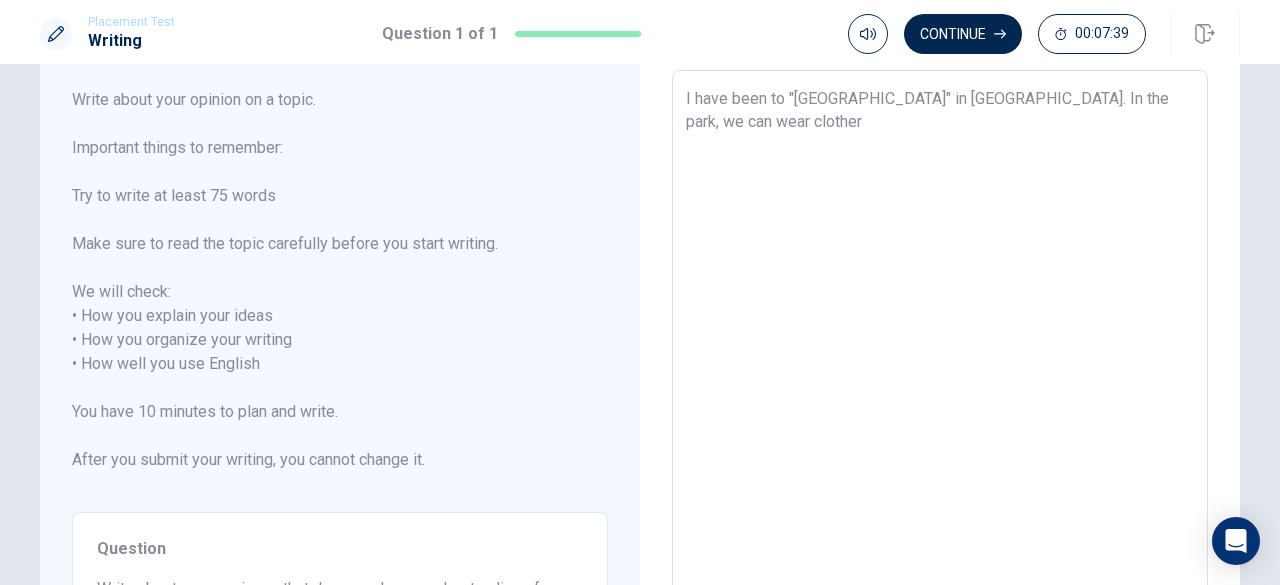 type on "x" 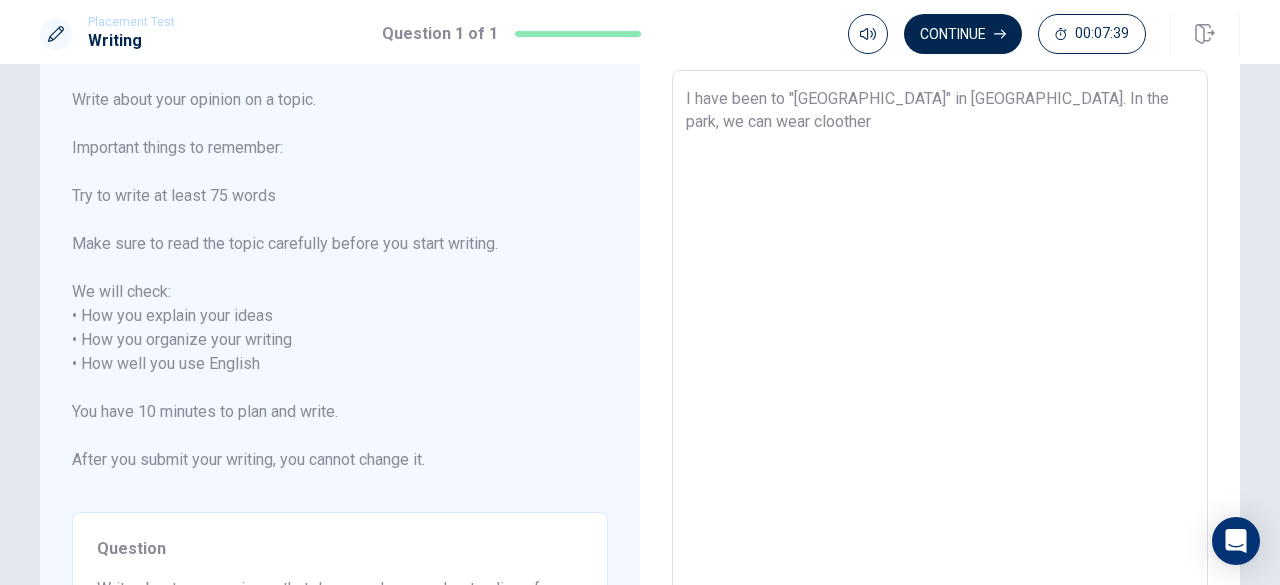 type on "I have been to "[GEOGRAPHIC_DATA]" in [GEOGRAPHIC_DATA]. In the park, we can wear clotother" 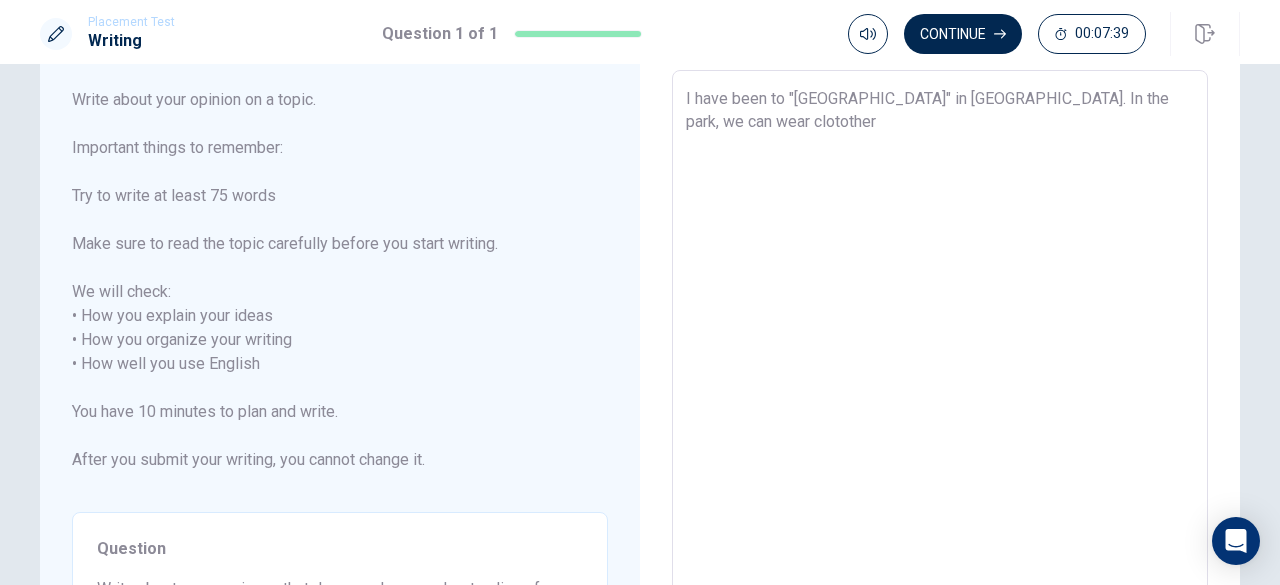 type on "x" 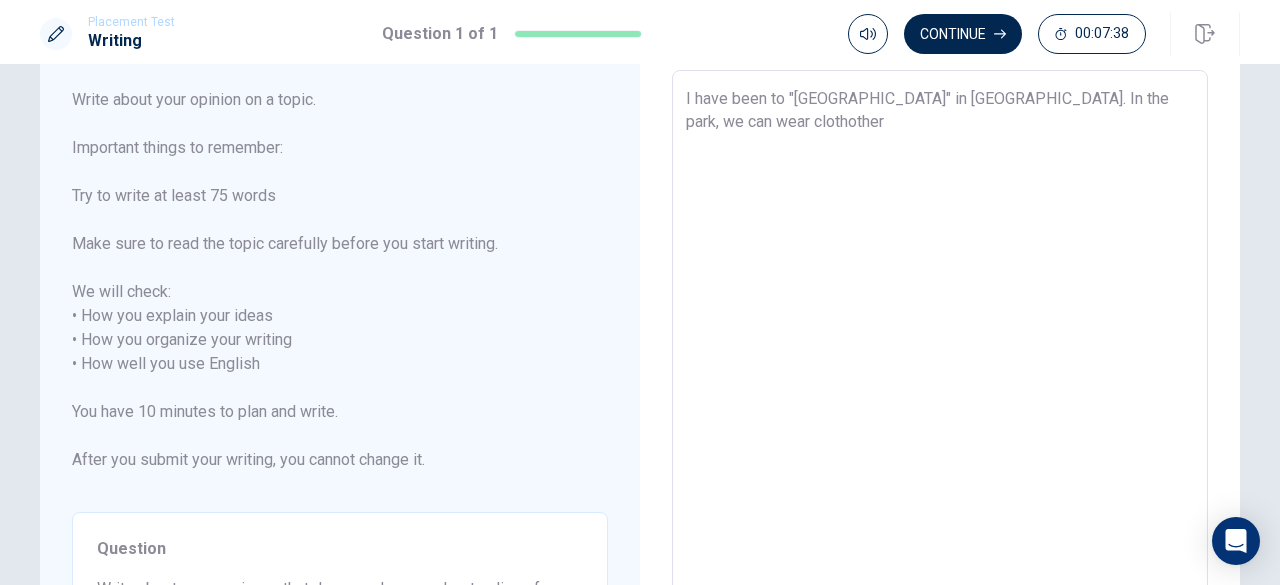 type on "x" 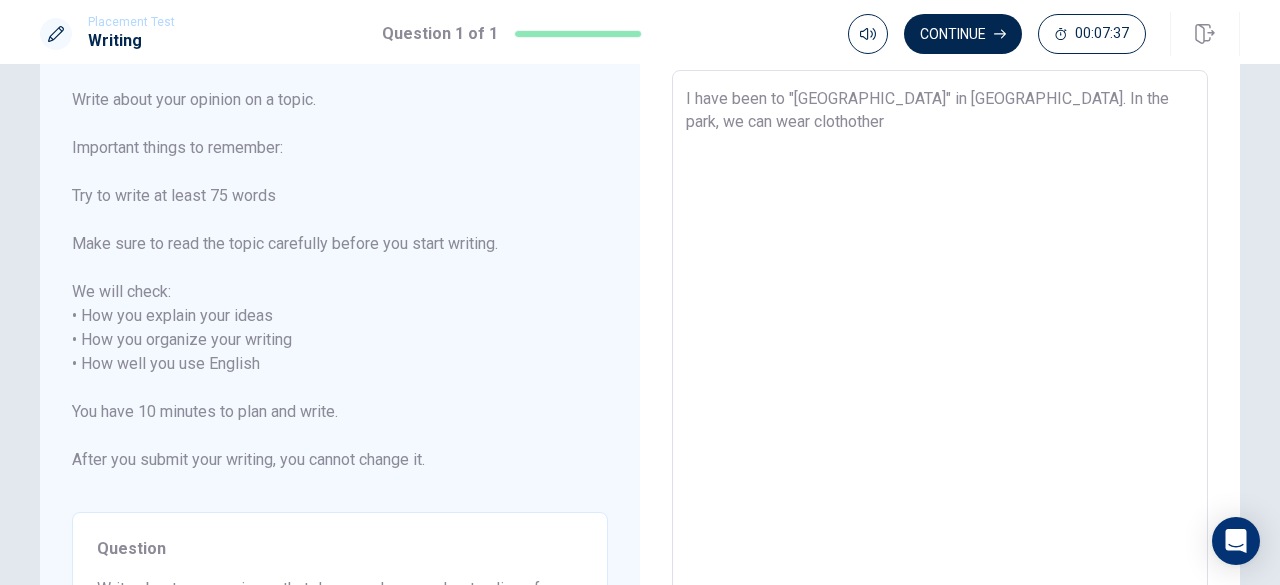 type on "I have been to "[GEOGRAPHIC_DATA]" in [GEOGRAPHIC_DATA]. In the park, we can wear clotheother" 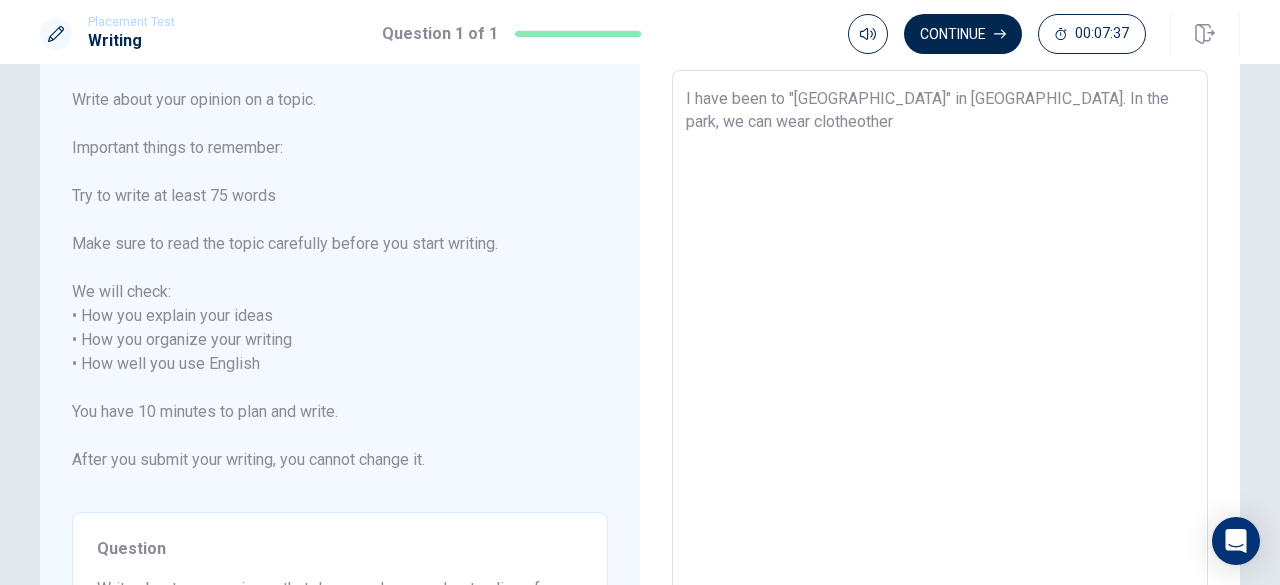 type on "x" 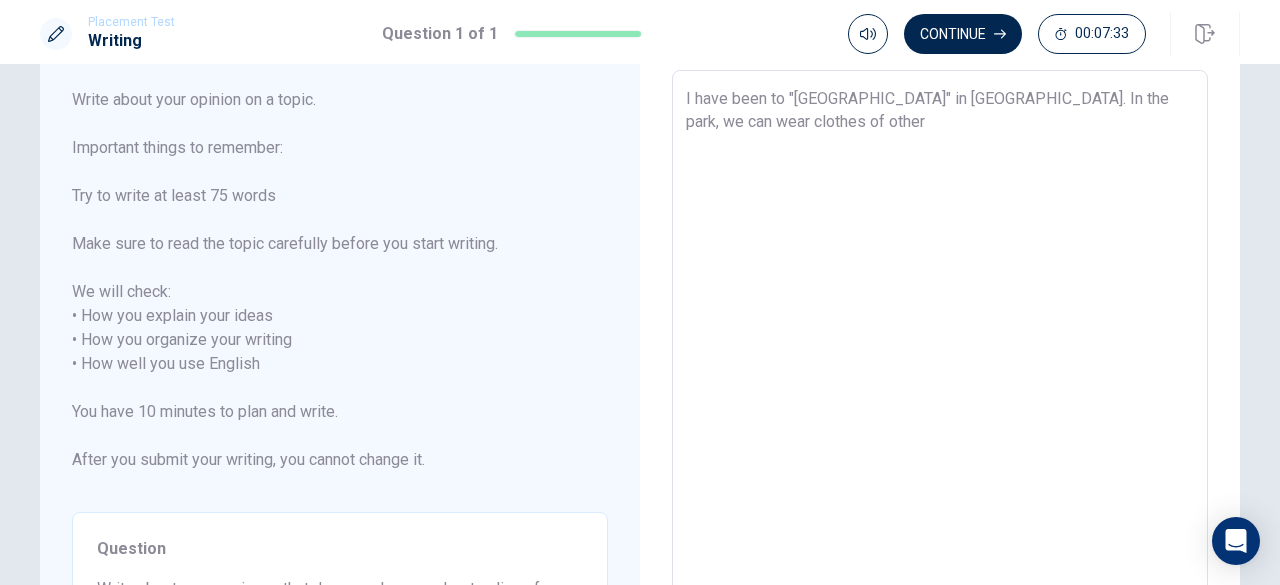 click on "I have been to "[GEOGRAPHIC_DATA]" in [GEOGRAPHIC_DATA]. In the park, we can wear clothes of other" at bounding box center [940, 364] 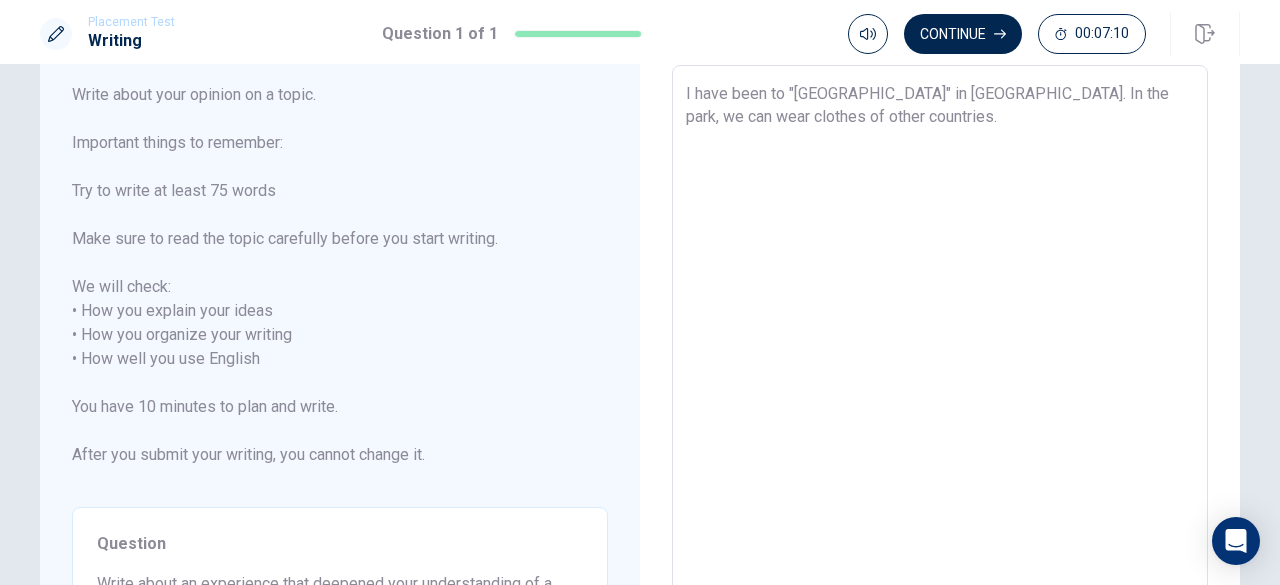 scroll, scrollTop: 107, scrollLeft: 0, axis: vertical 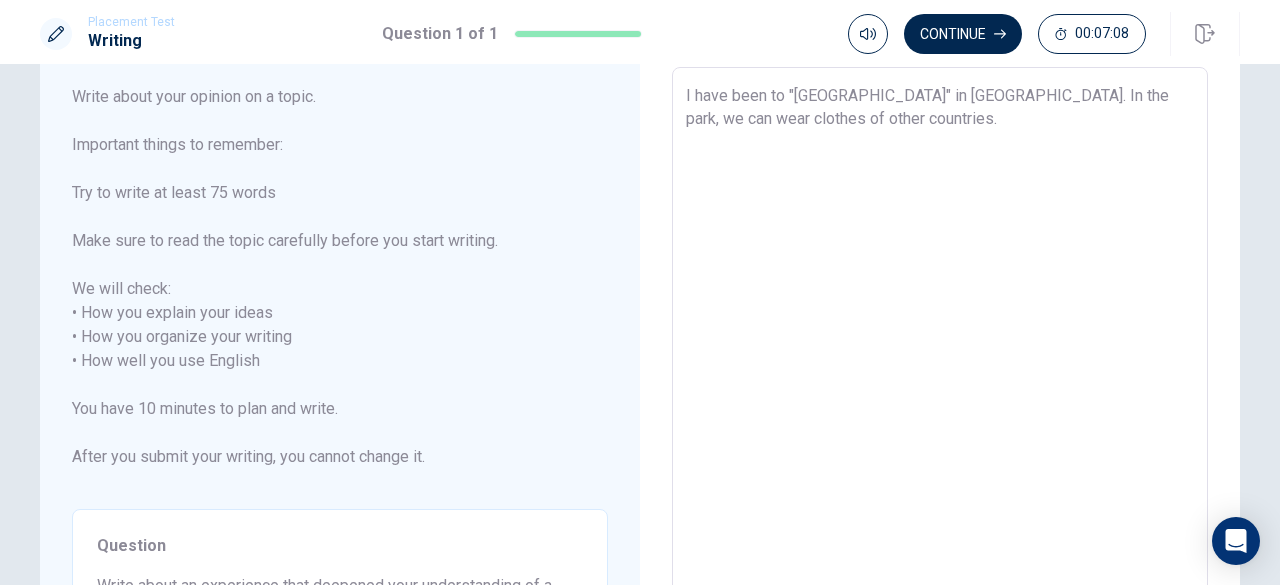 click on "I have been to "[GEOGRAPHIC_DATA]" in [GEOGRAPHIC_DATA]. In the park, we can wear clothes of other countries." at bounding box center [940, 361] 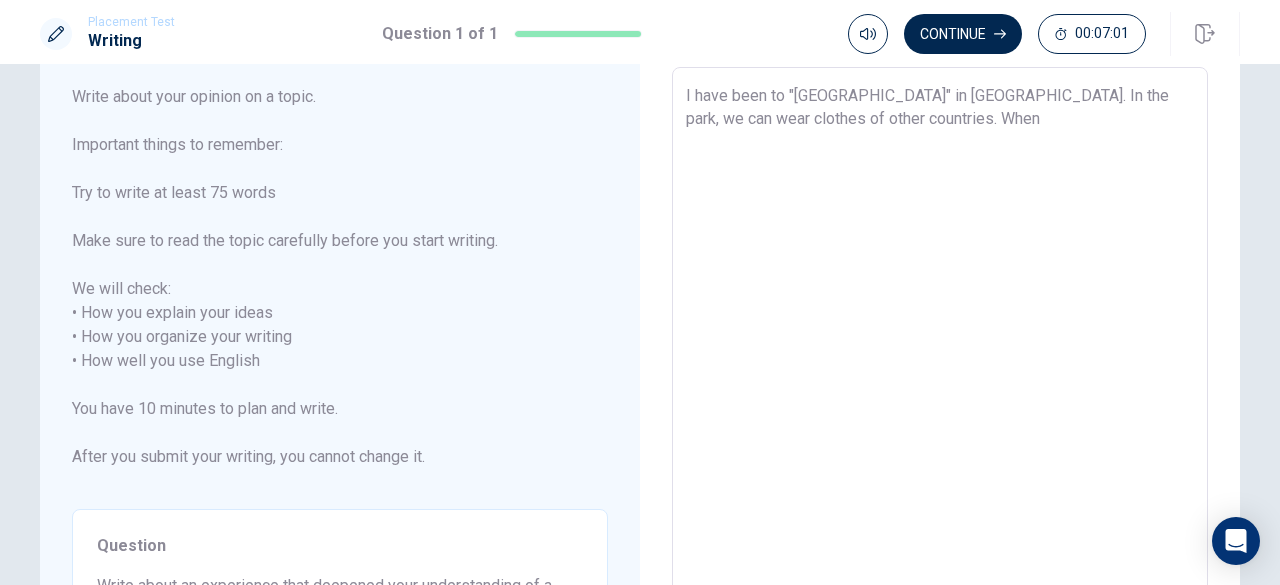 click on "I have been to "[GEOGRAPHIC_DATA]" in [GEOGRAPHIC_DATA]. In the park, we can wear clothes of other countries. When" at bounding box center (940, 361) 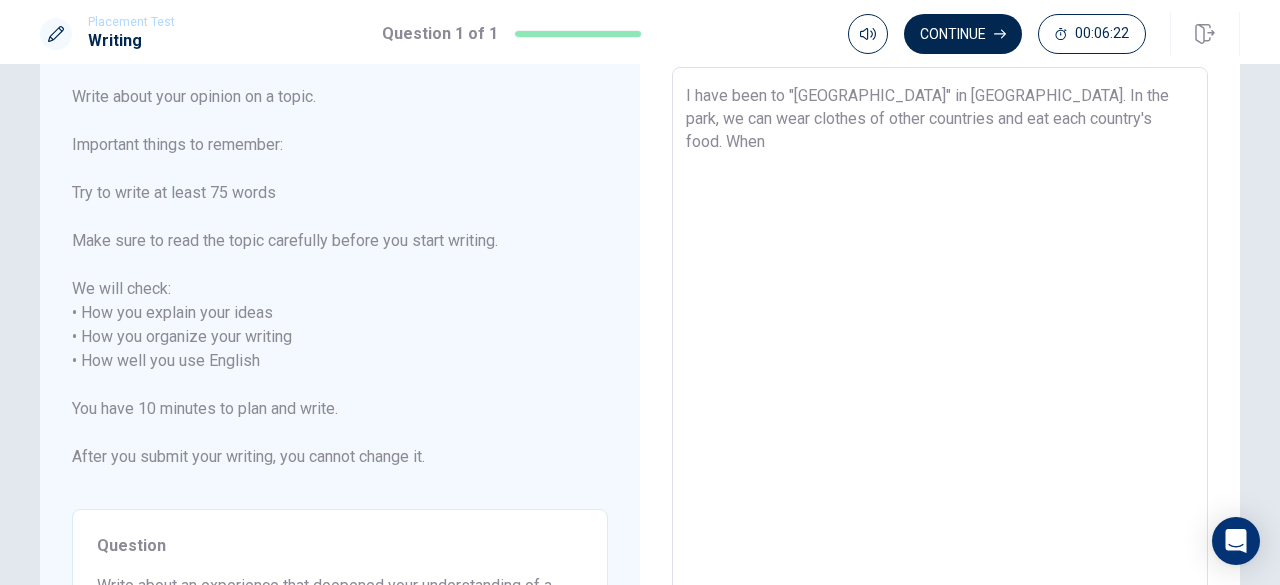 click on "I have been to "[GEOGRAPHIC_DATA]" in [GEOGRAPHIC_DATA]. In the park, we can wear clothes of other countries and eat each country's food. When" at bounding box center [940, 361] 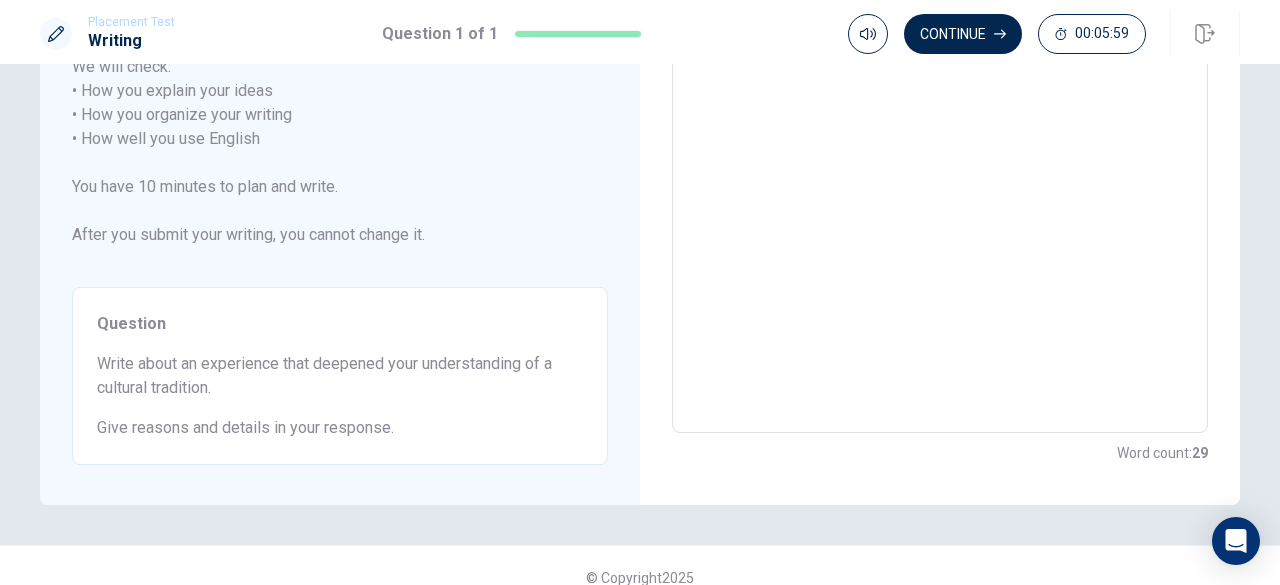 scroll, scrollTop: 0, scrollLeft: 0, axis: both 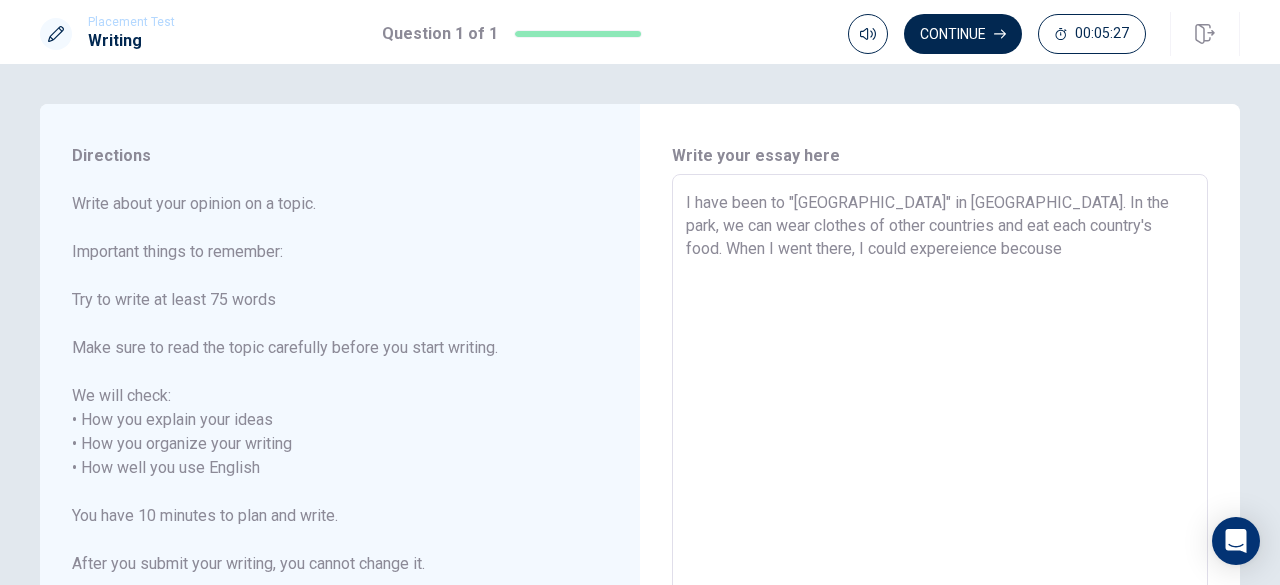 click on "I have been to "[GEOGRAPHIC_DATA]" in [GEOGRAPHIC_DATA]. In the park, we can wear clothes of other countries and eat each country's food. When I went there, I could expereience becouse" at bounding box center (940, 468) 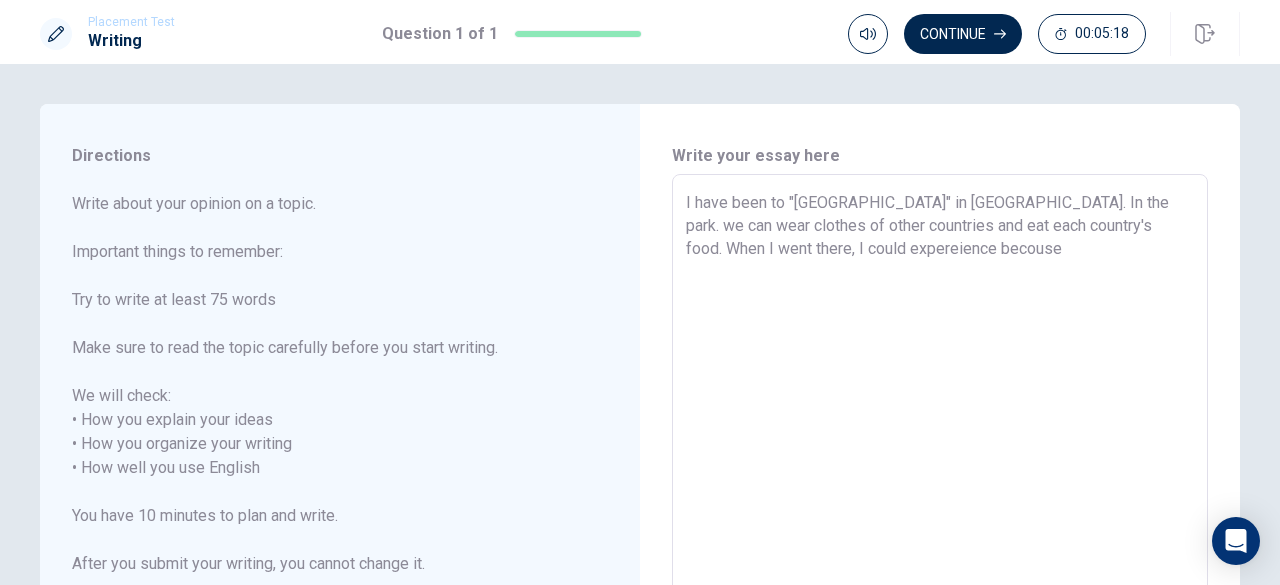 drag, startPoint x: 1061, startPoint y: 203, endPoint x: 1074, endPoint y: 235, distance: 34.539833 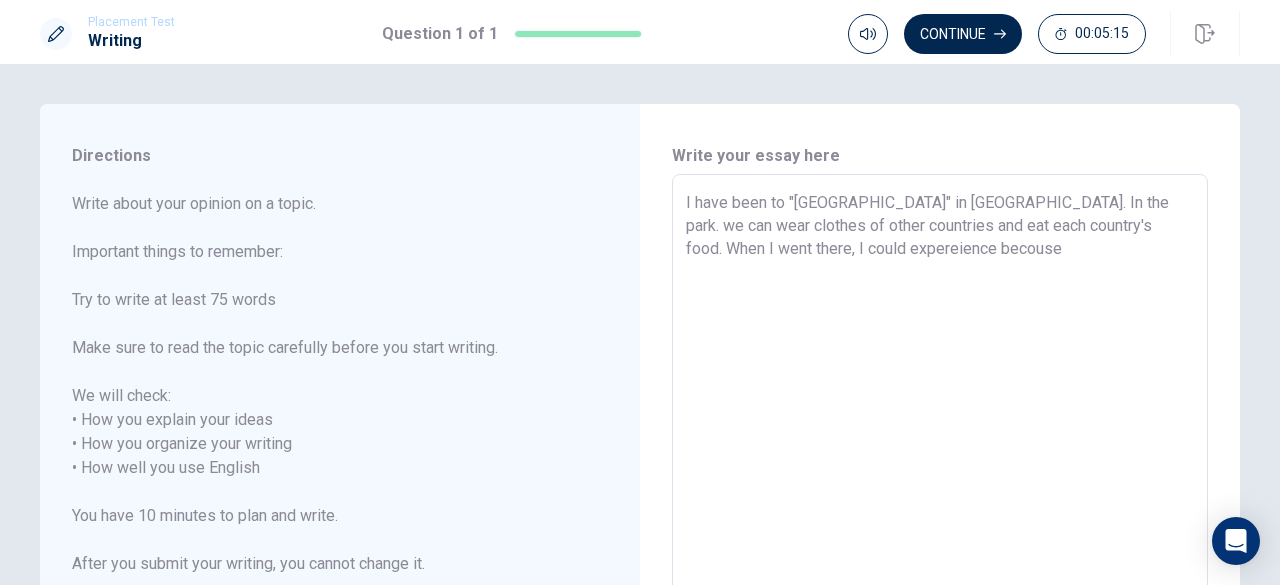 click on "I have been to "[GEOGRAPHIC_DATA]" in [GEOGRAPHIC_DATA]. In the park. we can wear clothes of other countries and eat each country's food. When I went there, I could expereience becouse" at bounding box center [940, 468] 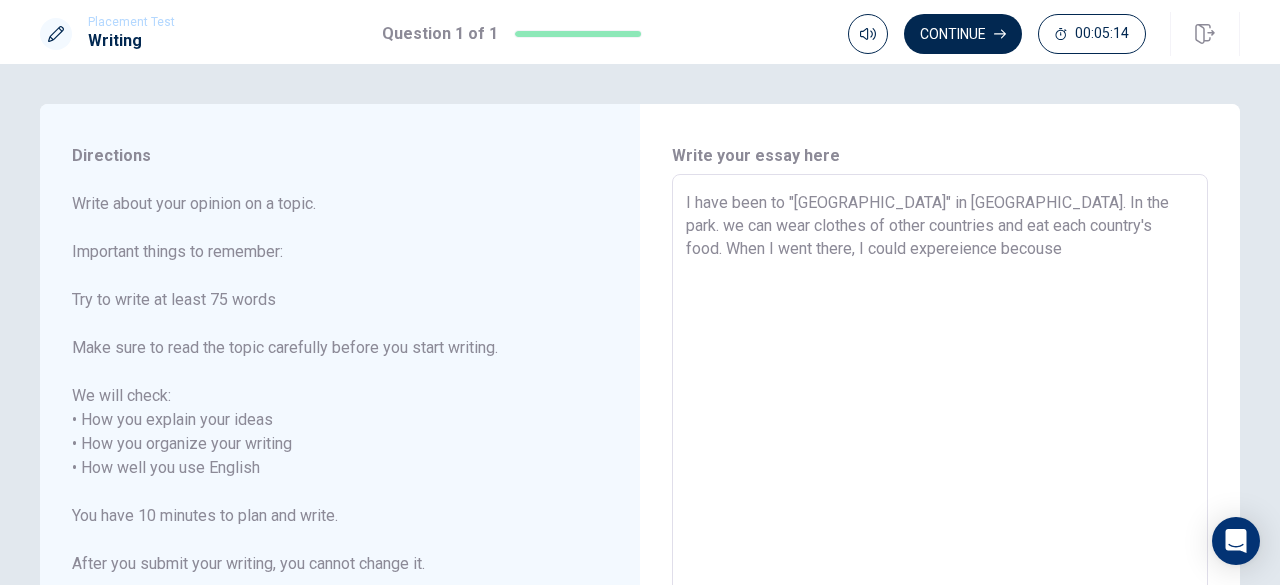 paste on "w" 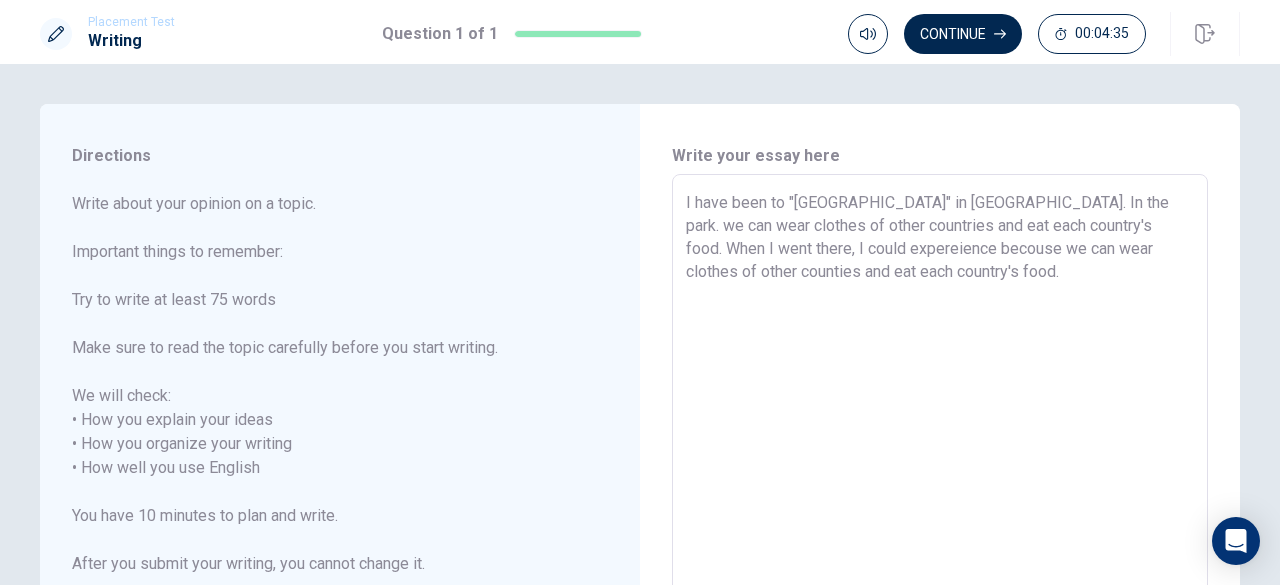 click on "I have been to "[GEOGRAPHIC_DATA]" in [GEOGRAPHIC_DATA]. In the park. we can wear clothes of other countries and eat each country's food. When I went there, I could expereience becouse we can wear clothes of other counties and eat each country's food." at bounding box center (940, 468) 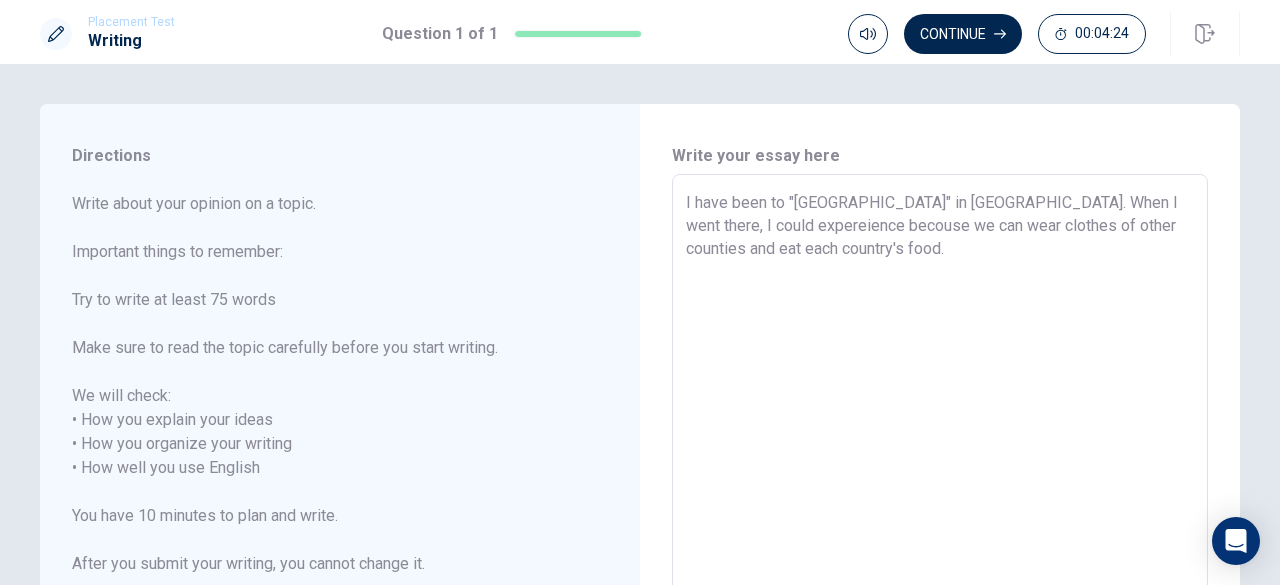 click on "I have been to "[GEOGRAPHIC_DATA]" in [GEOGRAPHIC_DATA]. When I went there, I could expereience becouse we can wear clothes of other counties and eat each country's food." at bounding box center (940, 468) 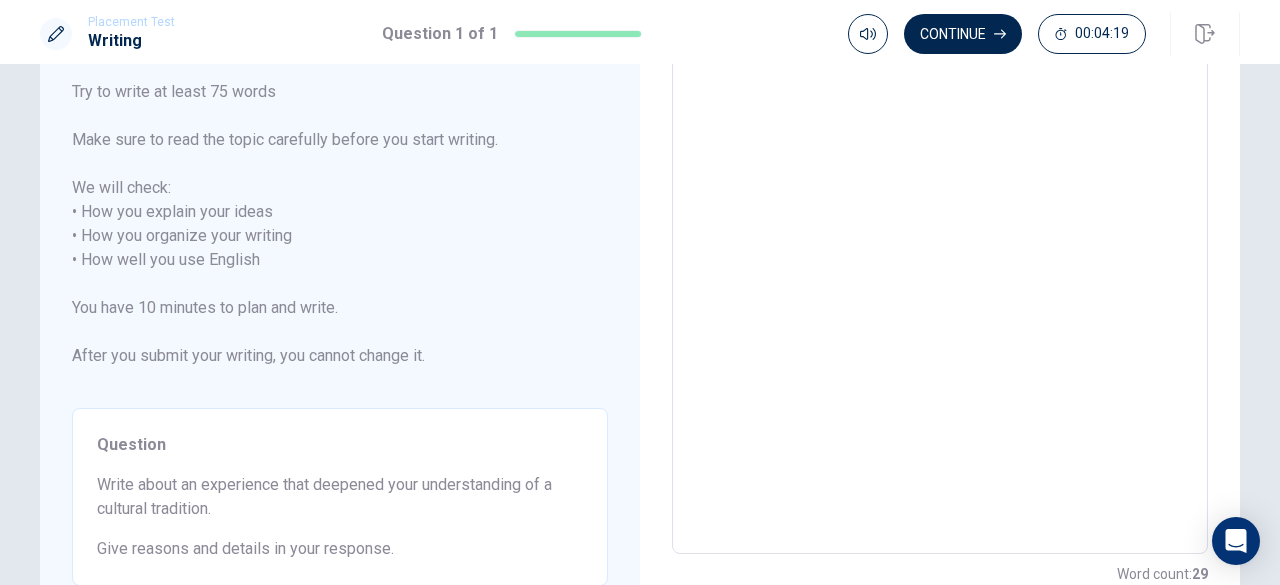 scroll, scrollTop: 0, scrollLeft: 0, axis: both 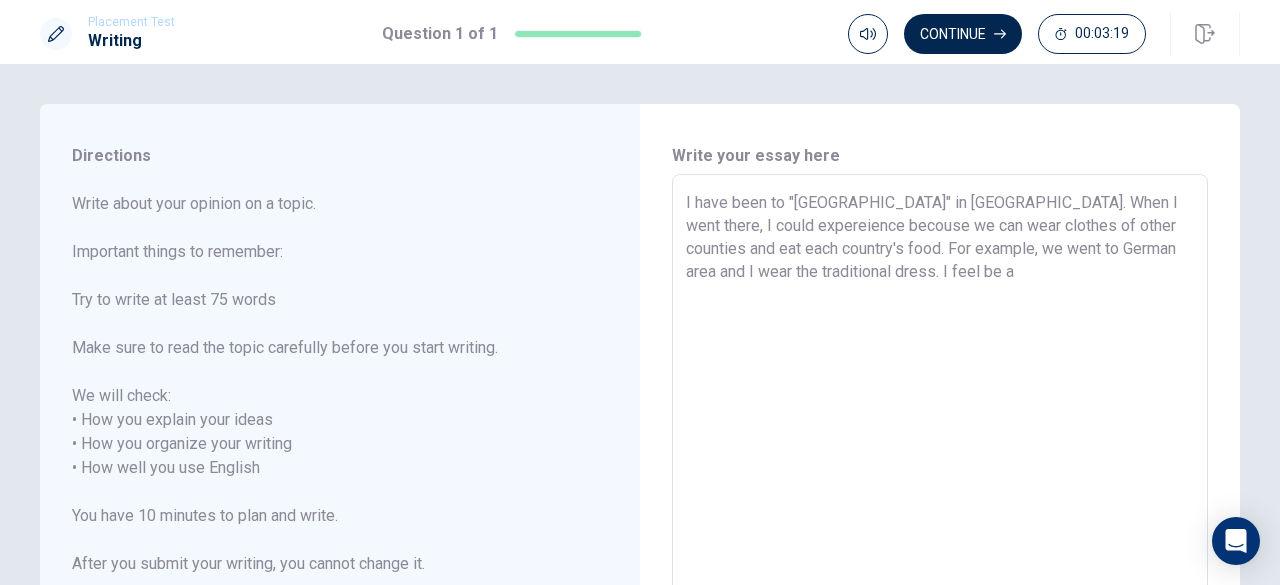 click on "I have been to "[GEOGRAPHIC_DATA]" in [GEOGRAPHIC_DATA]. When I went there, I could expereience becouse we can wear clothes of other counties and eat each country's food. For example, we went to German area and I wear the traditional dress. I feel be a" at bounding box center (940, 468) 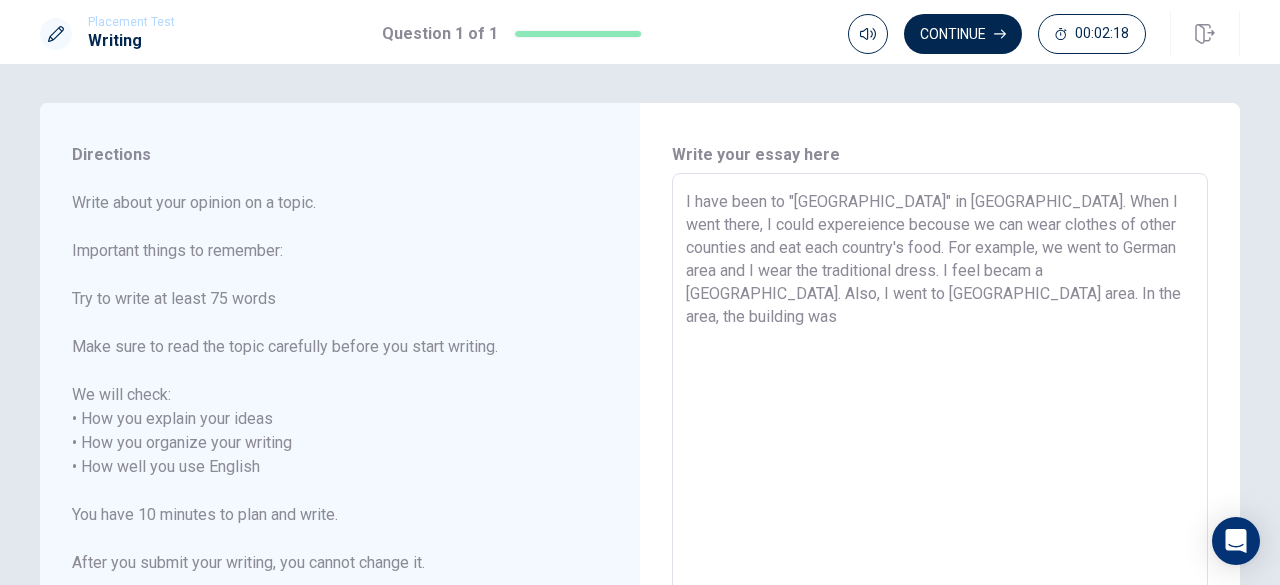 scroll, scrollTop: 0, scrollLeft: 0, axis: both 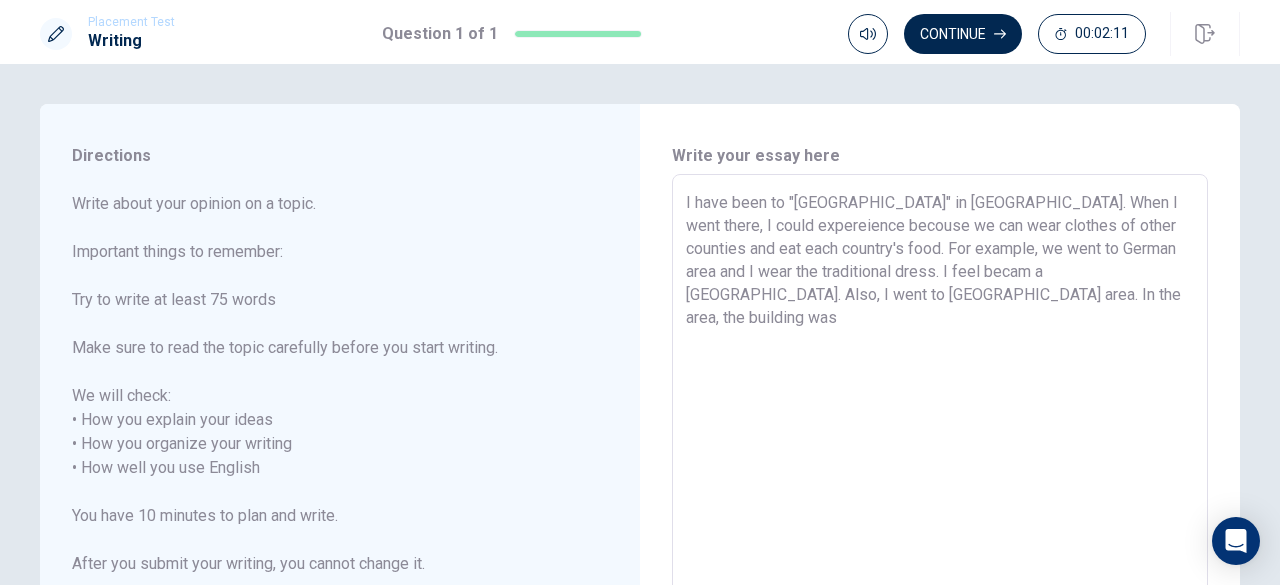 click on "I have been to "[GEOGRAPHIC_DATA]" in [GEOGRAPHIC_DATA]. When I went there, I could expereience becouse we can wear clothes of other counties and eat each country's food. For example, we went to German area and I wear the traditional dress. I feel becam a [GEOGRAPHIC_DATA]. Also, I went to [GEOGRAPHIC_DATA] area. In the area, the building was" at bounding box center [940, 468] 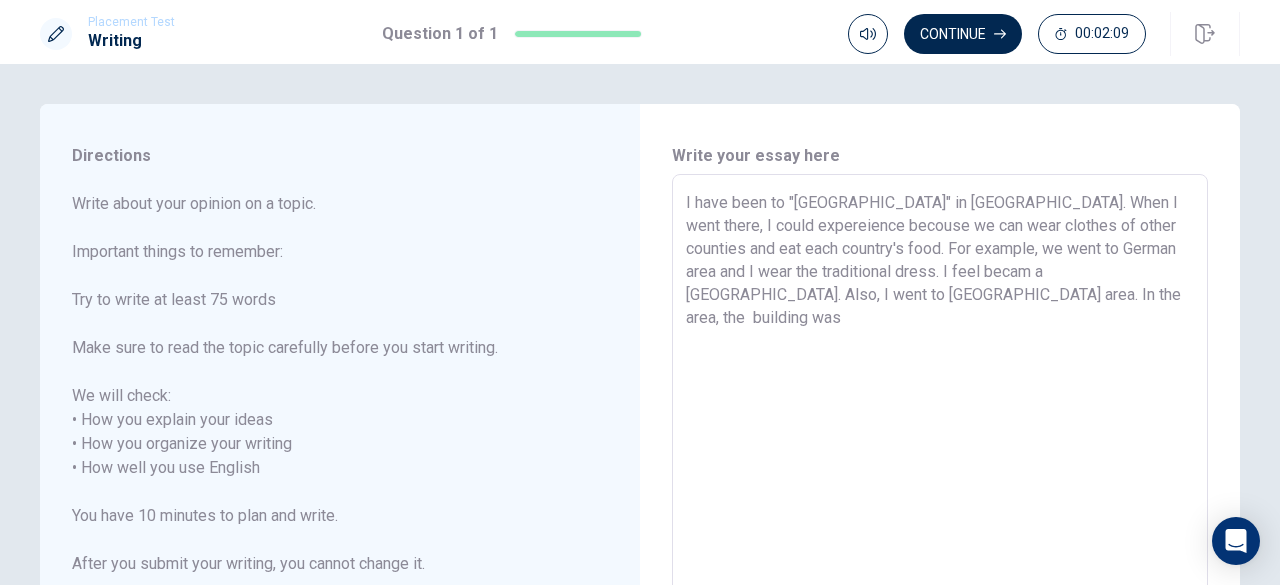 click on "I have been to "[GEOGRAPHIC_DATA]" in [GEOGRAPHIC_DATA]. When I went there, I could expereience becouse we can wear clothes of other counties and eat each country's food. For example, we went to German area and I wear the traditional dress. I feel becam a [GEOGRAPHIC_DATA]. Also, I went to [GEOGRAPHIC_DATA] area. In the area, the  building was" at bounding box center (940, 468) 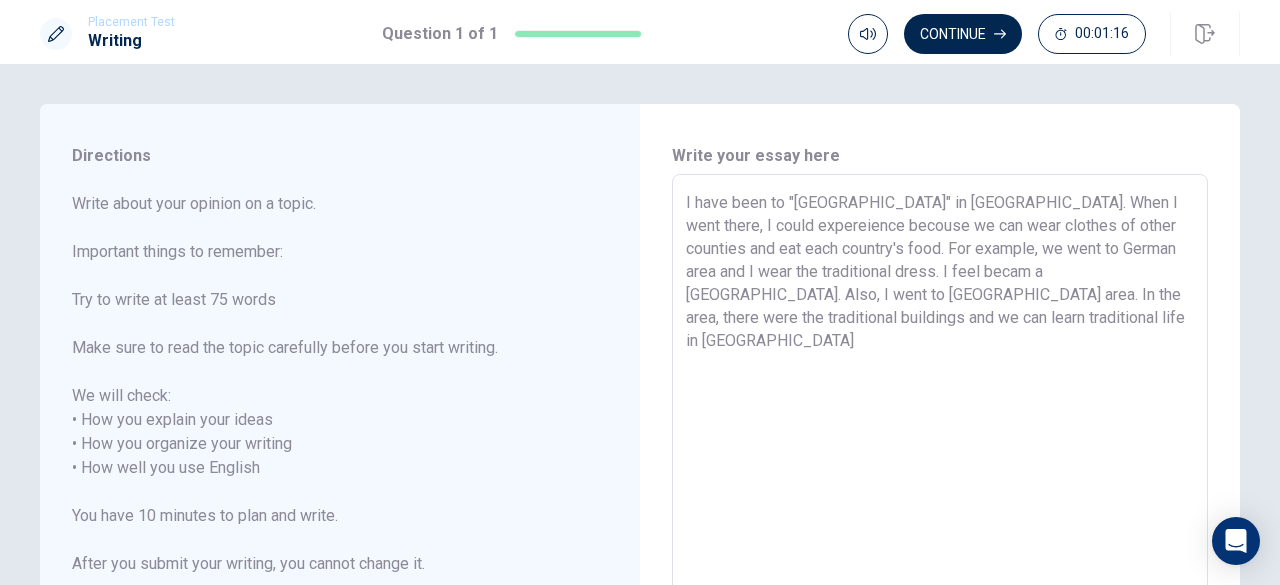 click on "I have been to "[GEOGRAPHIC_DATA]" in [GEOGRAPHIC_DATA]. When I went there, I could expereience becouse we can wear clothes of other counties and eat each country's food. For example, we went to German area and I wear the traditional dress. I feel becam a [GEOGRAPHIC_DATA]. Also, I went to [GEOGRAPHIC_DATA] area. In the area, there were the traditional buildings and we can learn traditional life in [GEOGRAPHIC_DATA]" at bounding box center [940, 468] 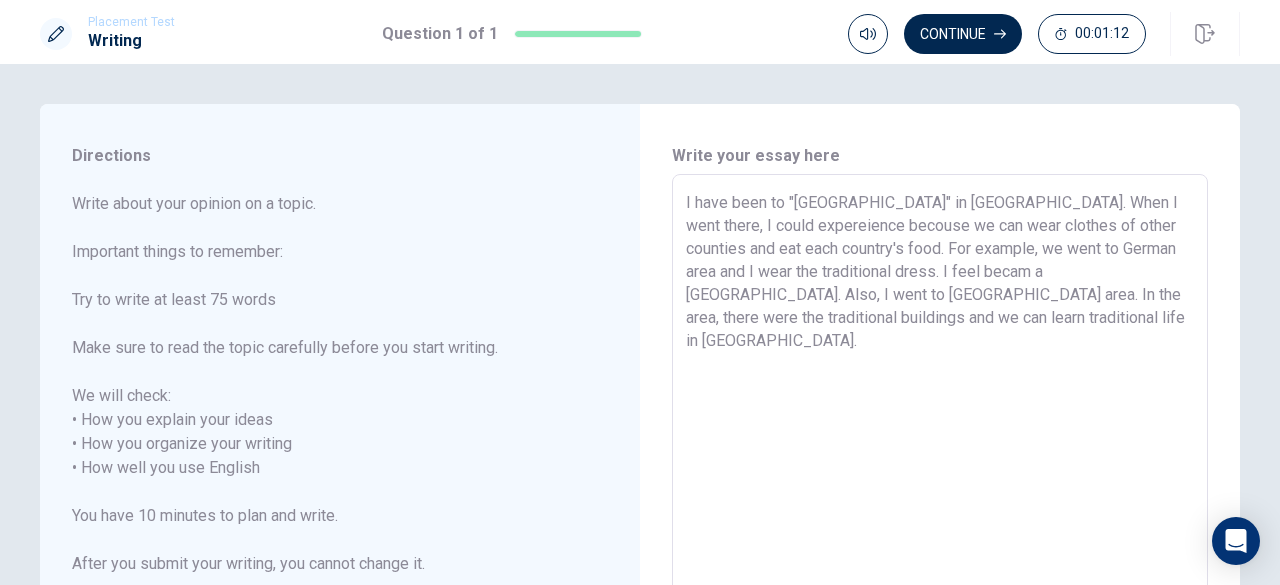 click on "I have been to "[GEOGRAPHIC_DATA]" in [GEOGRAPHIC_DATA]. When I went there, I could expereience becouse we can wear clothes of other counties and eat each country's food. For example, we went to German area and I wear the traditional dress. I feel becam a [GEOGRAPHIC_DATA]. Also, I went to [GEOGRAPHIC_DATA] area. In the area, there were the traditional buildings and we can learn traditional life in [GEOGRAPHIC_DATA]." at bounding box center (940, 468) 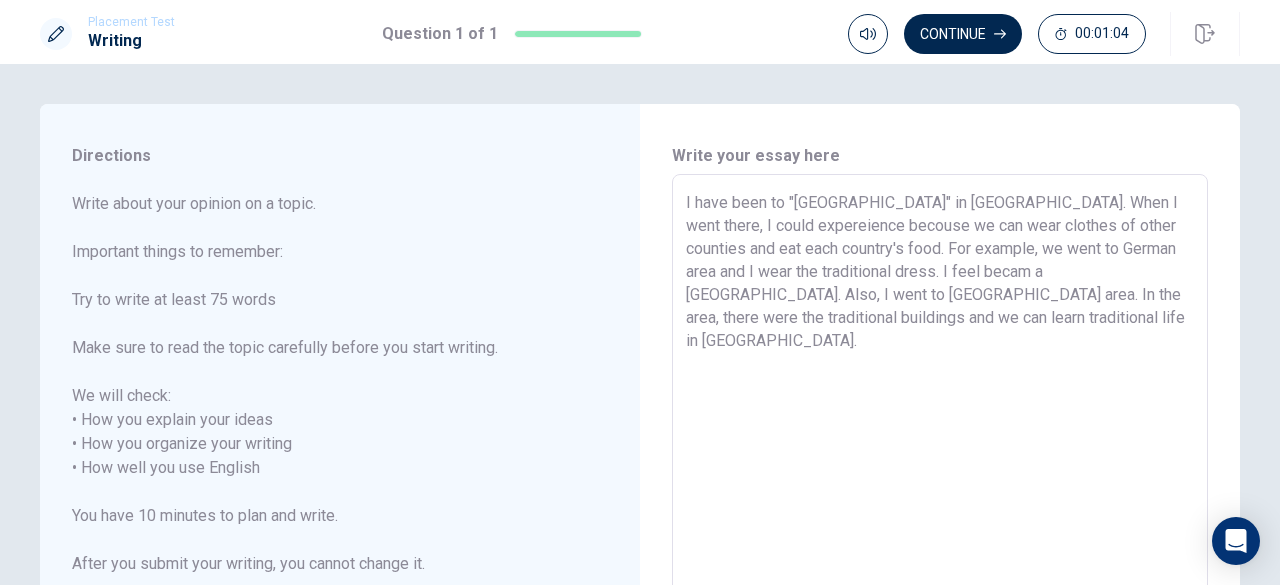 click on "I have been to "[GEOGRAPHIC_DATA]" in [GEOGRAPHIC_DATA]. When I went there, I could expereience becouse we can wear clothes of other counties and eat each country's food. For example, we went to German area and I wear the traditional dress. I feel becam a [GEOGRAPHIC_DATA]. Also, I went to [GEOGRAPHIC_DATA] area. In the area, there were the traditional buildings and we can learn traditional life in [GEOGRAPHIC_DATA]." at bounding box center (940, 468) 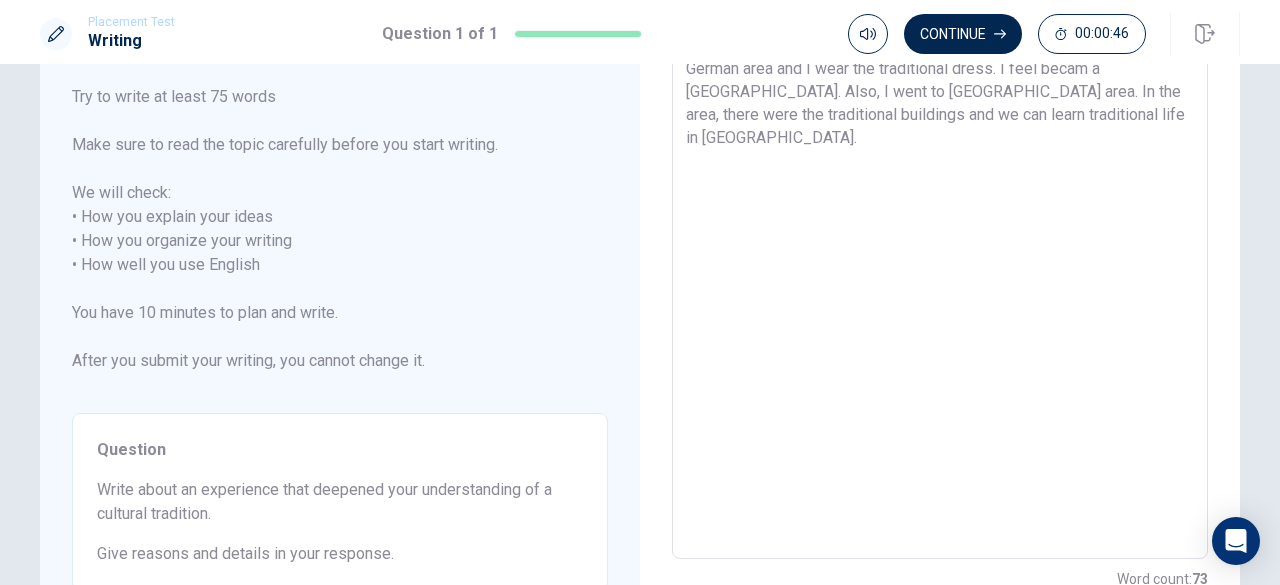 scroll, scrollTop: 0, scrollLeft: 0, axis: both 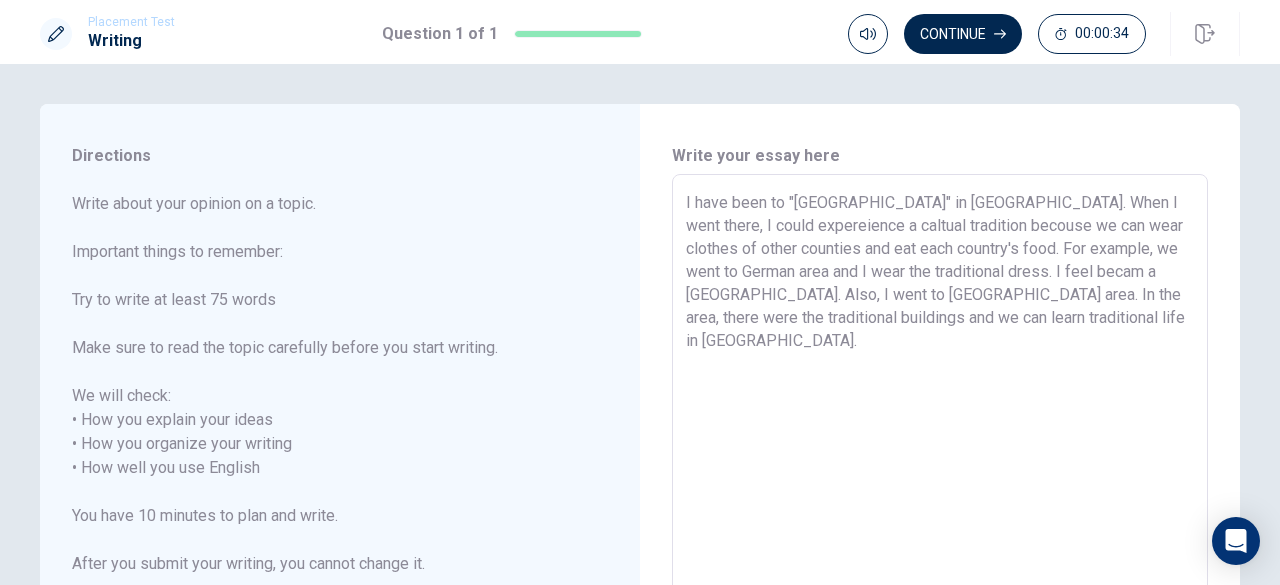 click on "I have been to "[GEOGRAPHIC_DATA]" in [GEOGRAPHIC_DATA]. When I went there, I could expereience a caltual tradition becouse we can wear clothes of other counties and eat each country's food. For example, we went to German area and I wear the traditional dress. I feel becam a [GEOGRAPHIC_DATA]. Also, I went to [GEOGRAPHIC_DATA] area. In the area, there were the traditional buildings and we can learn traditional life in [GEOGRAPHIC_DATA]." at bounding box center [940, 468] 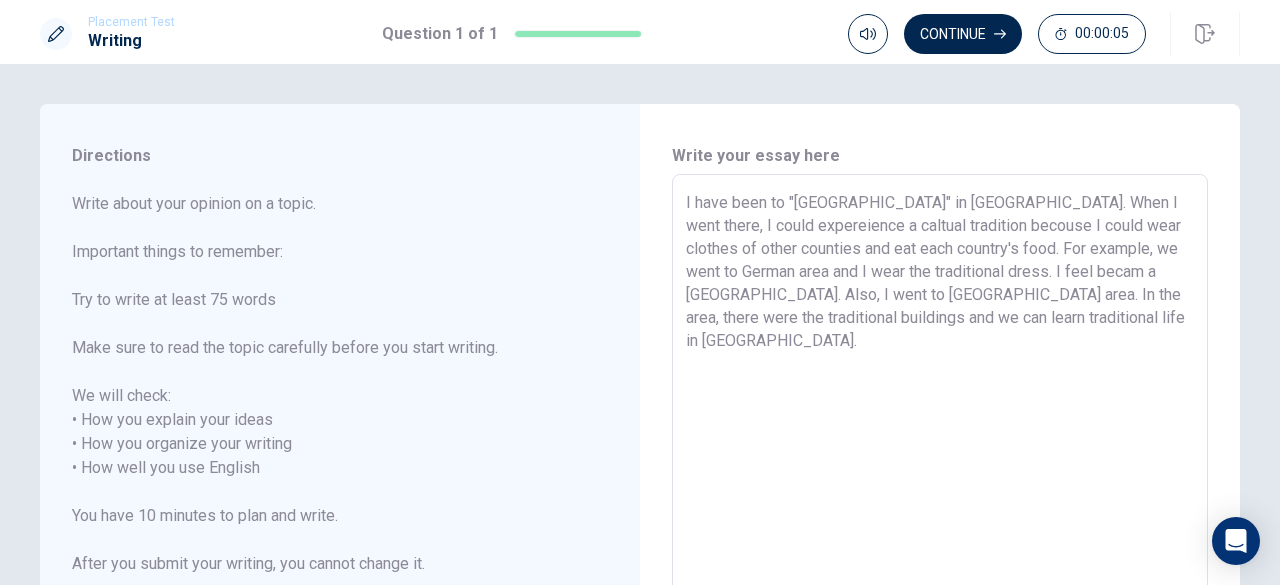 click on "I have been to "[GEOGRAPHIC_DATA]" in [GEOGRAPHIC_DATA]. When I went there, I could expereience a caltual tradition becouse I could wear clothes of other counties and eat each country's food. For example, we went to German area and I wear the traditional dress. I feel becam a [GEOGRAPHIC_DATA]. Also, I went to [GEOGRAPHIC_DATA] area. In the area, there were the traditional buildings and we can learn traditional life in [GEOGRAPHIC_DATA]." at bounding box center (940, 468) 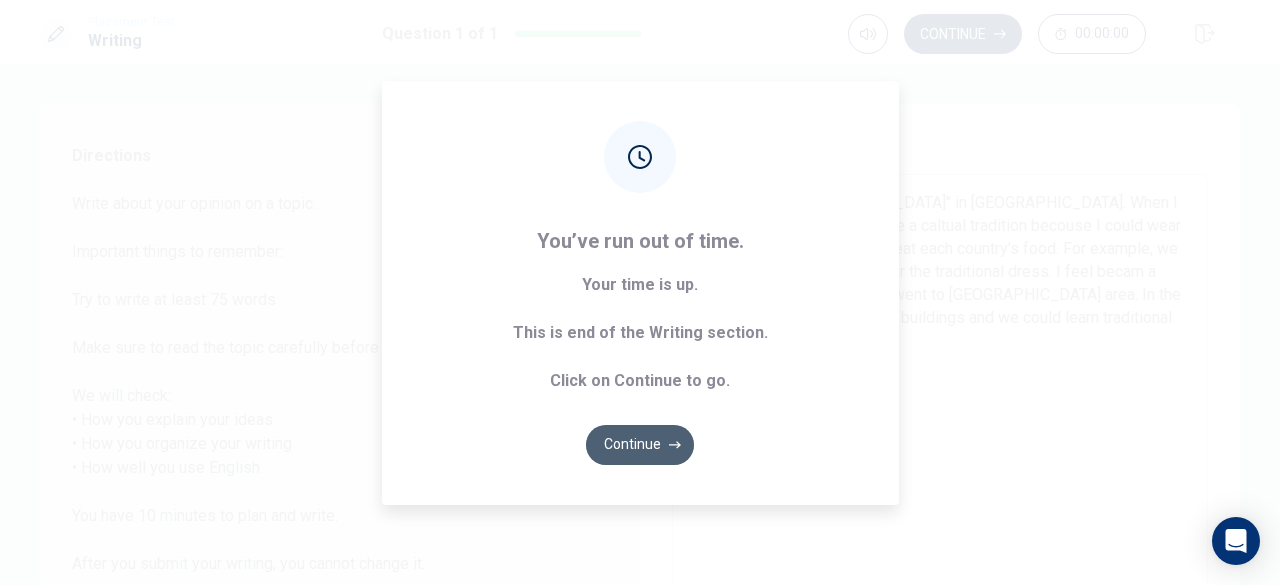 click on "Continue" at bounding box center [640, 445] 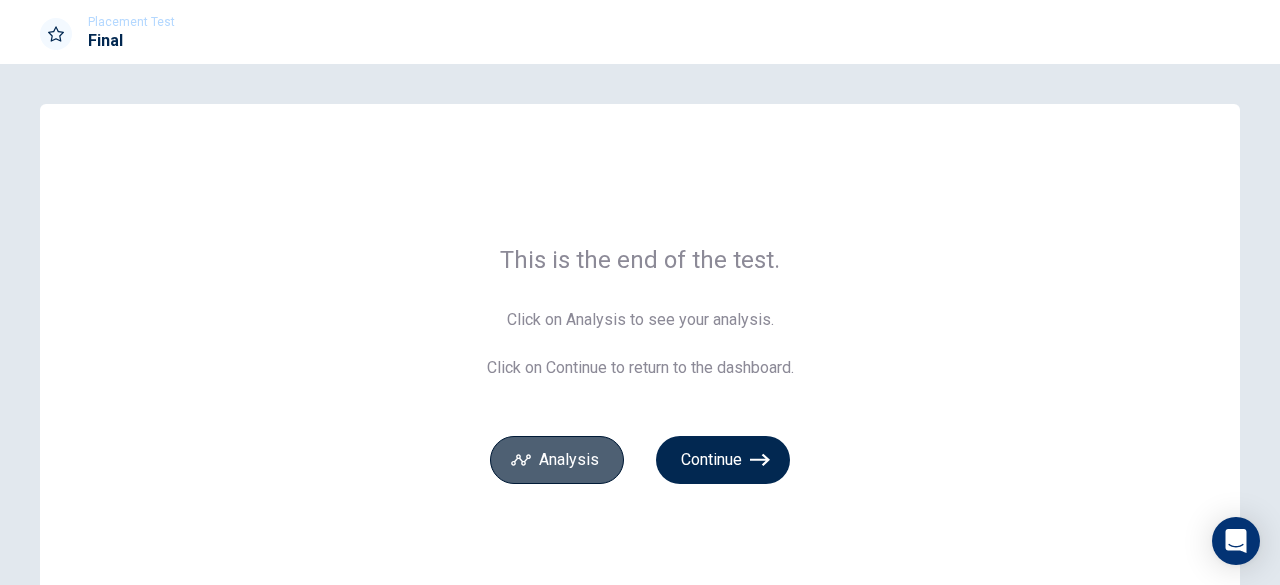 click on "Analysis" at bounding box center (557, 460) 